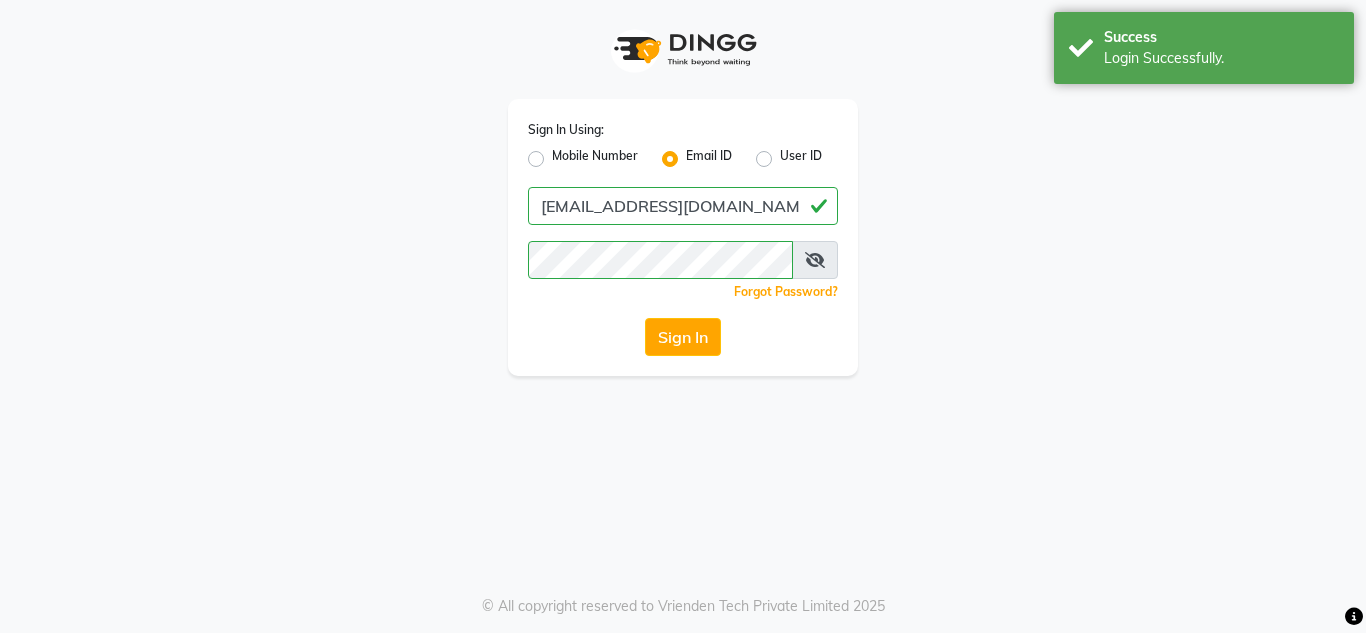 scroll, scrollTop: 0, scrollLeft: 0, axis: both 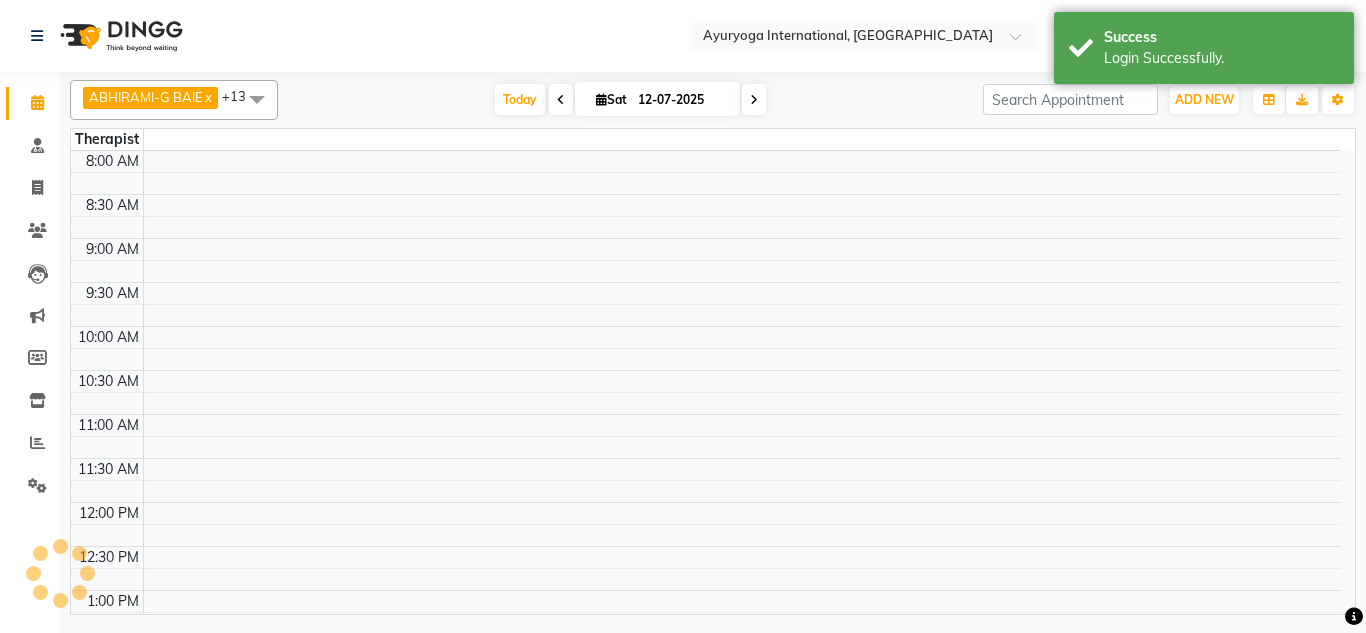 select on "en" 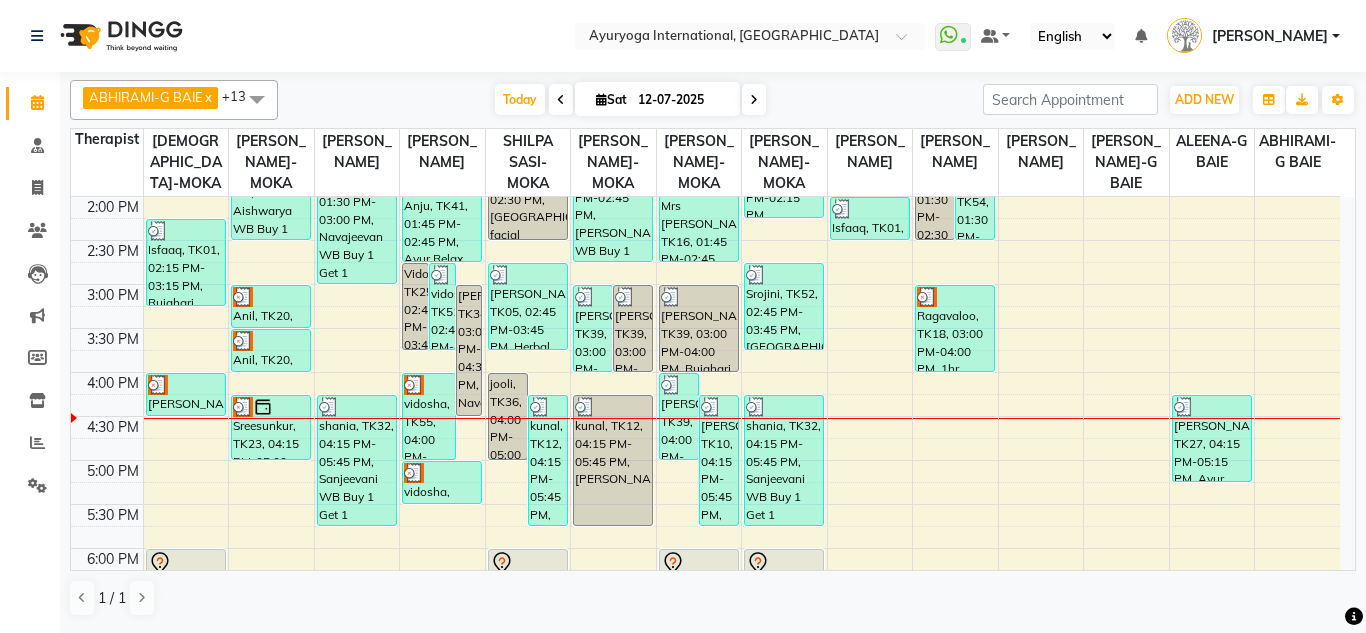 scroll, scrollTop: 500, scrollLeft: 0, axis: vertical 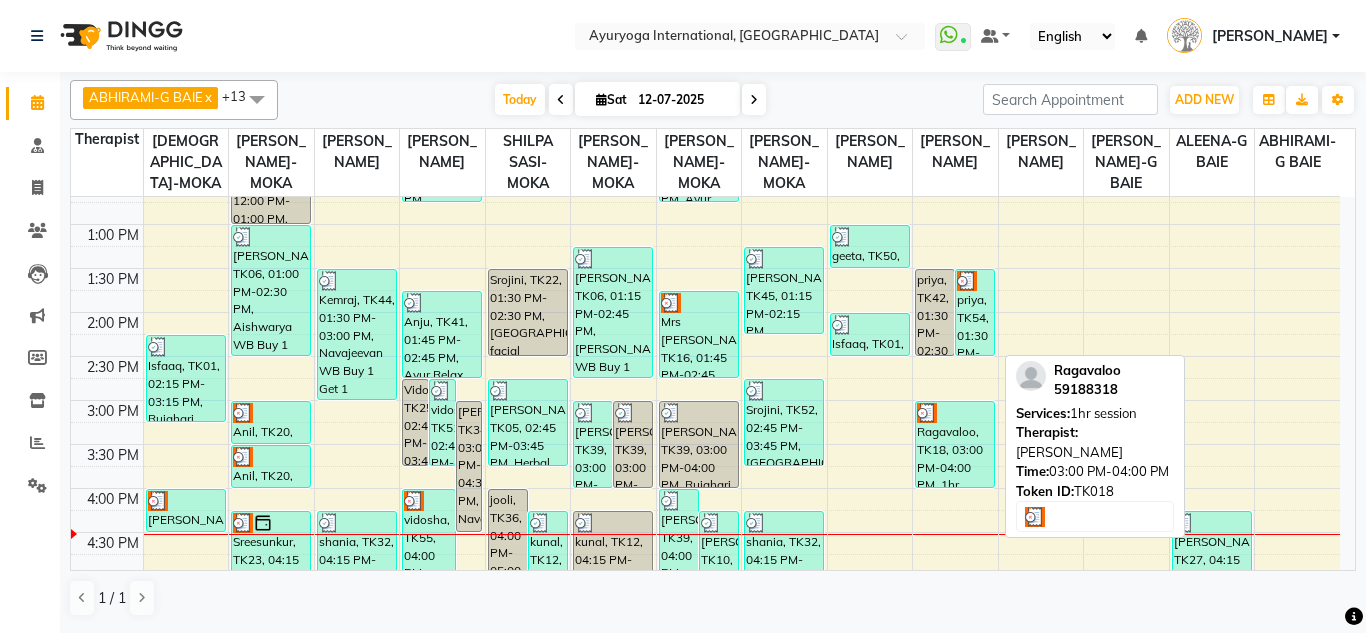 click on "Ragavaloo, TK18, 03:00 PM-04:00 PM, 1hr session" at bounding box center (955, 444) 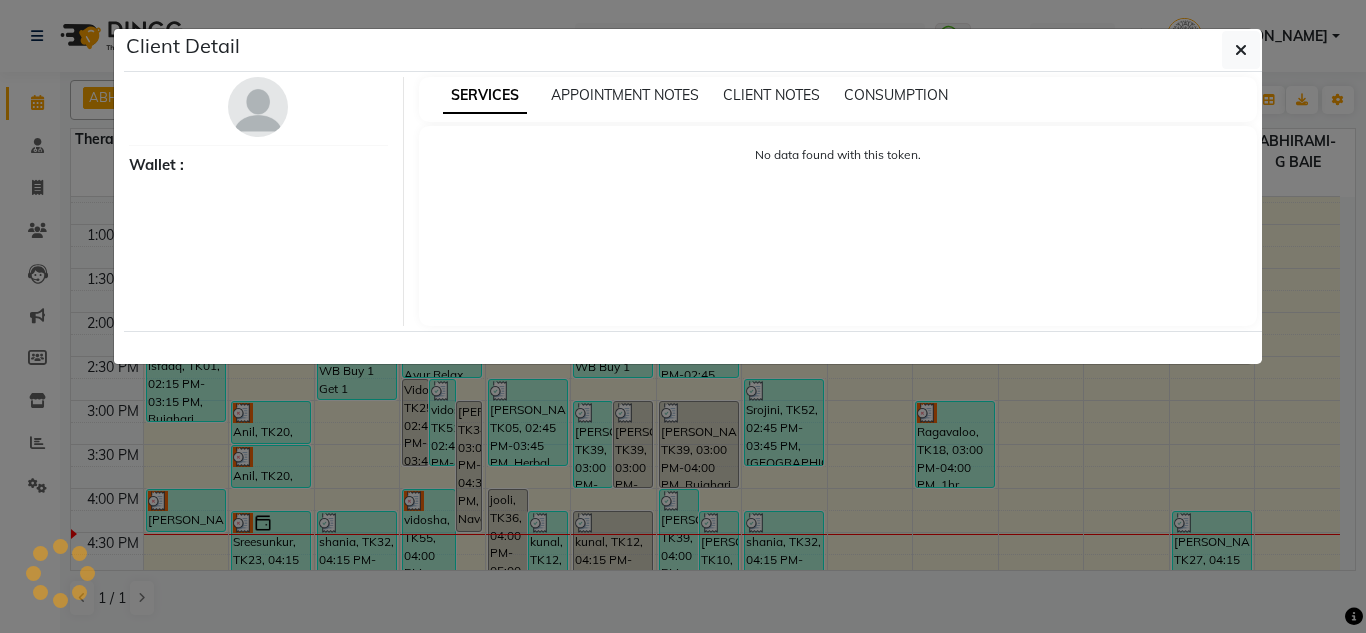 select on "3" 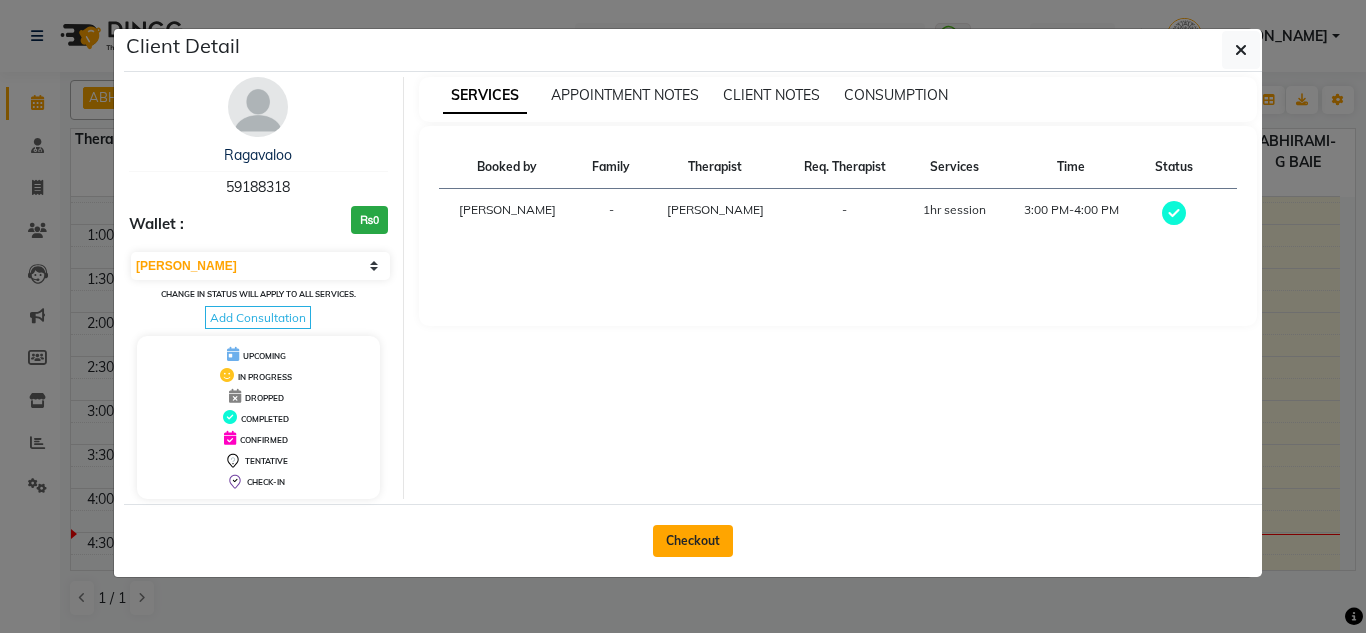 click on "Checkout" 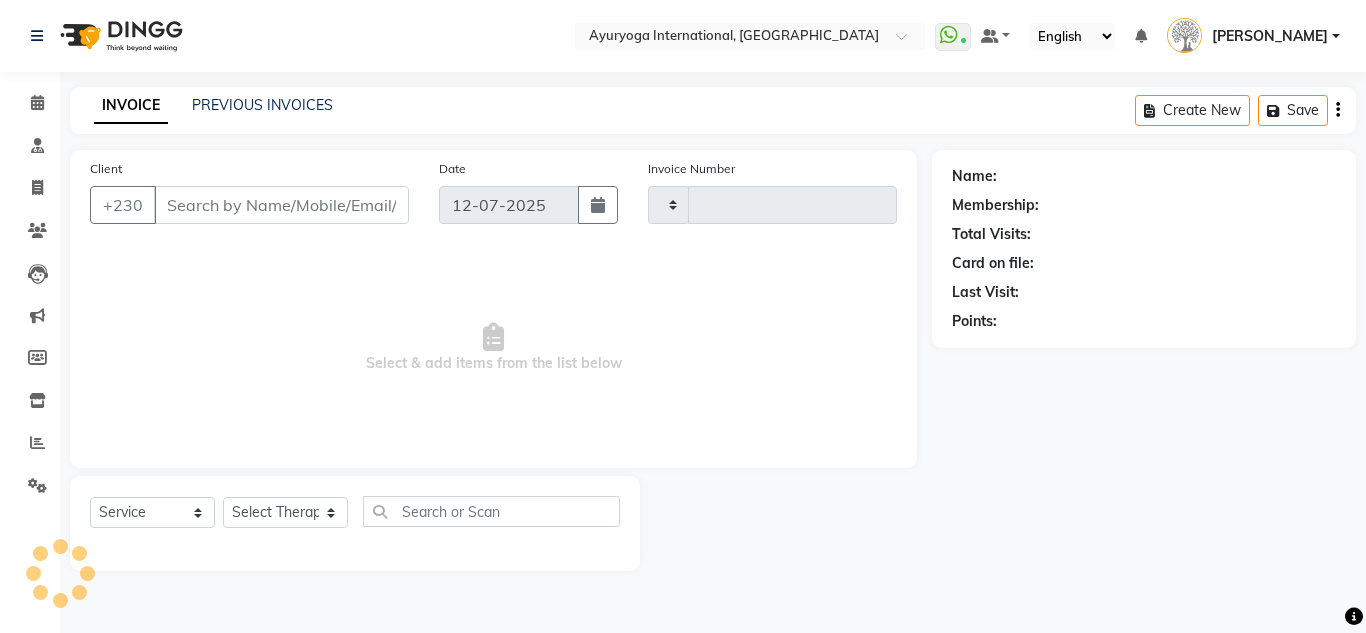 type on "3432" 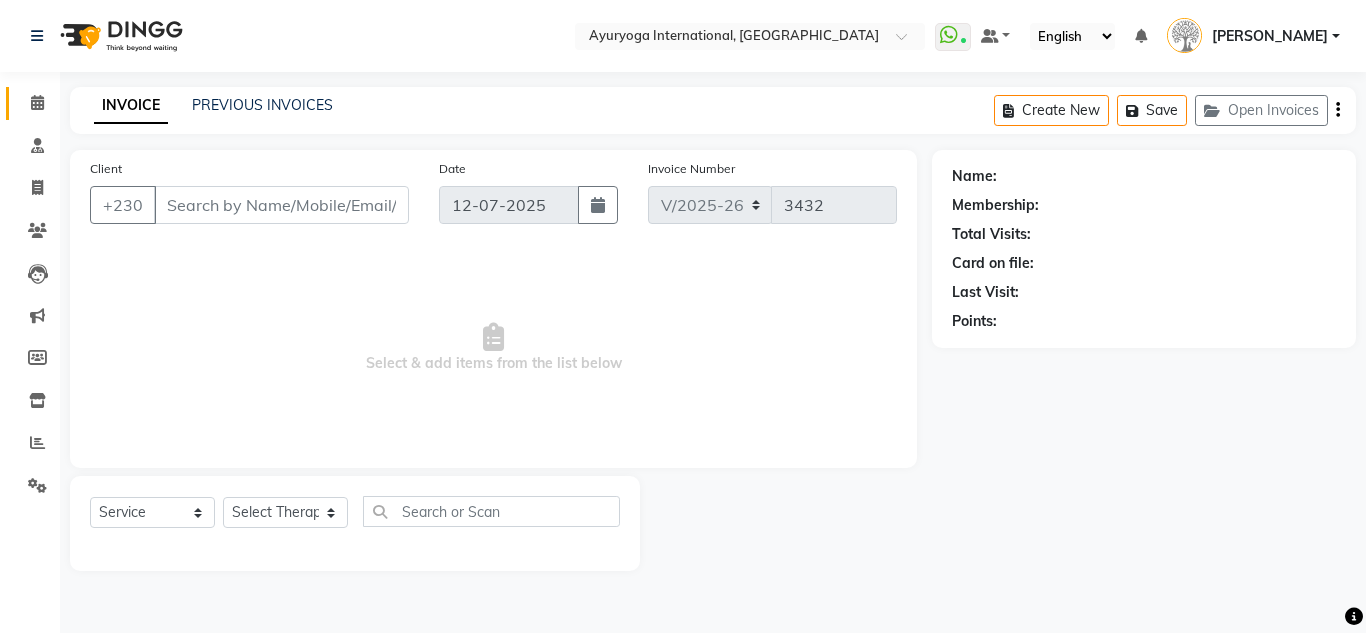 click on "Calendar" 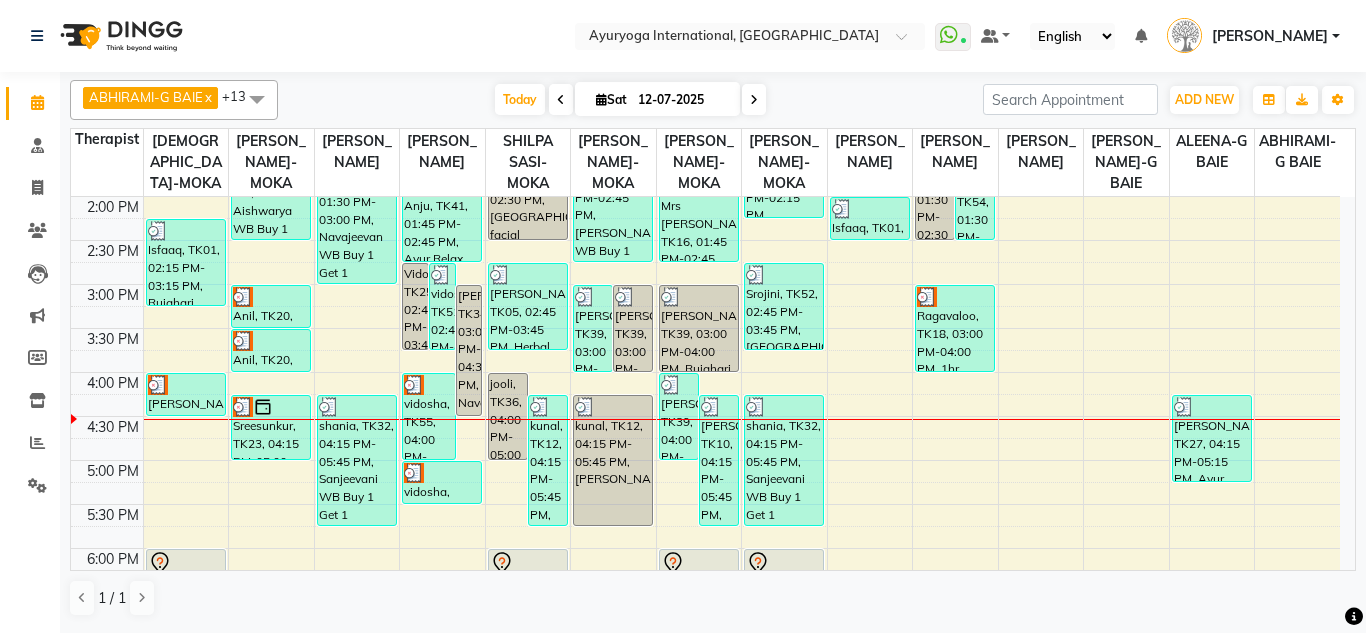 scroll, scrollTop: 700, scrollLeft: 0, axis: vertical 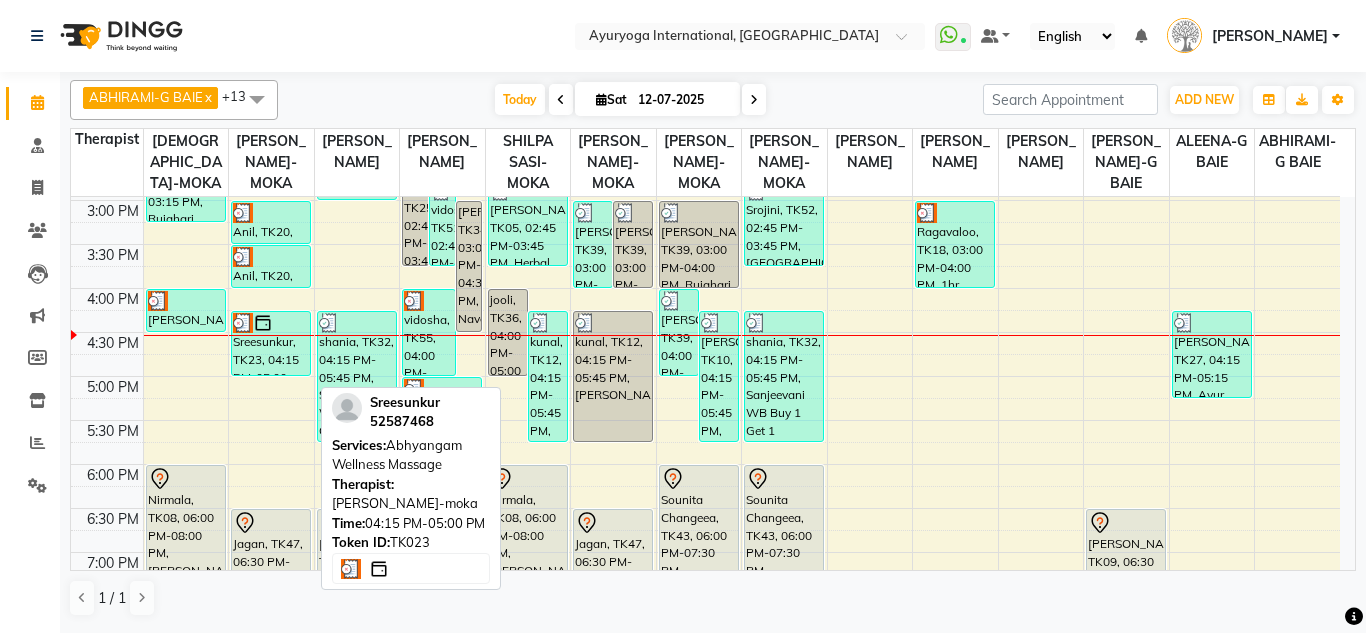 click on "Sreesunkur, TK23, 04:15 PM-05:00 PM, Abhyangam Wellness Massage" at bounding box center (271, 343) 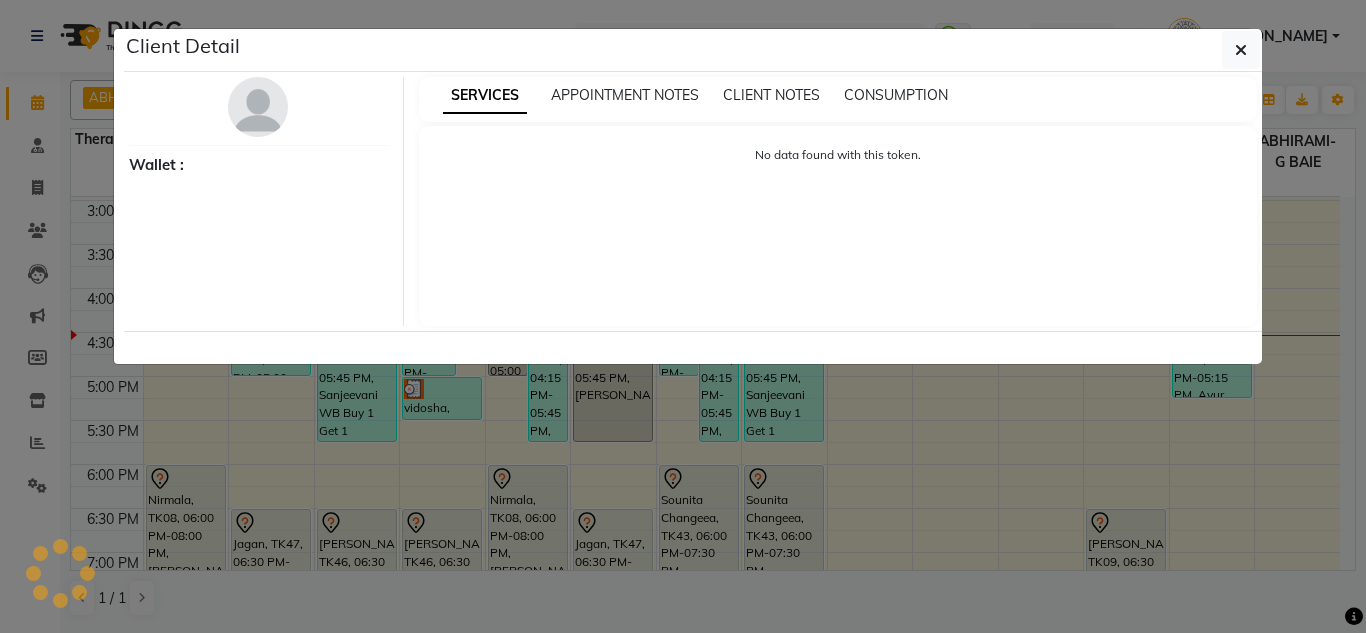 select on "3" 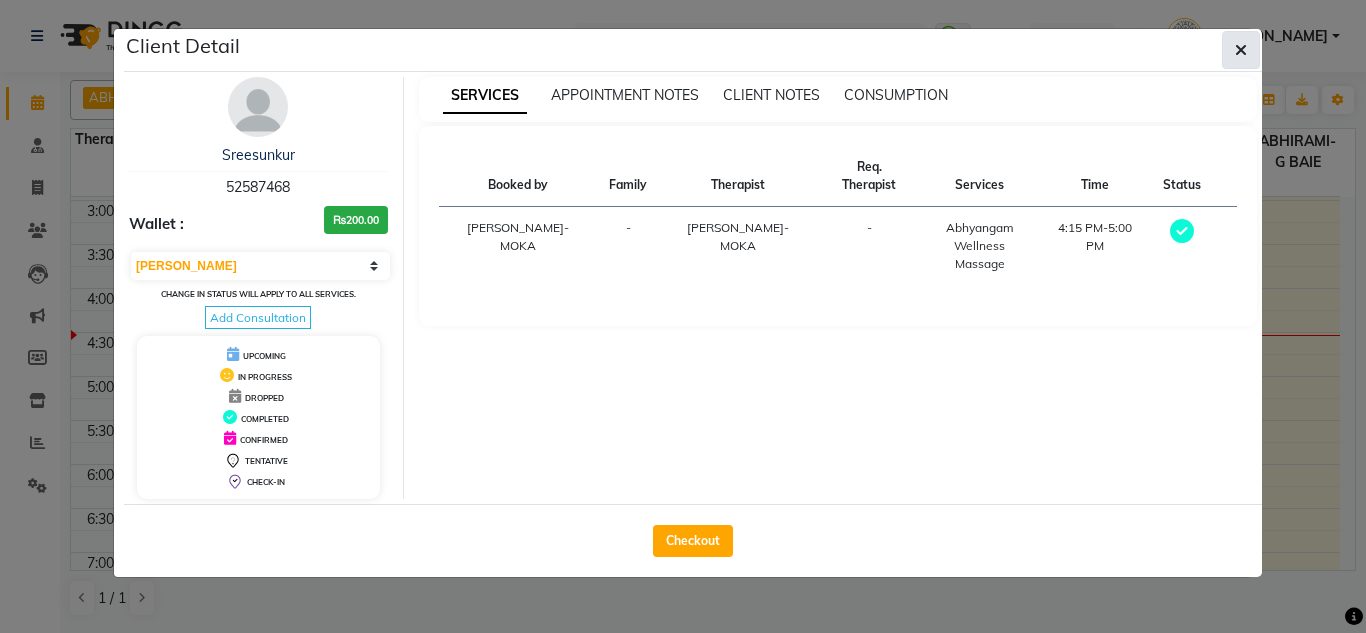 click 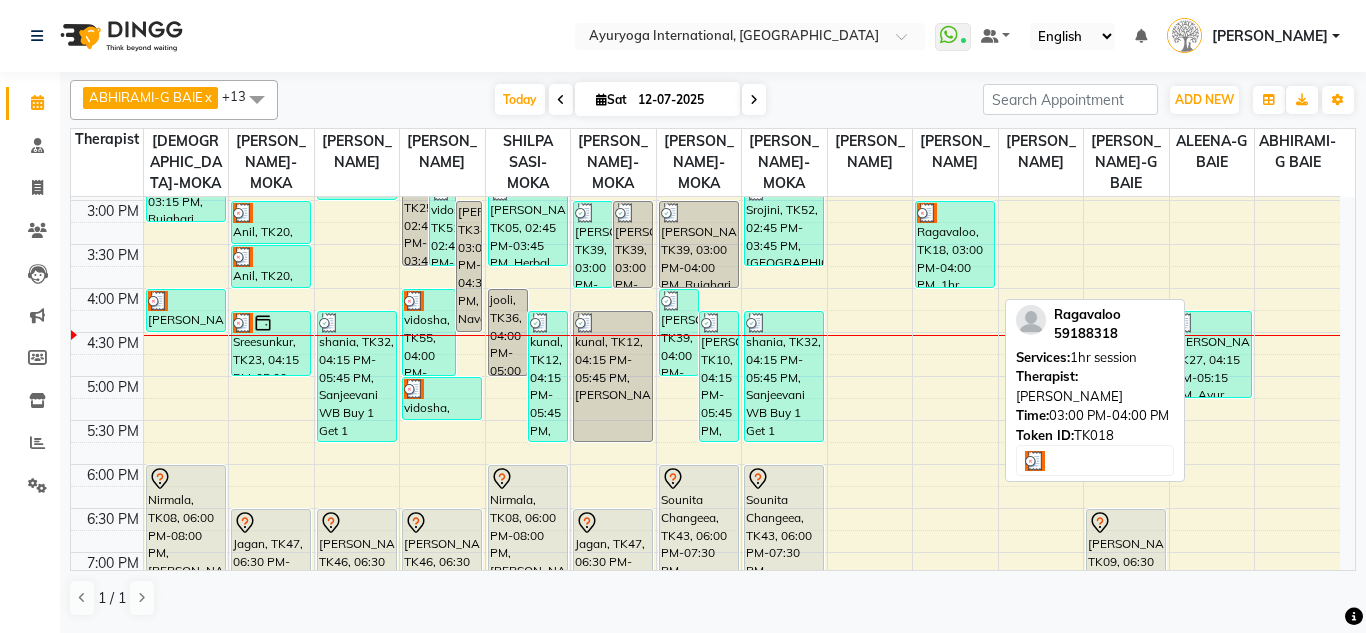 click on "Ragavaloo, TK18, 03:00 PM-04:00 PM, 1hr session" at bounding box center [955, 244] 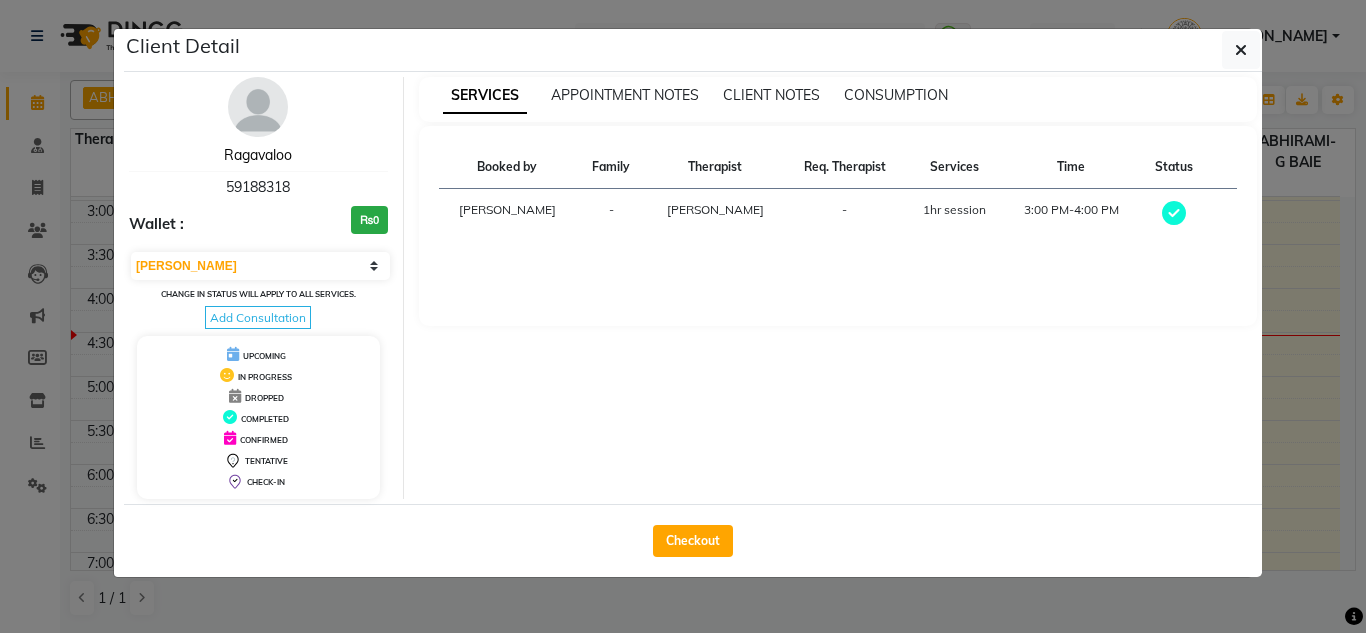 click on "Ragavaloo" at bounding box center [258, 155] 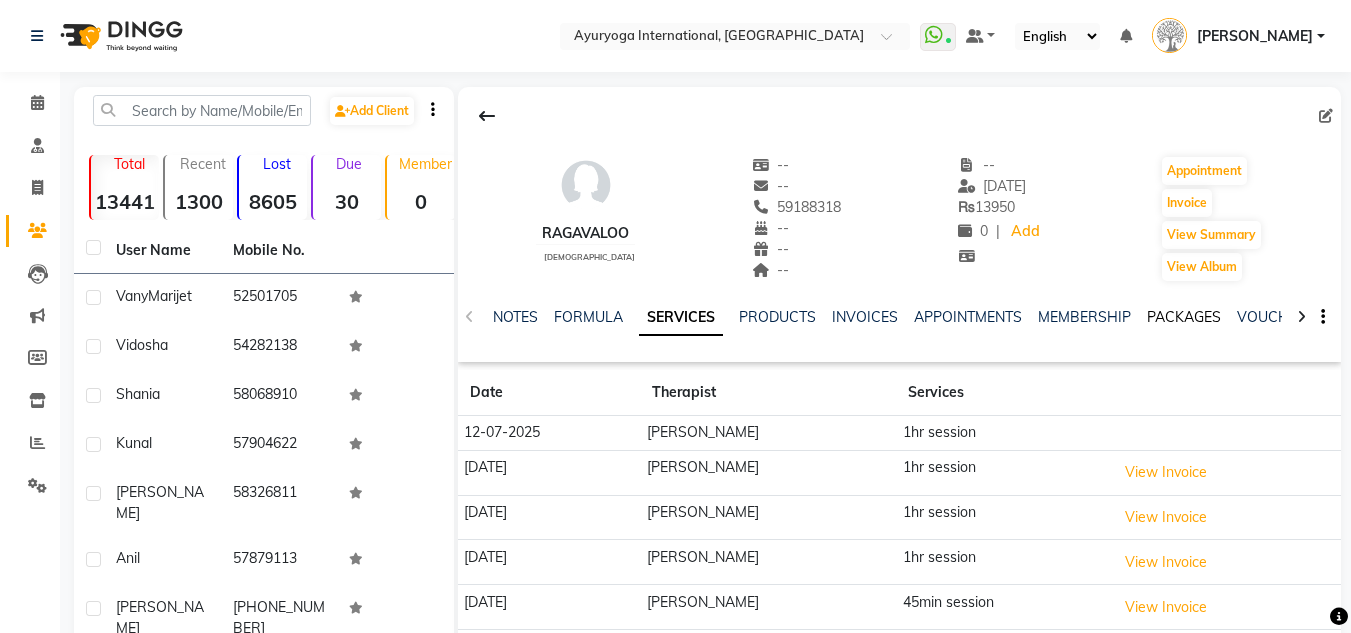 click on "PACKAGES" 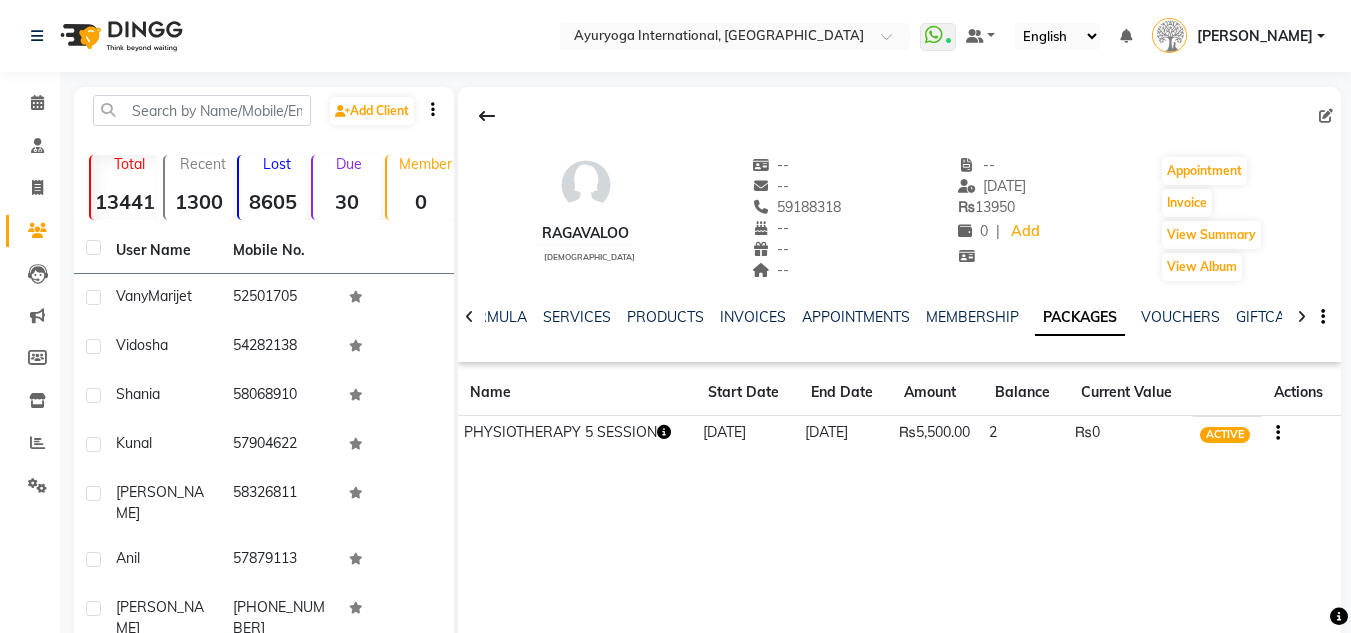 click on "PHYSIOTHERAPY 5 SESSION" 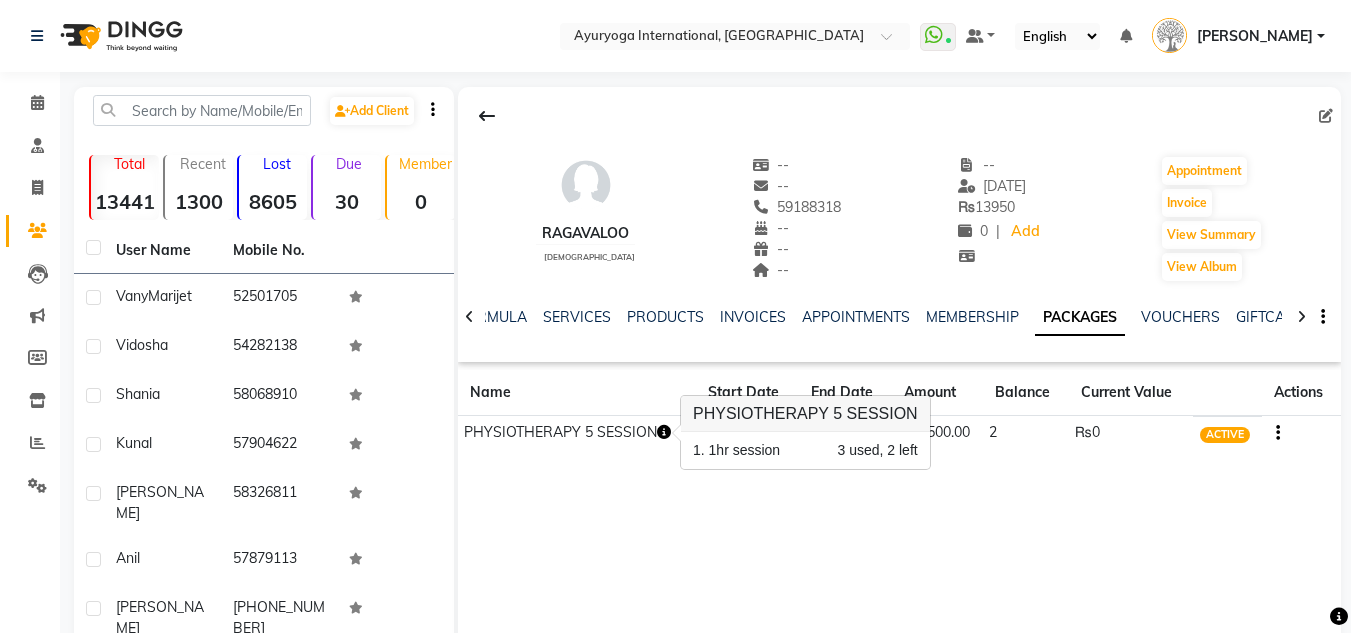 click on "Ragavaloo    female  --   --   59188318  --  --  --  -- 06-07-2025 ₨    13950 0 |  Add   Appointment   Invoice  View Summary  View Album  NOTES FORMULA SERVICES PRODUCTS INVOICES APPOINTMENTS MEMBERSHIP PACKAGES VOUCHERS GIFTCARDS POINTS FORMS FAMILY CARDS WALLET Name Start Date End Date Amount Balance Current Value Actions  PHYSIOTHERAPY 5 SESSION  15-06-2025 15-07-2025  ₨5,500.00   2  ₨0 ACTIVE" 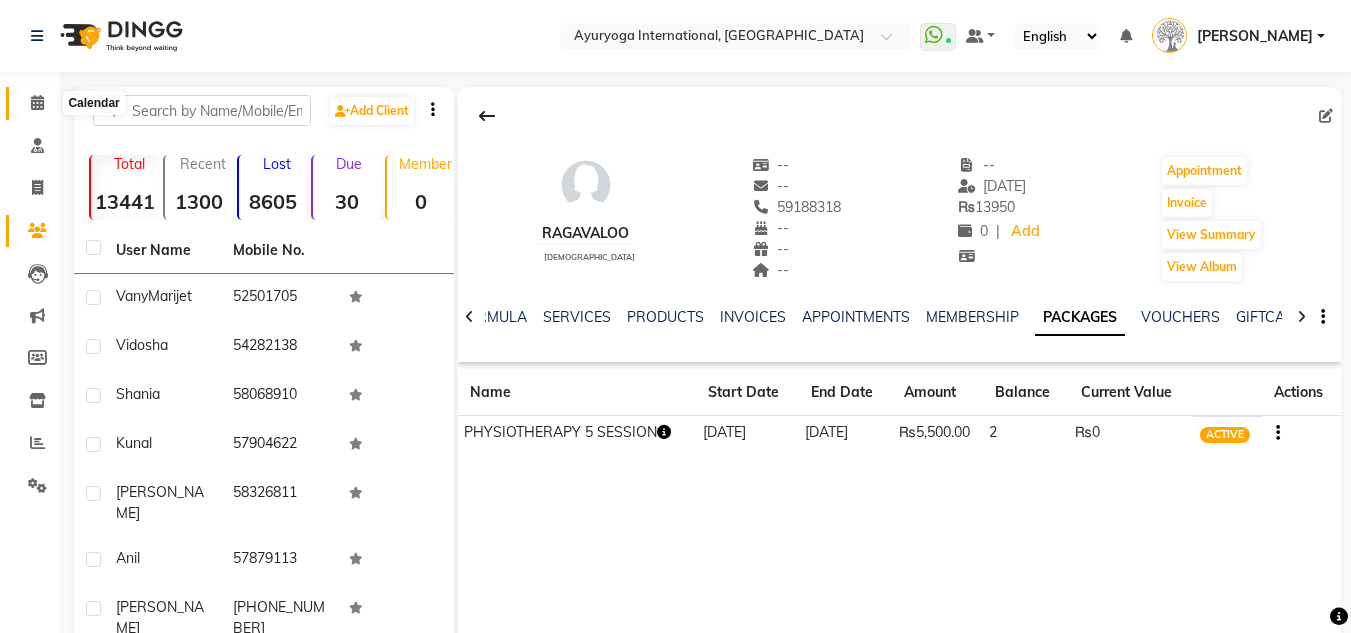 click 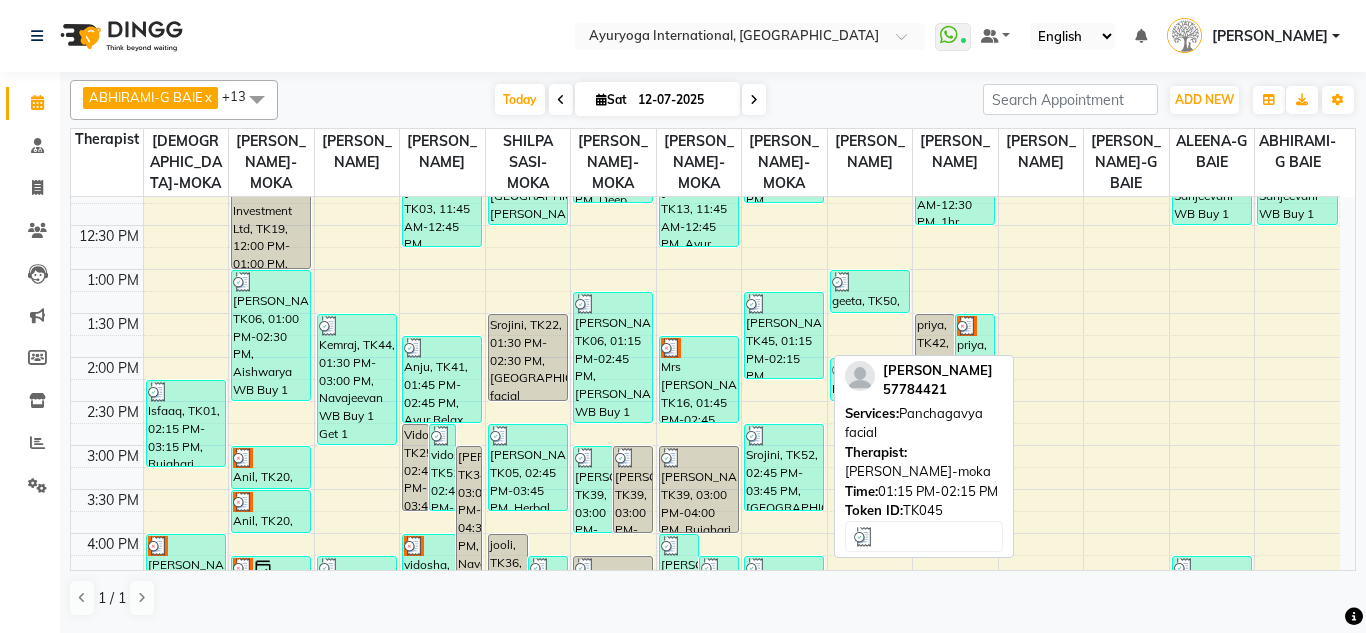 scroll, scrollTop: 500, scrollLeft: 0, axis: vertical 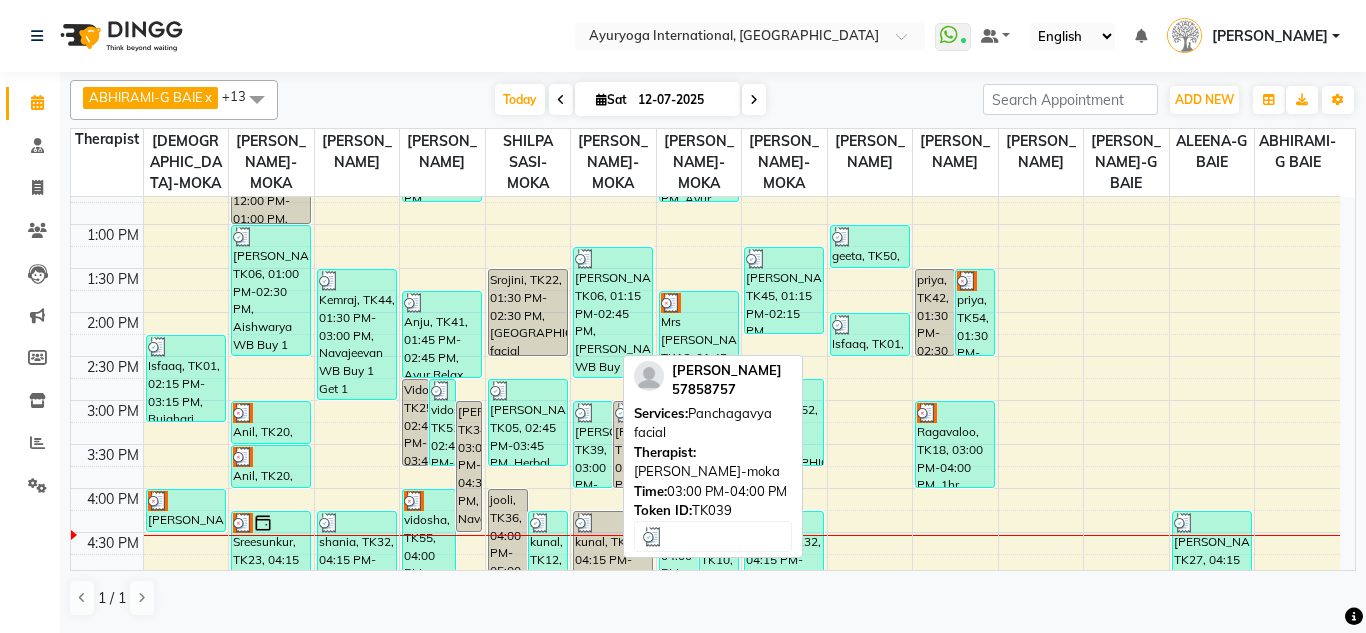 click on "Justine Palaneehye, TK39, 03:00 PM-04:00 PM, Panchagavya facial" at bounding box center [593, 444] 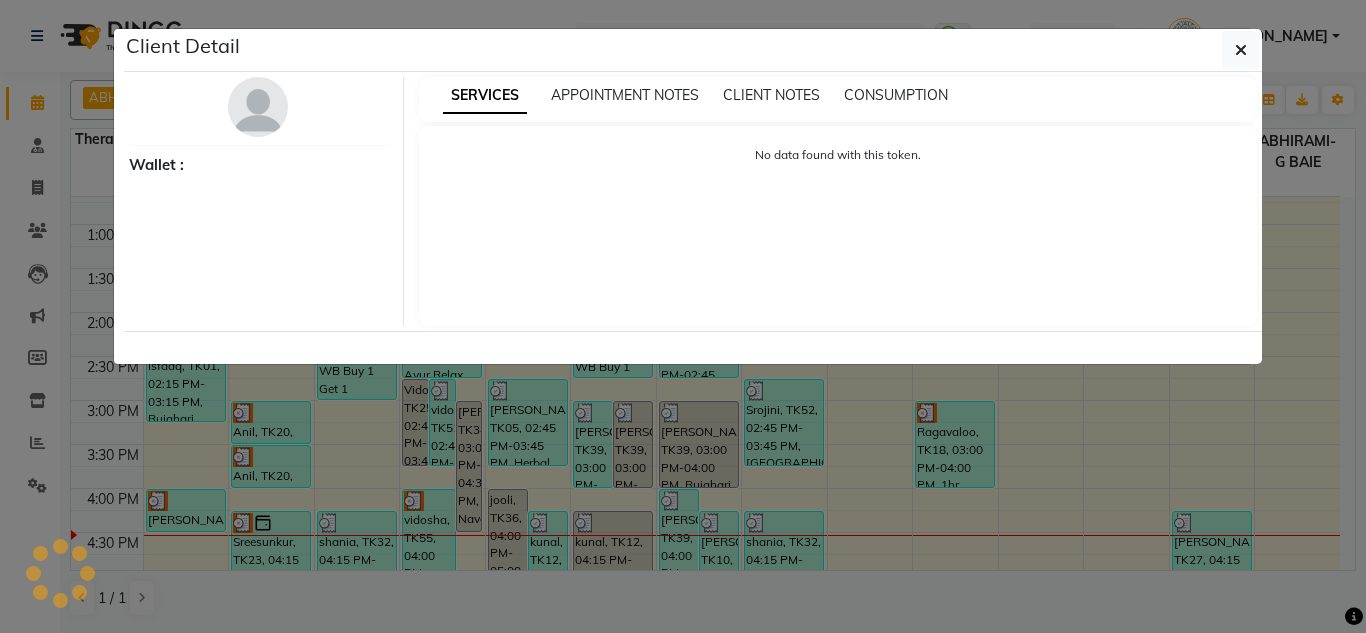 select on "3" 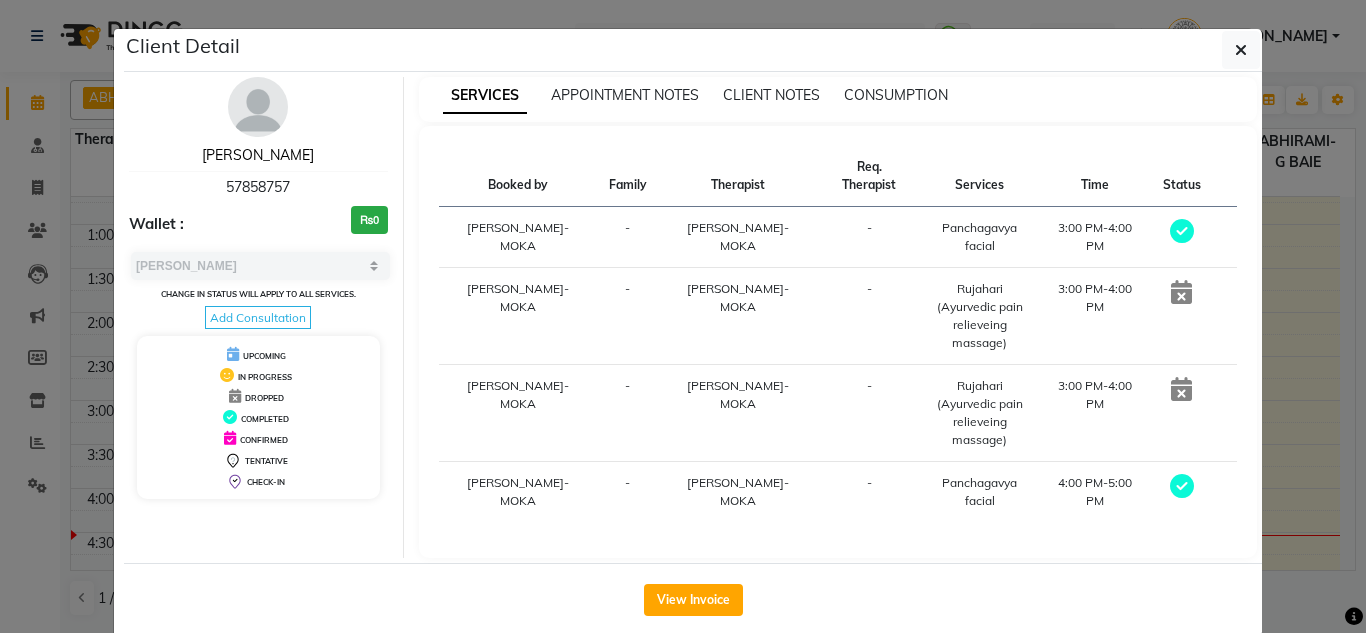 click on "Justine Palaneehye" at bounding box center [258, 155] 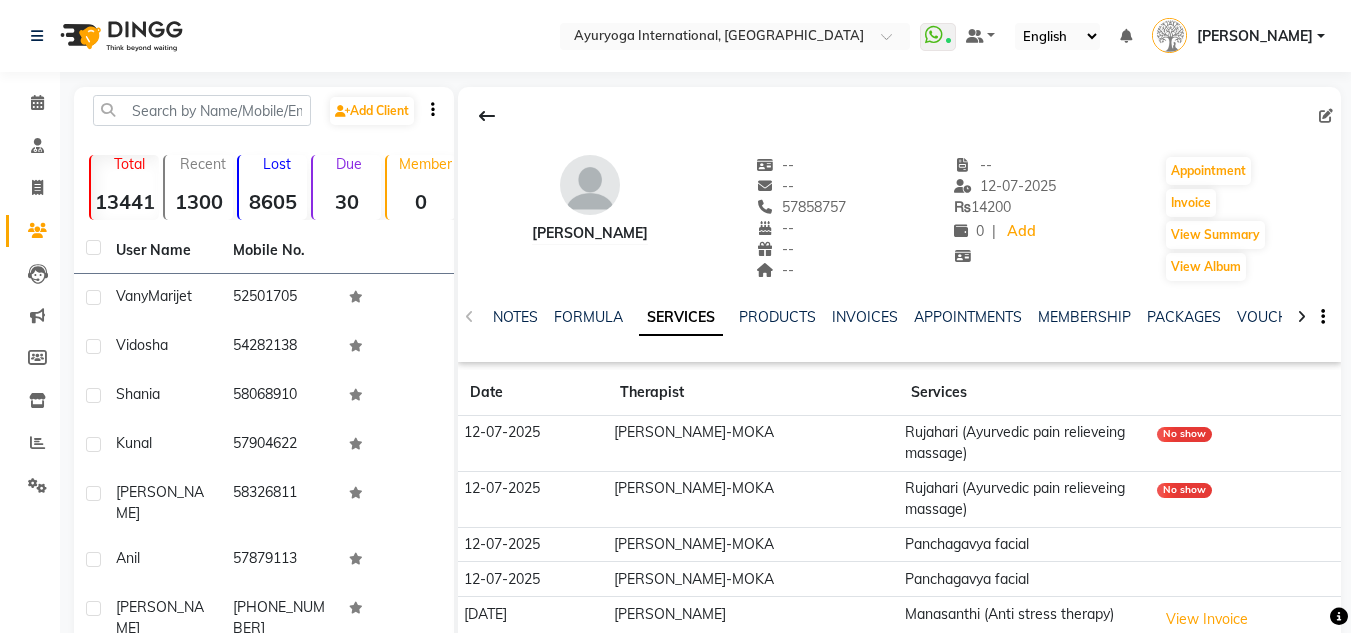 click on "NOTES FORMULA SERVICES PRODUCTS INVOICES APPOINTMENTS MEMBERSHIP PACKAGES VOUCHERS GIFTCARDS POINTS FORMS FAMILY CARDS WALLET" 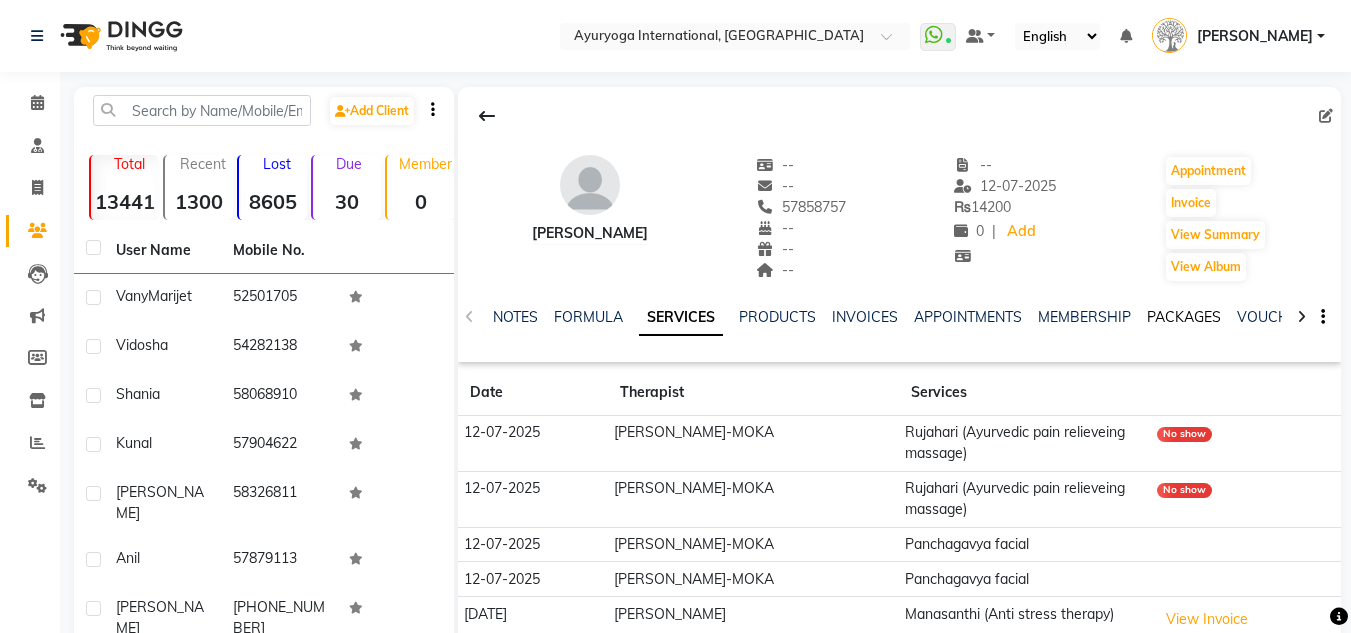 click on "PACKAGES" 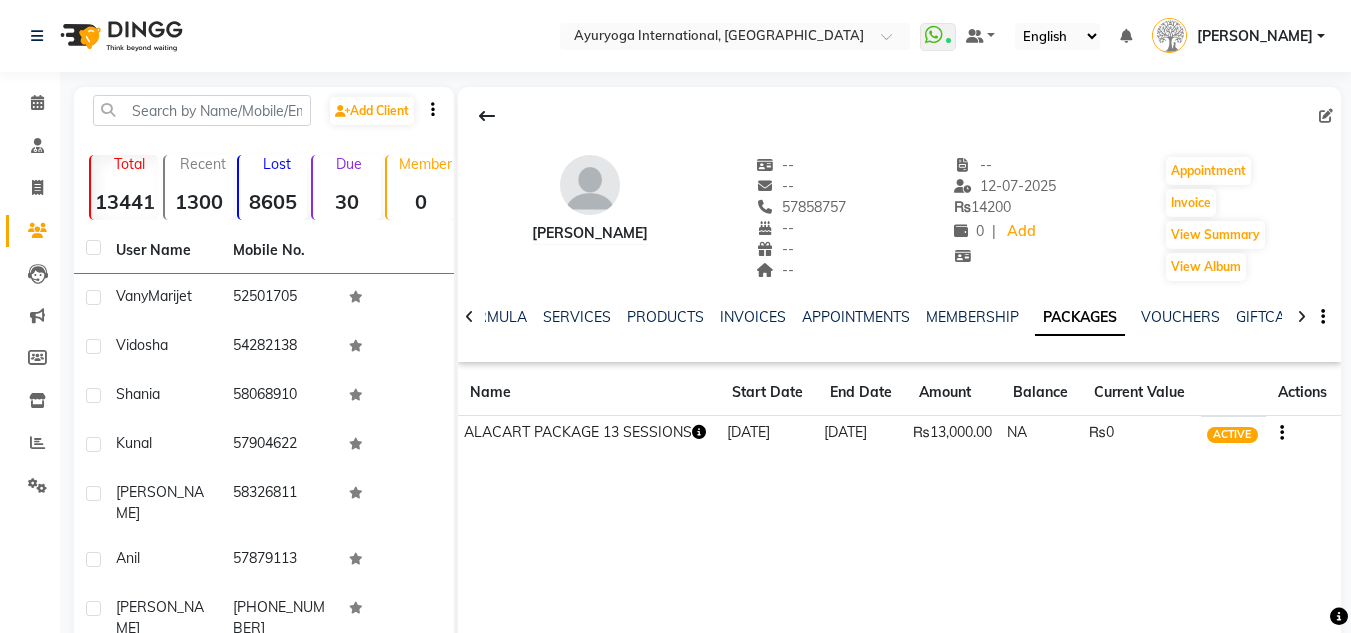 click 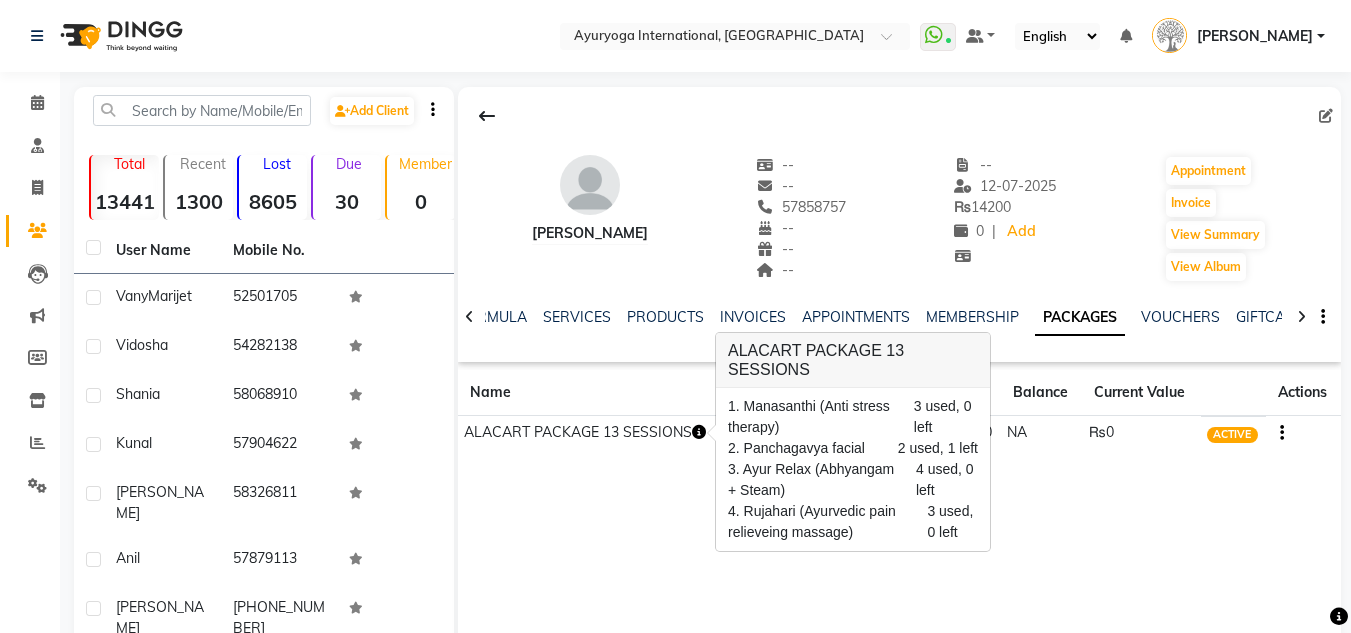 click on "Justine Palaneehye    --   --   57858757  --  --  --  -- 12-07-2025 ₨    14200 0 |  Add   Appointment   Invoice  View Summary  View Album  NOTES FORMULA SERVICES PRODUCTS INVOICES APPOINTMENTS MEMBERSHIP PACKAGES VOUCHERS GIFTCARDS POINTS FORMS FAMILY CARDS WALLET Name Start Date End Date Amount Balance Current Value Actions  ALACART PACKAGE 13 SESSIONS  16-11-2024 16-11-2025  ₨13,000.00   NA  ₨0 ACTIVE" 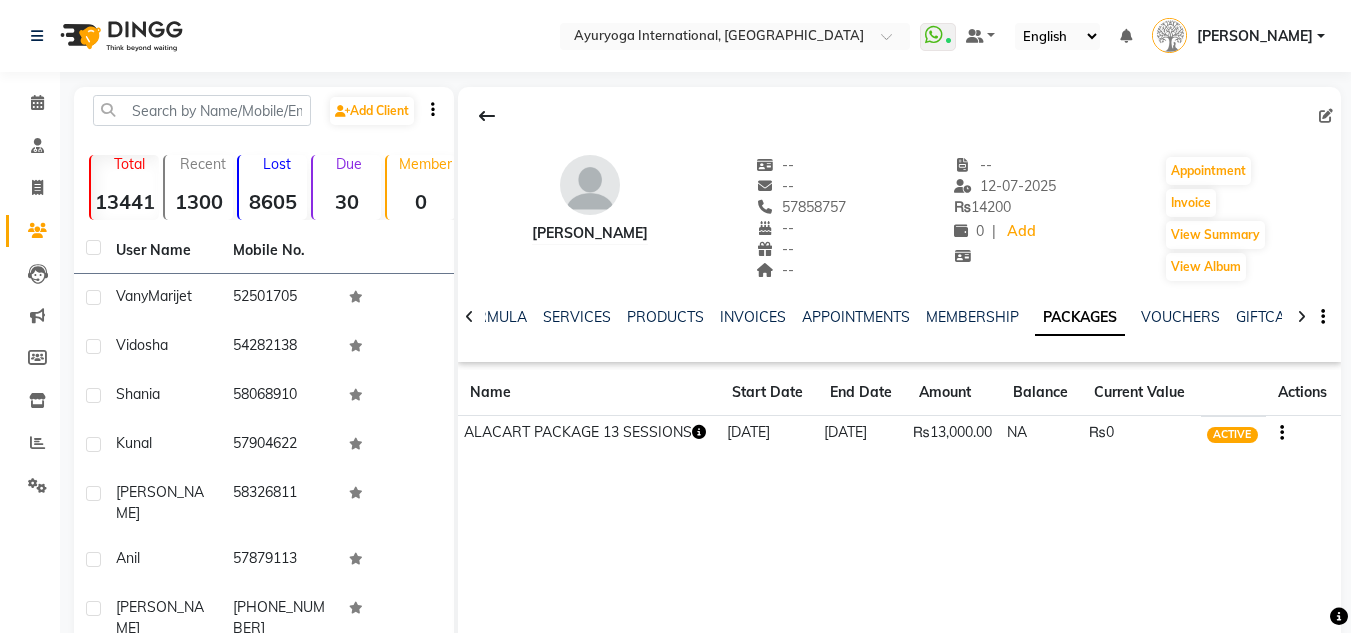 click on "Calendar" 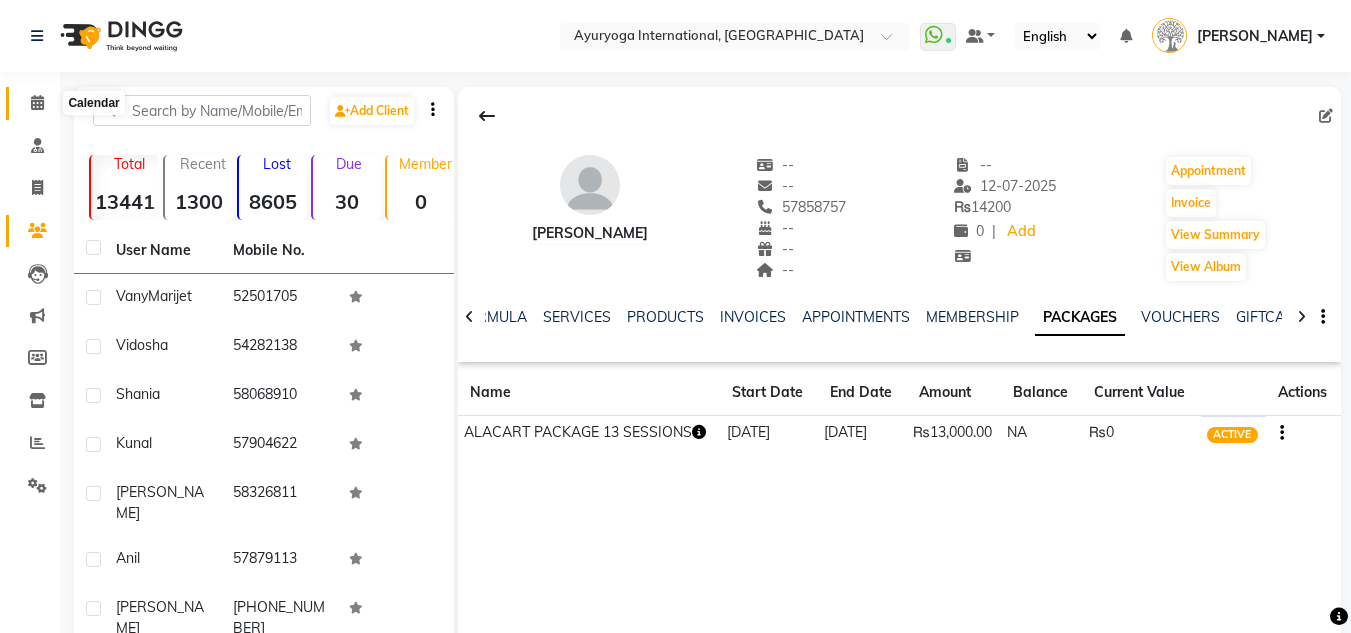 click 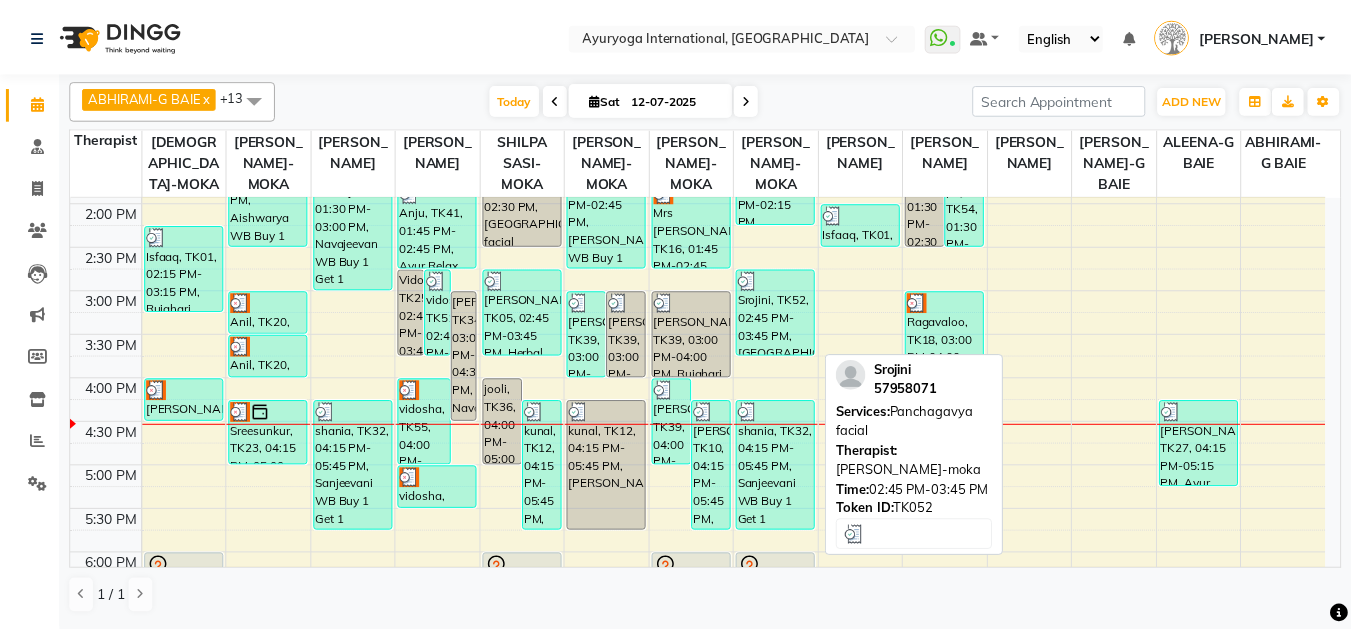 scroll, scrollTop: 700, scrollLeft: 0, axis: vertical 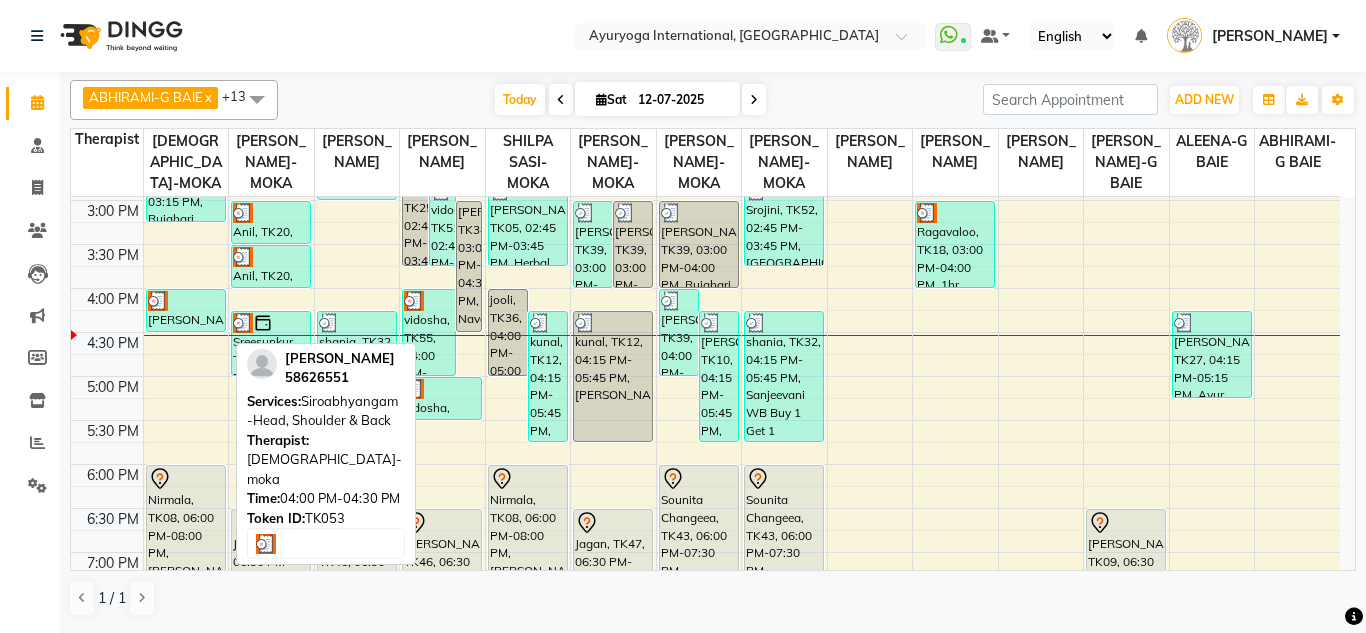 click on "Sourav, TK53, 04:00 PM-04:30 PM, Siroabhyangam -Head, Shoulder & Back" at bounding box center (186, 310) 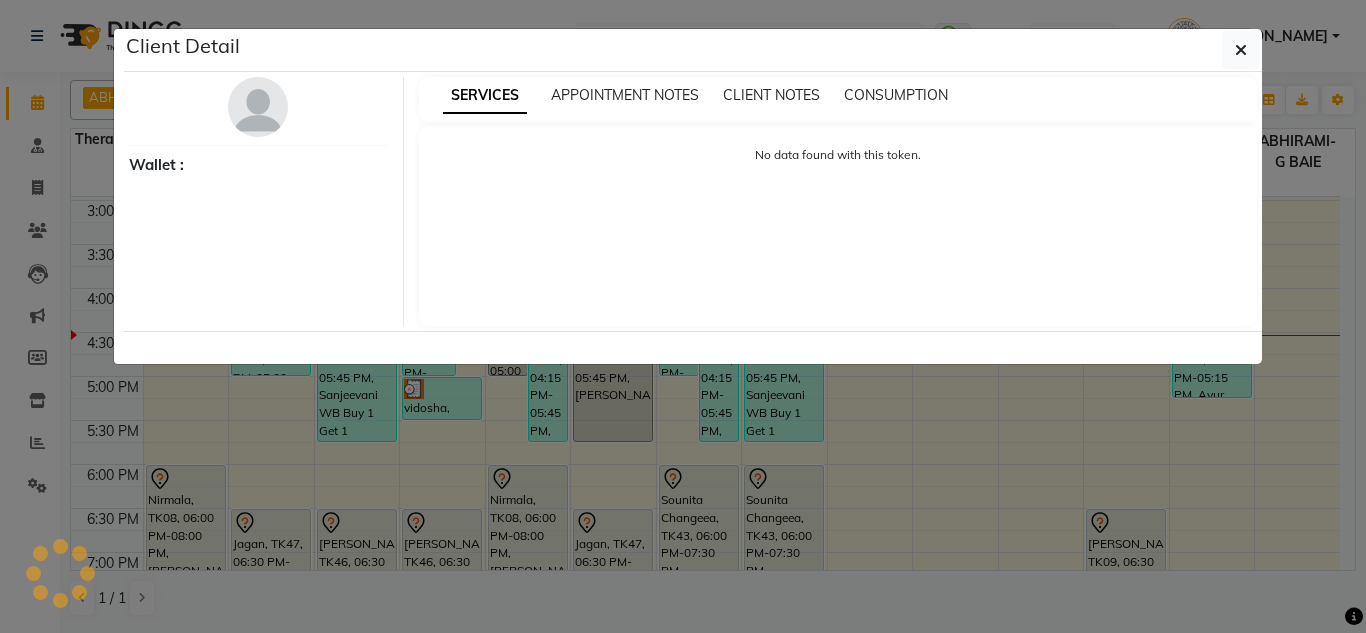 select on "3" 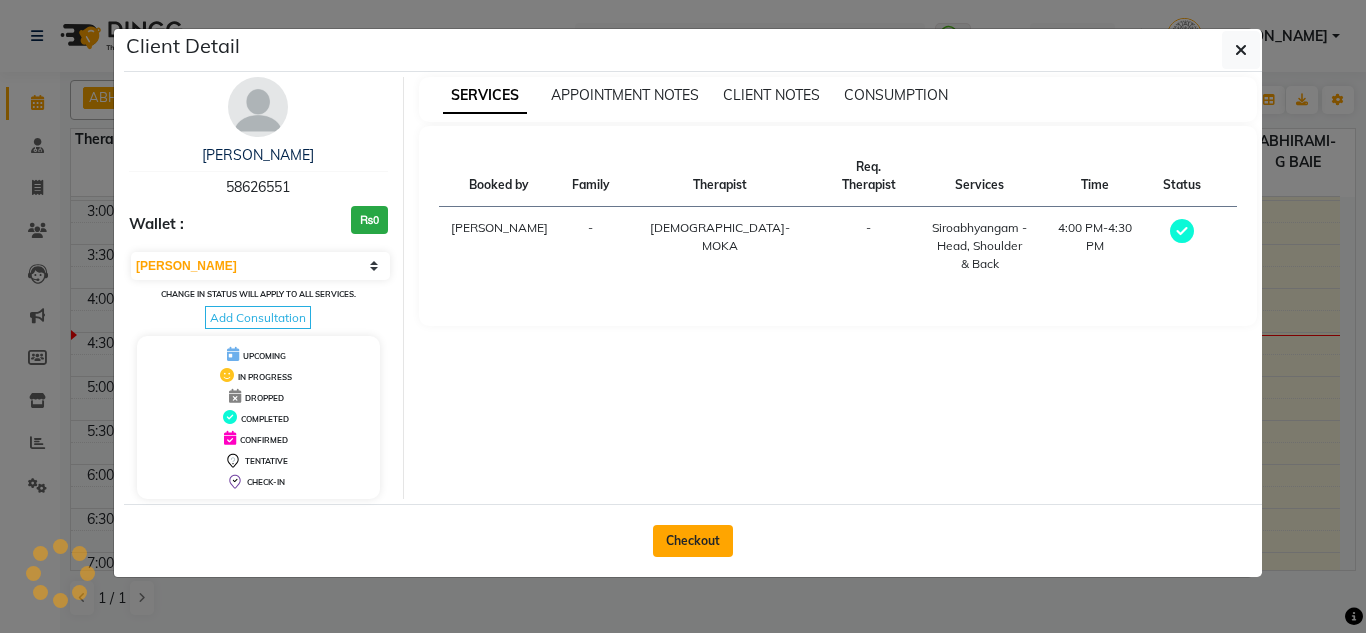 click on "Checkout" 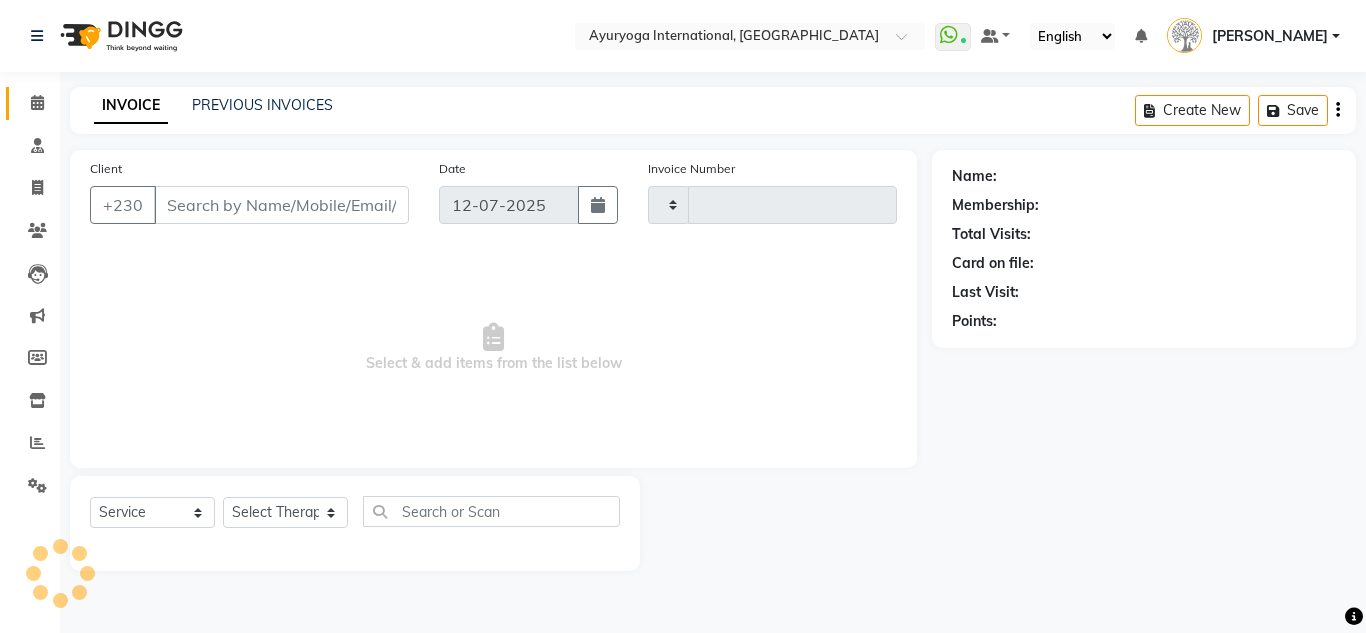 type on "3432" 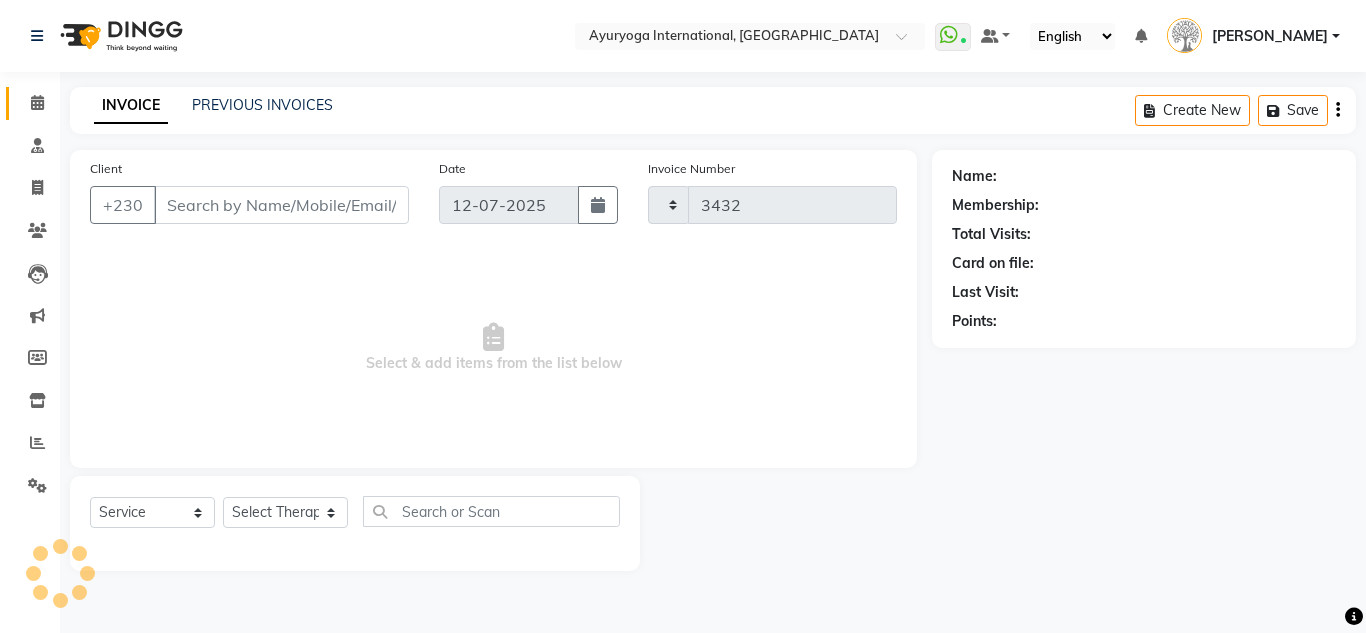 select on "730" 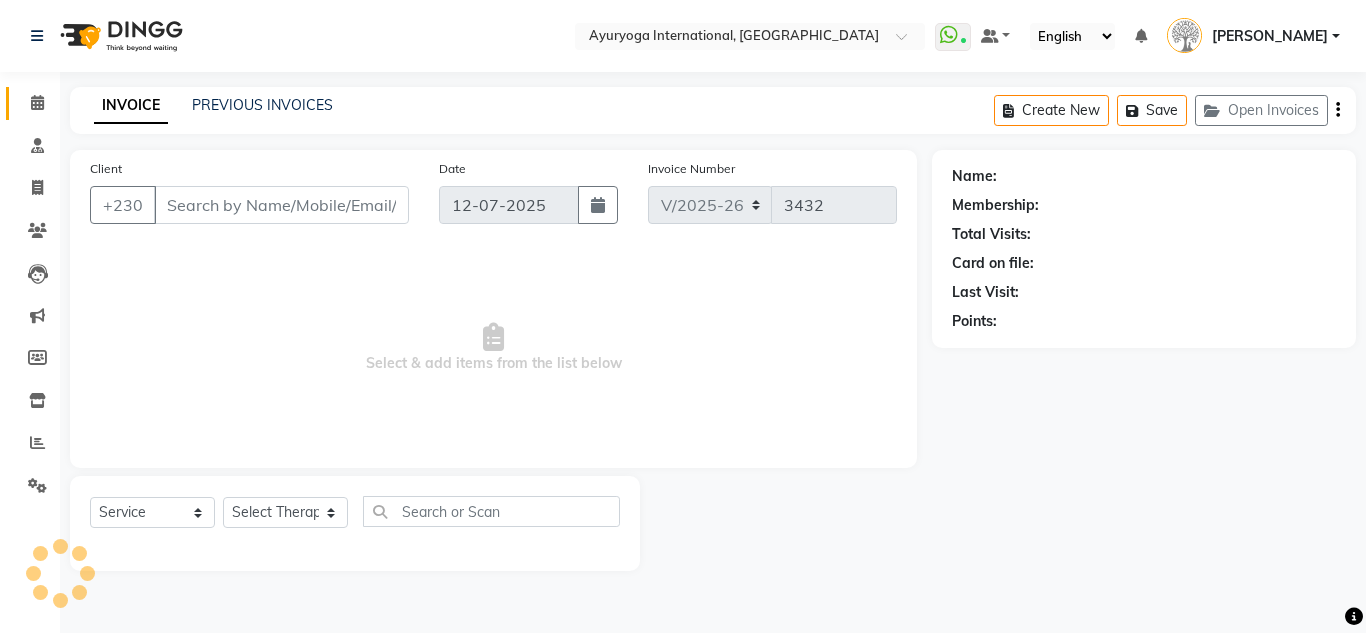 type on "58626551" 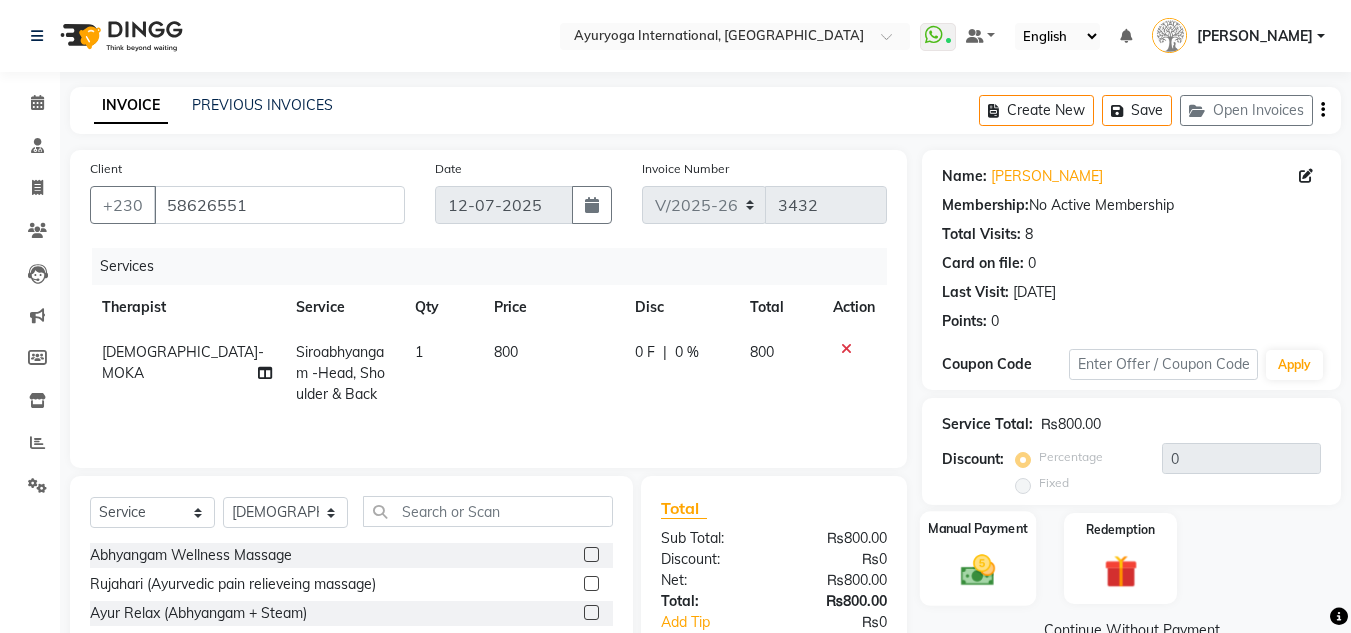 click 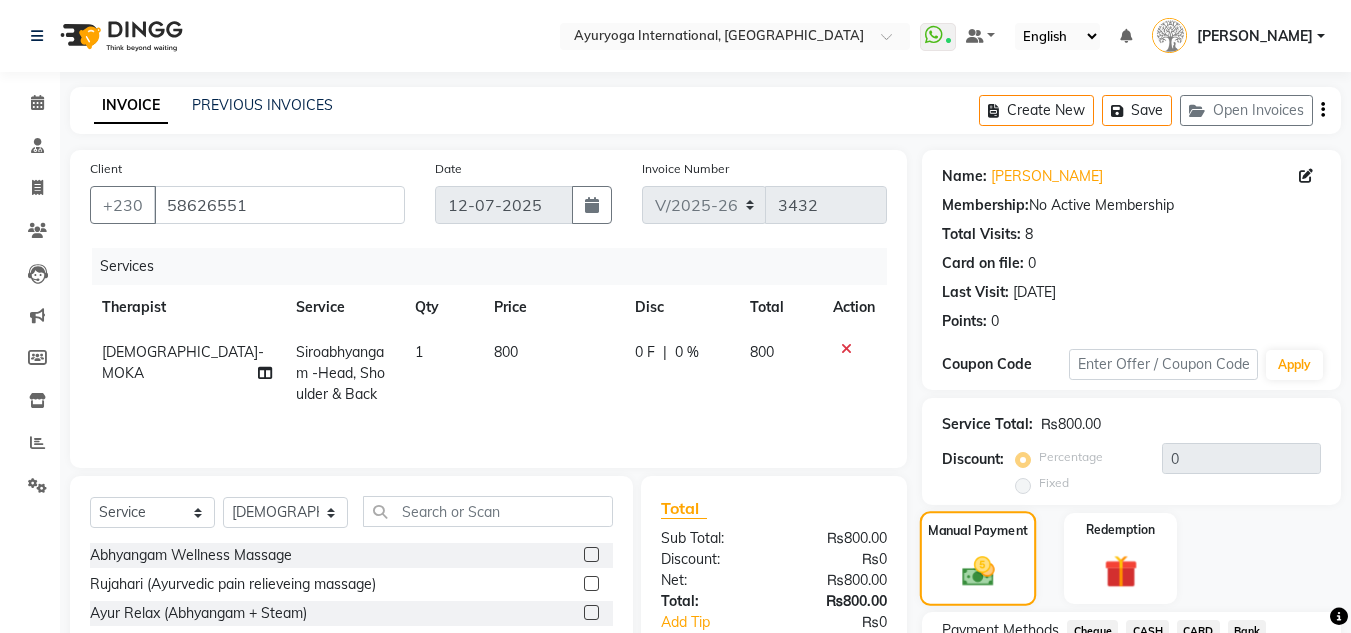 scroll, scrollTop: 168, scrollLeft: 0, axis: vertical 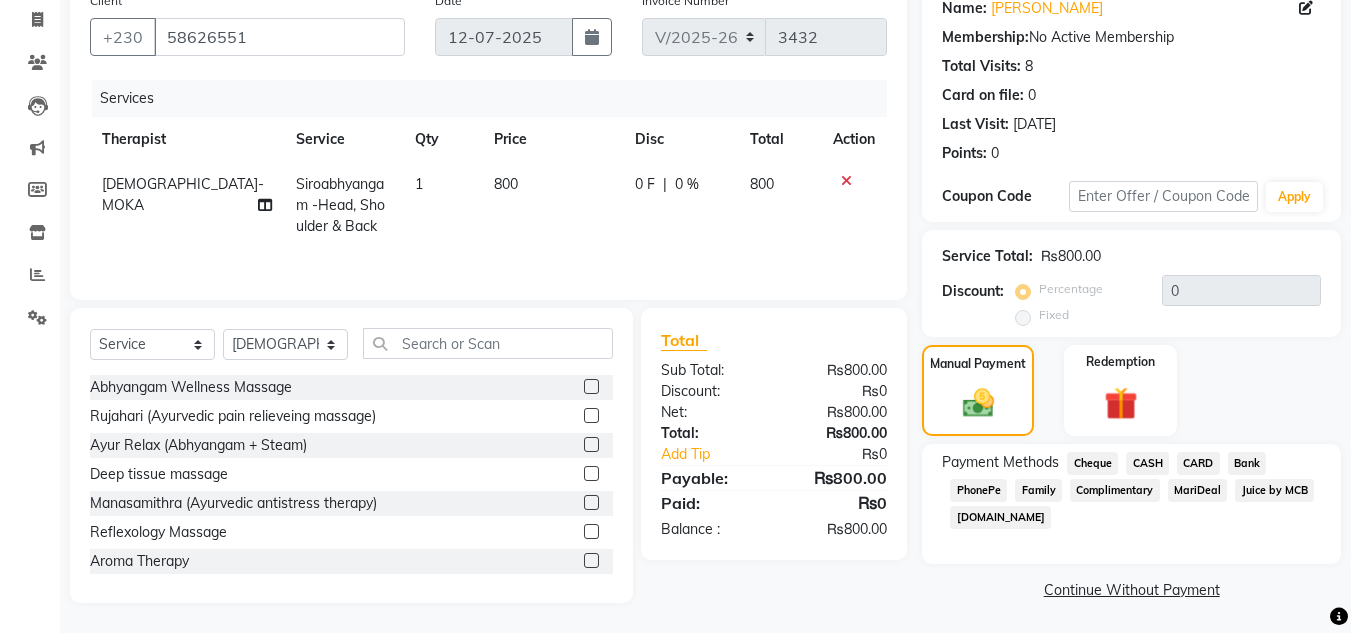 click on "Juice by MCB" 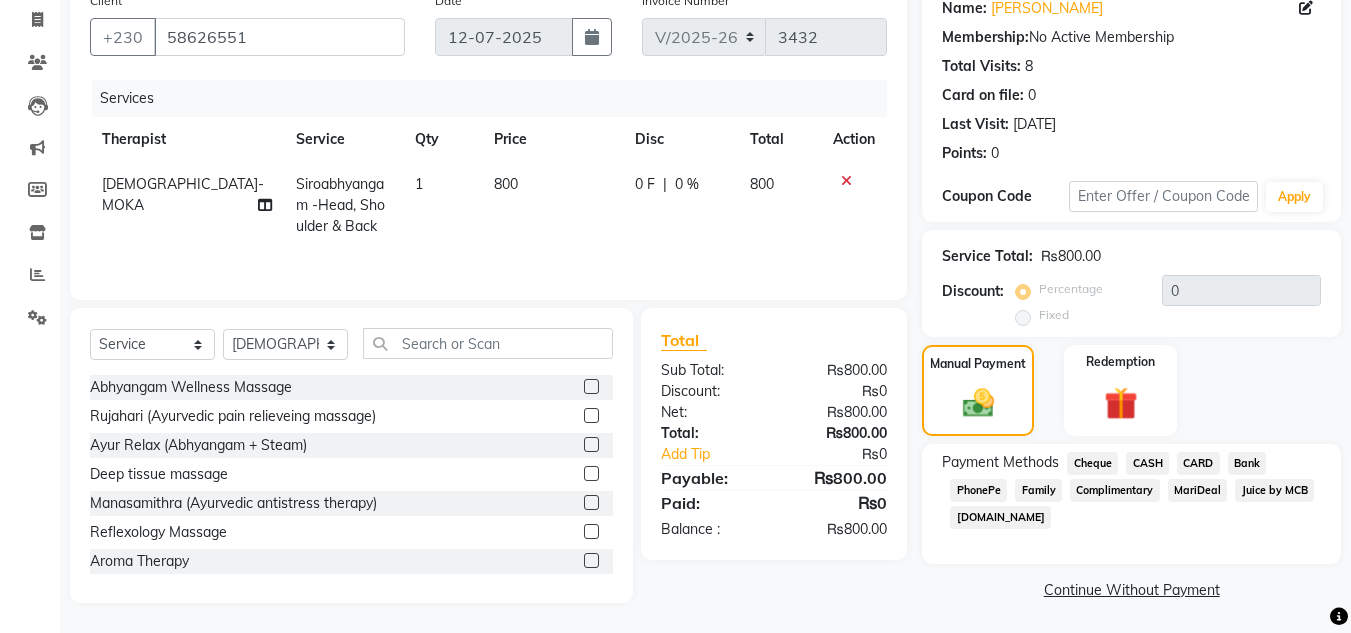 click on "Juice by MCB" 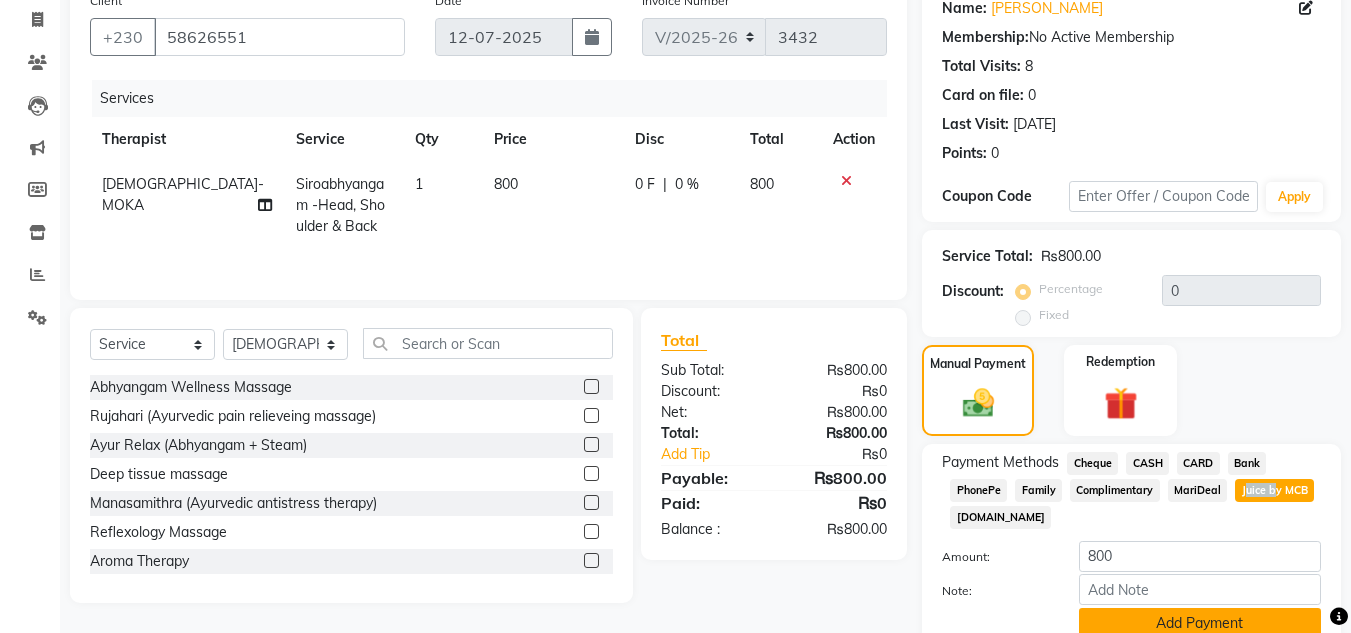 click on "Add Payment" 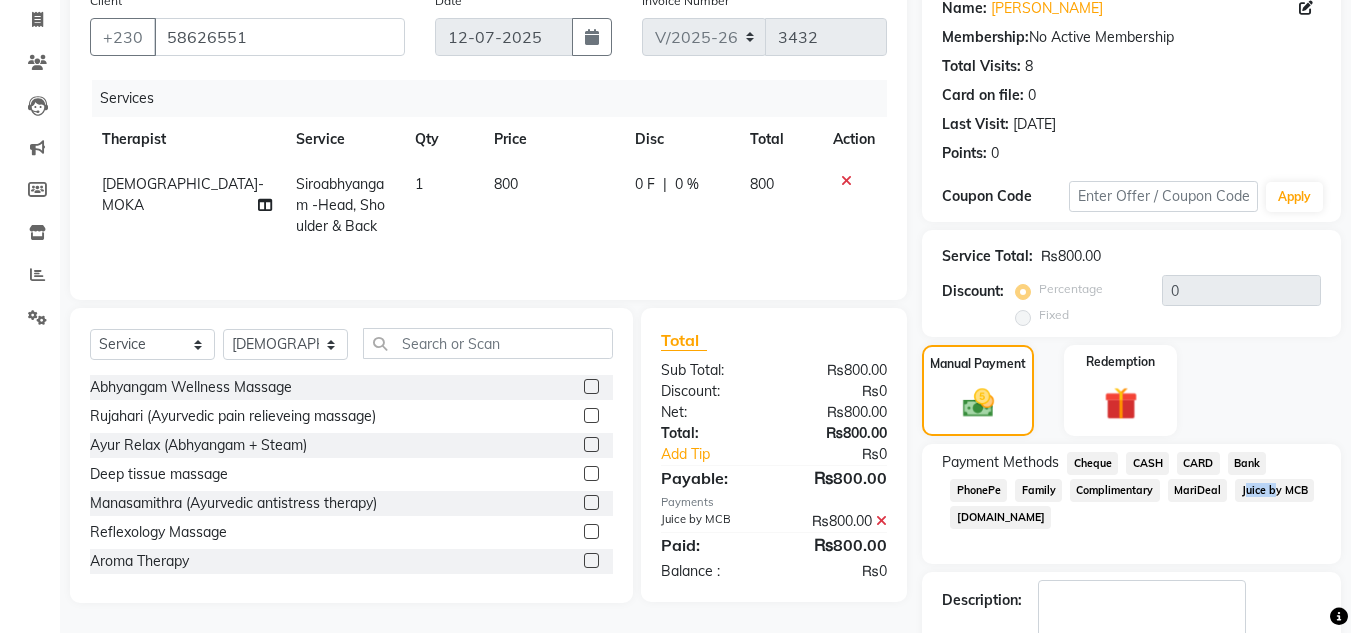 scroll, scrollTop: 283, scrollLeft: 0, axis: vertical 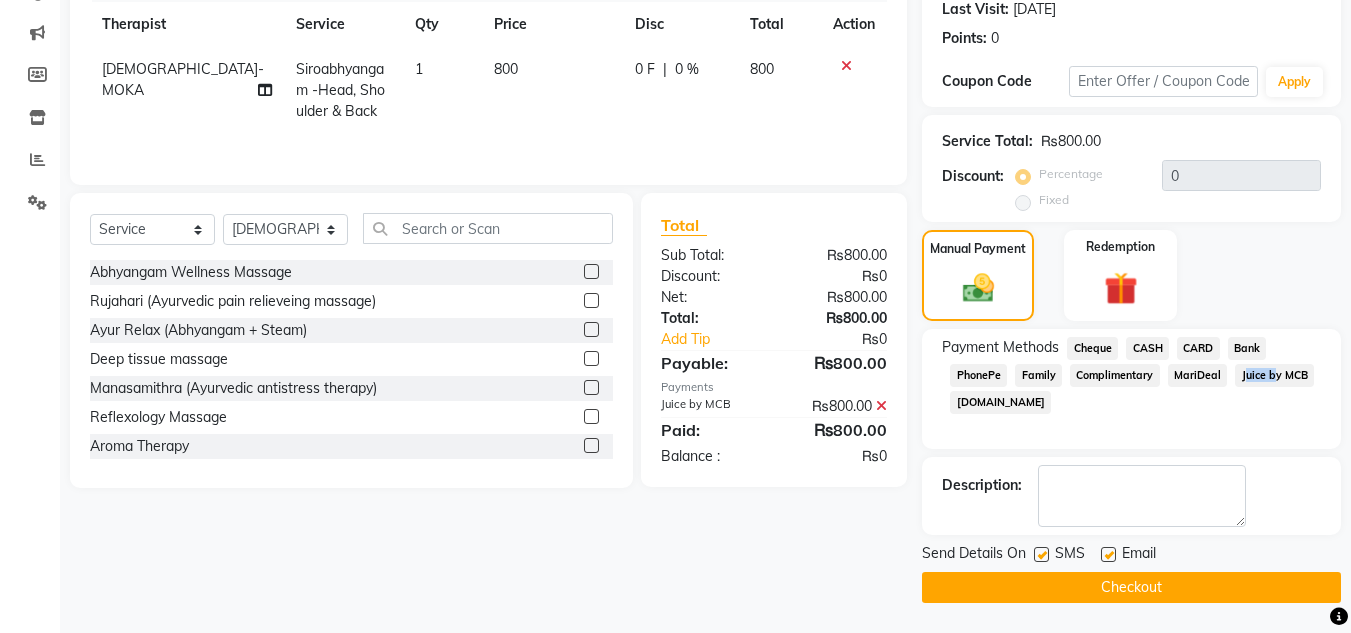 click on "Checkout" 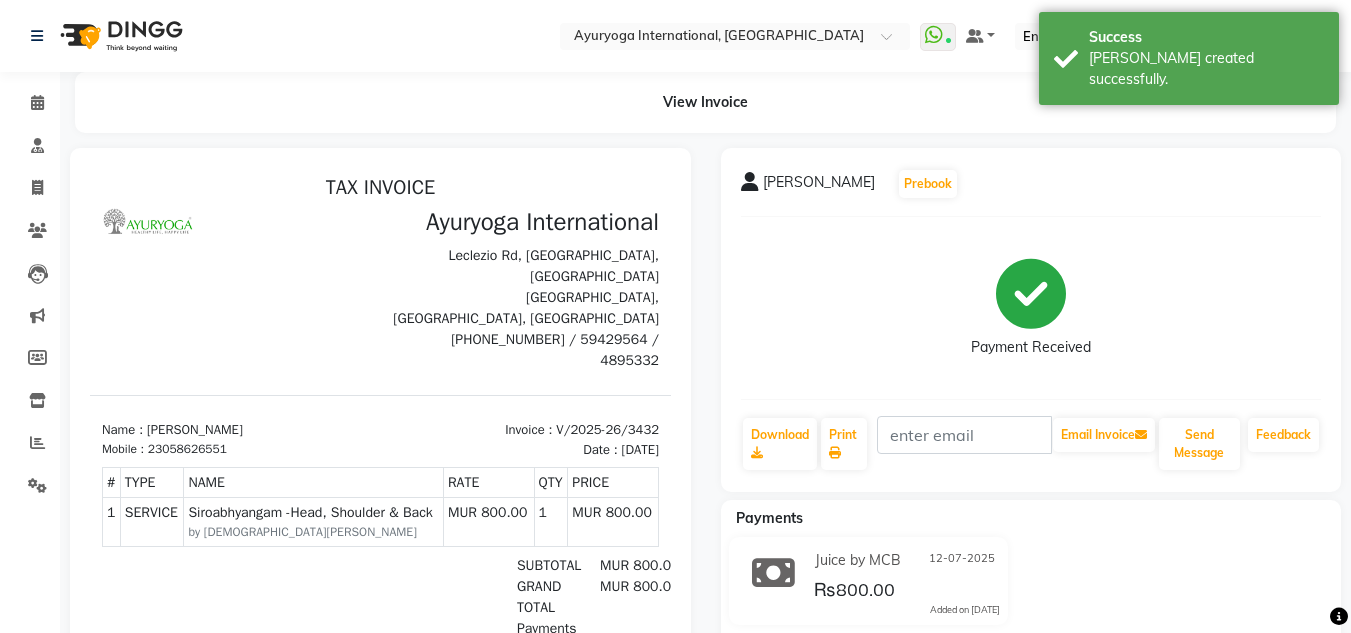 scroll, scrollTop: 0, scrollLeft: 0, axis: both 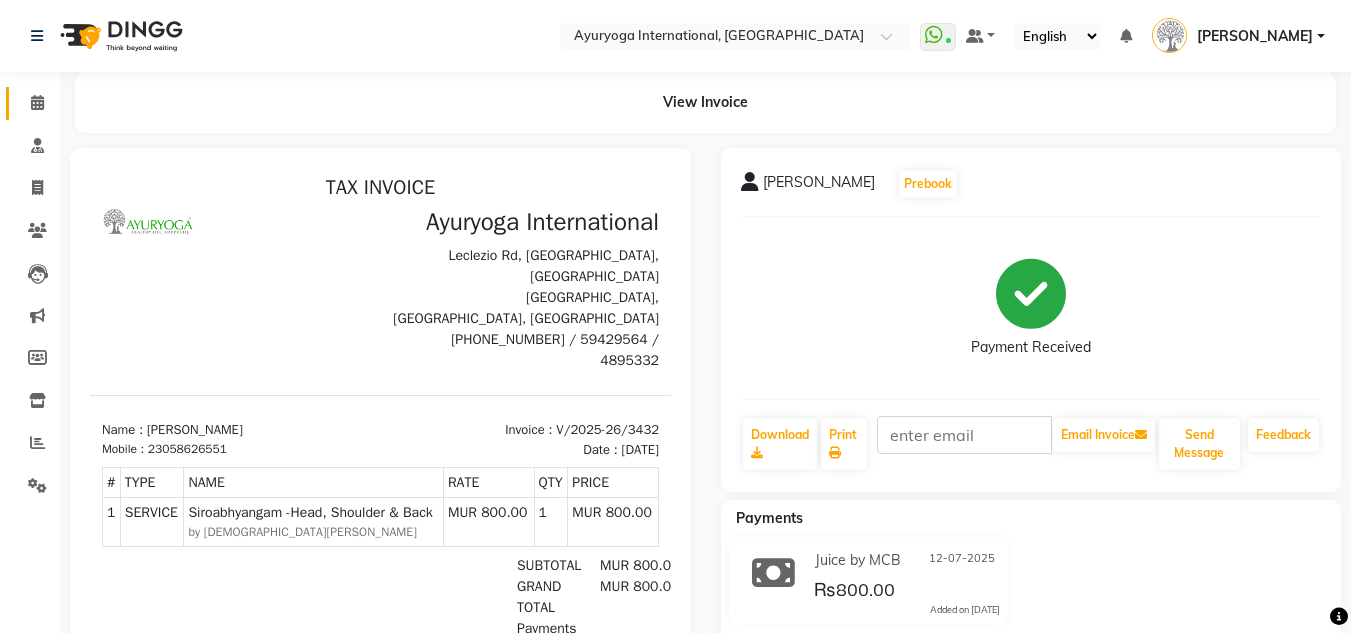 click on "Calendar" 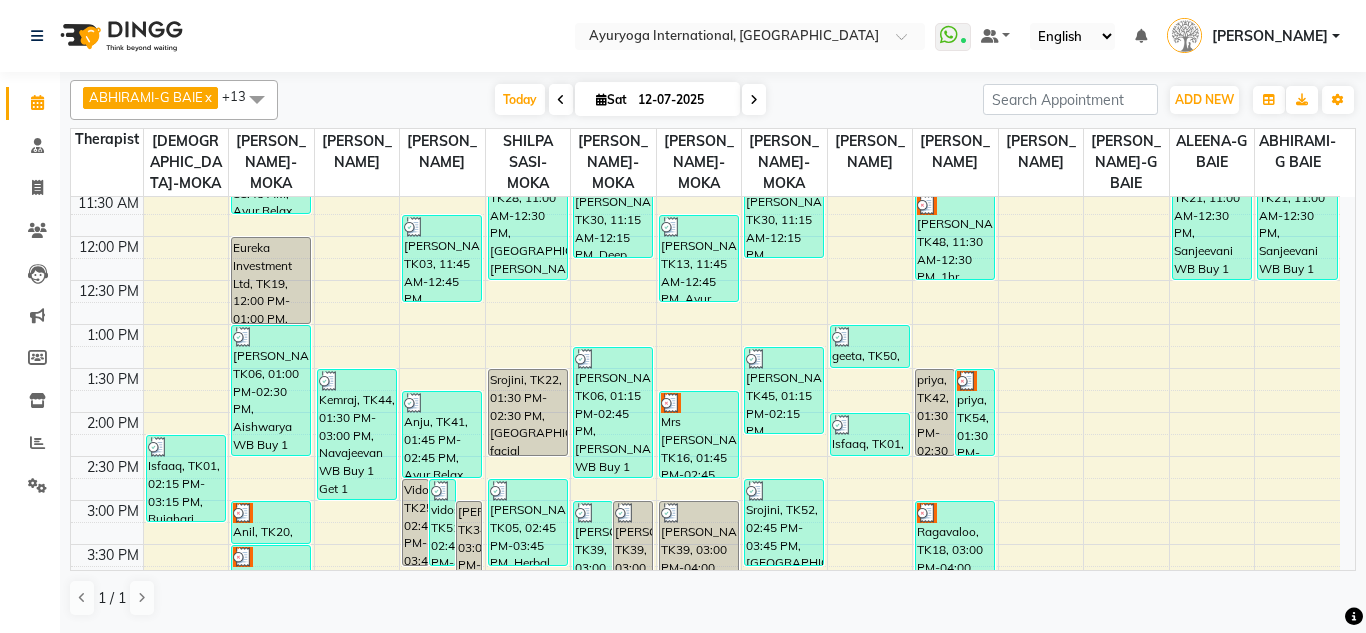 scroll, scrollTop: 300, scrollLeft: 0, axis: vertical 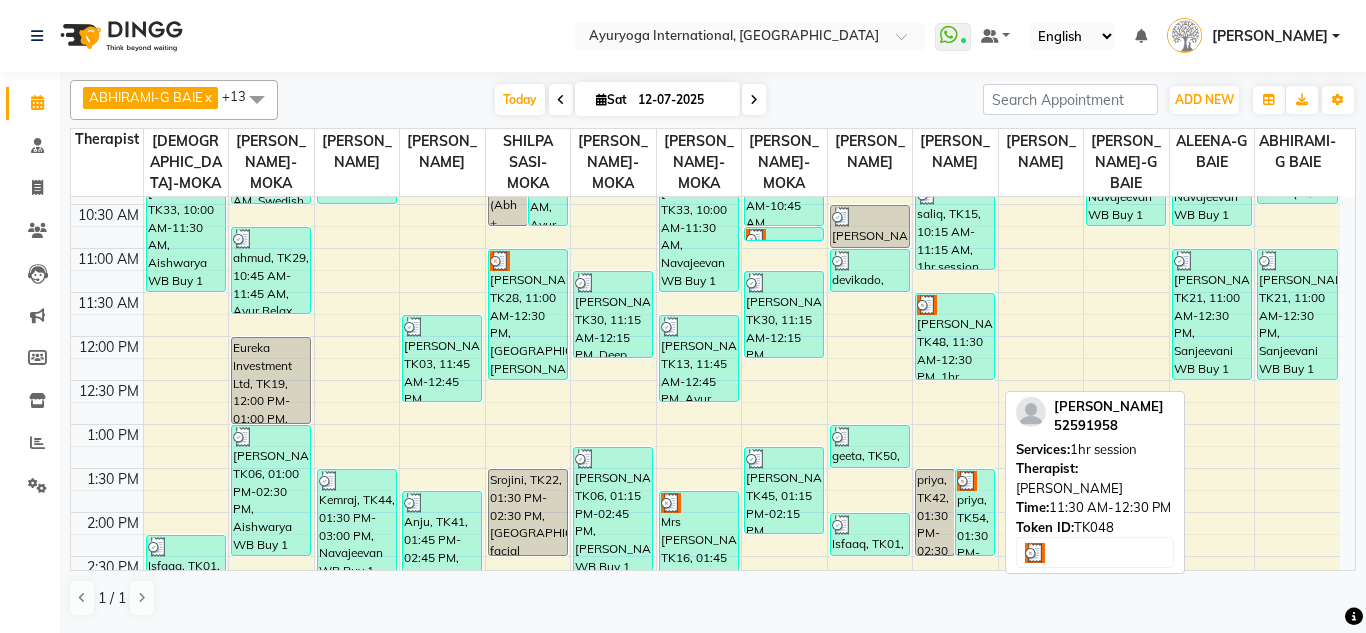 click on "Yajjadeo Lotun, TK48, 11:30 AM-12:30 PM, 1hr session" at bounding box center (955, 336) 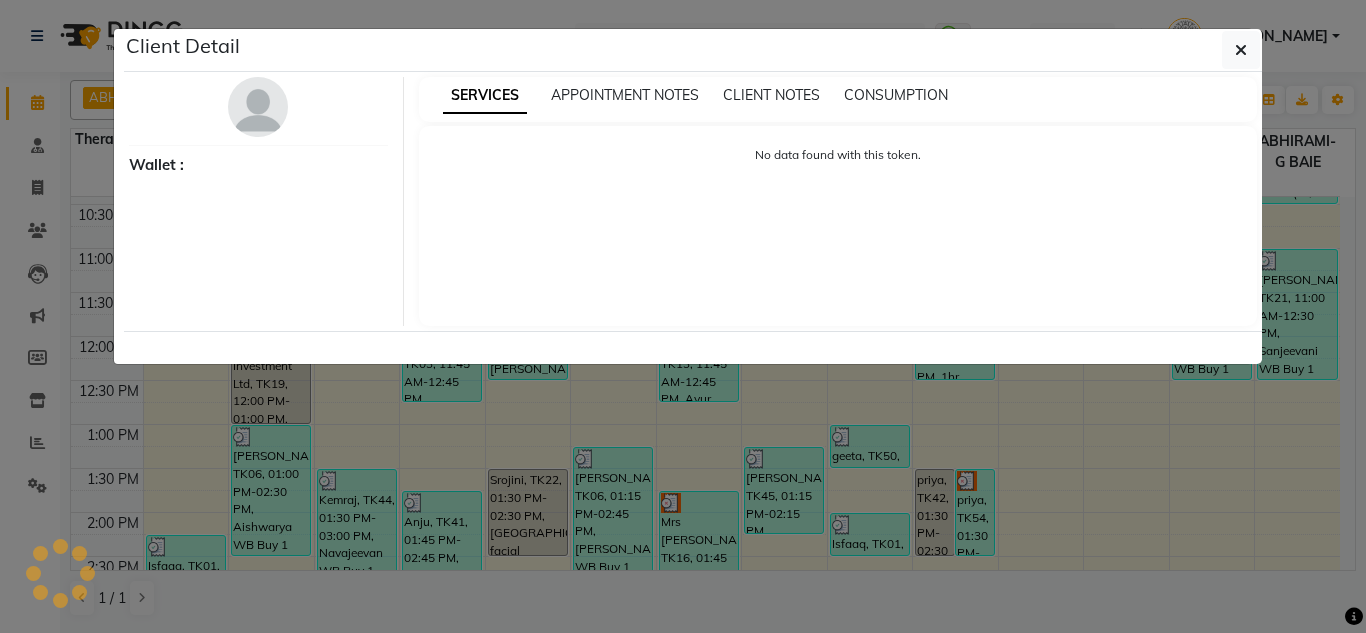 select on "3" 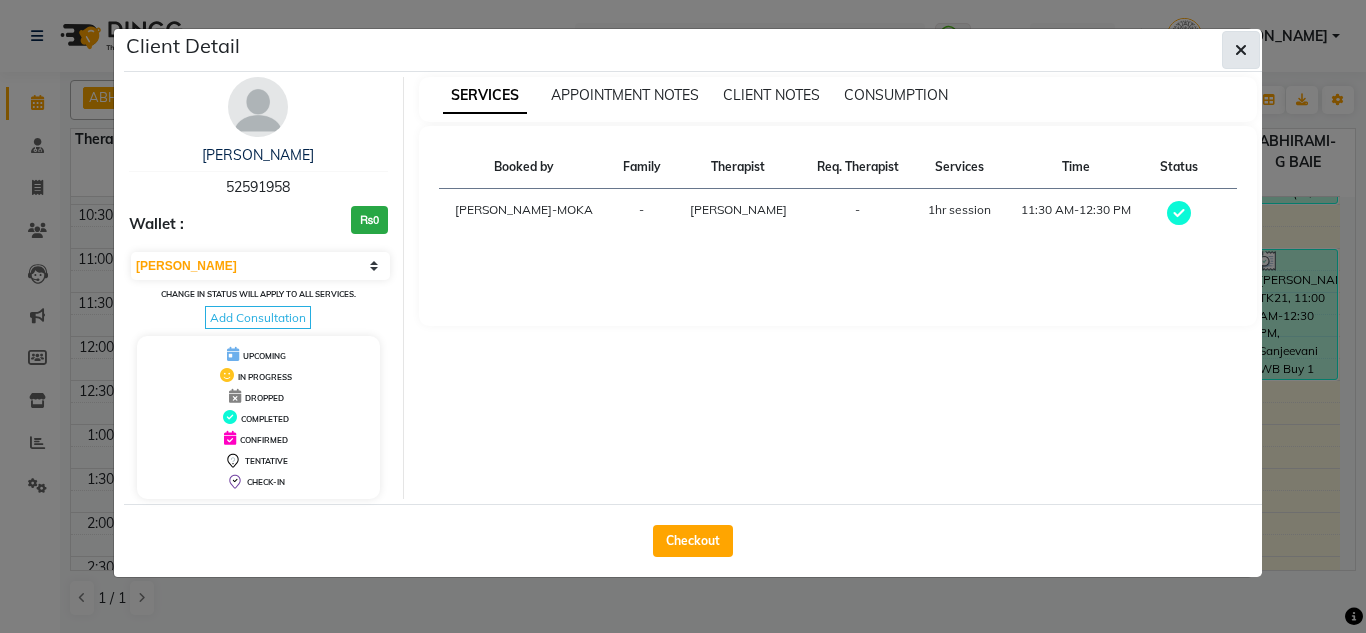 click 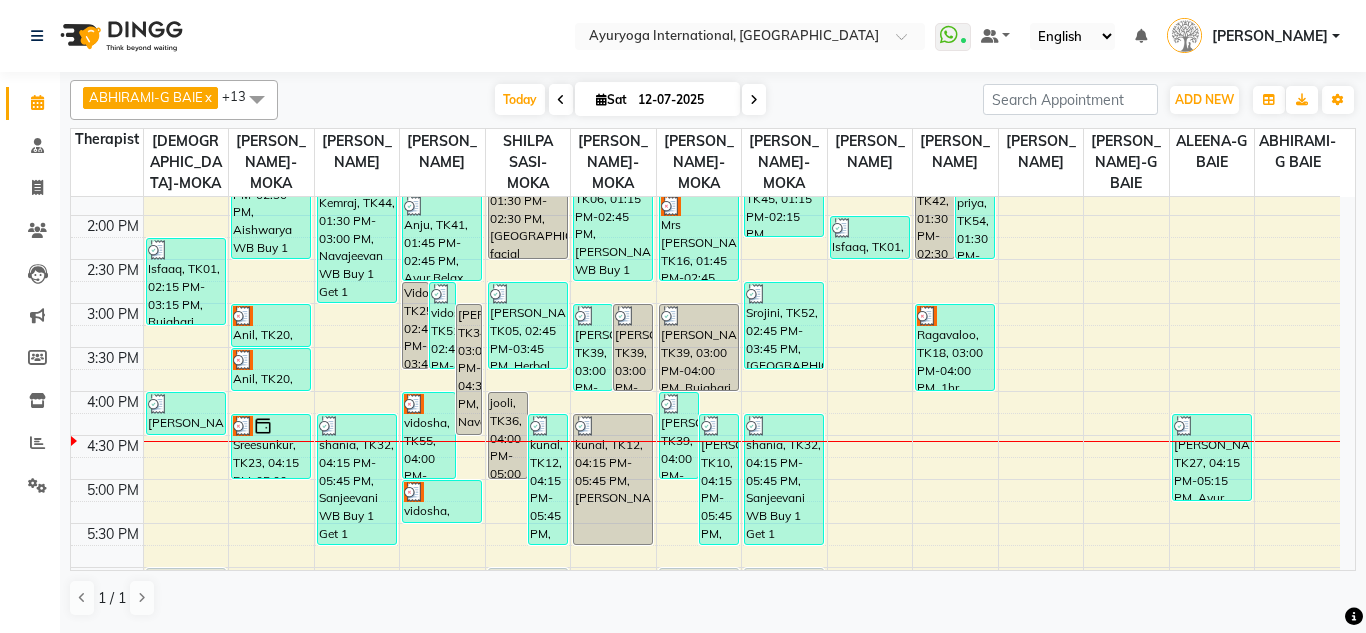 scroll, scrollTop: 600, scrollLeft: 0, axis: vertical 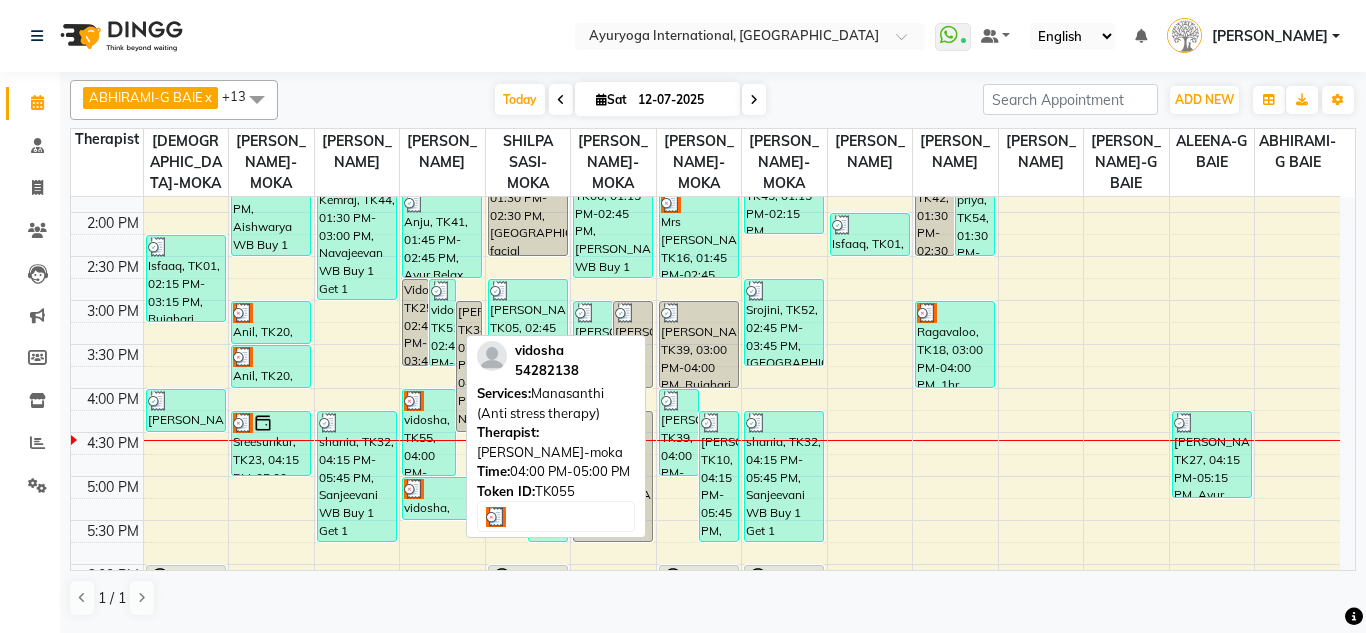 click on "vidosha, TK55, 04:00 PM-05:00 PM, Manasanthi (Anti stress therapy)" at bounding box center [429, 432] 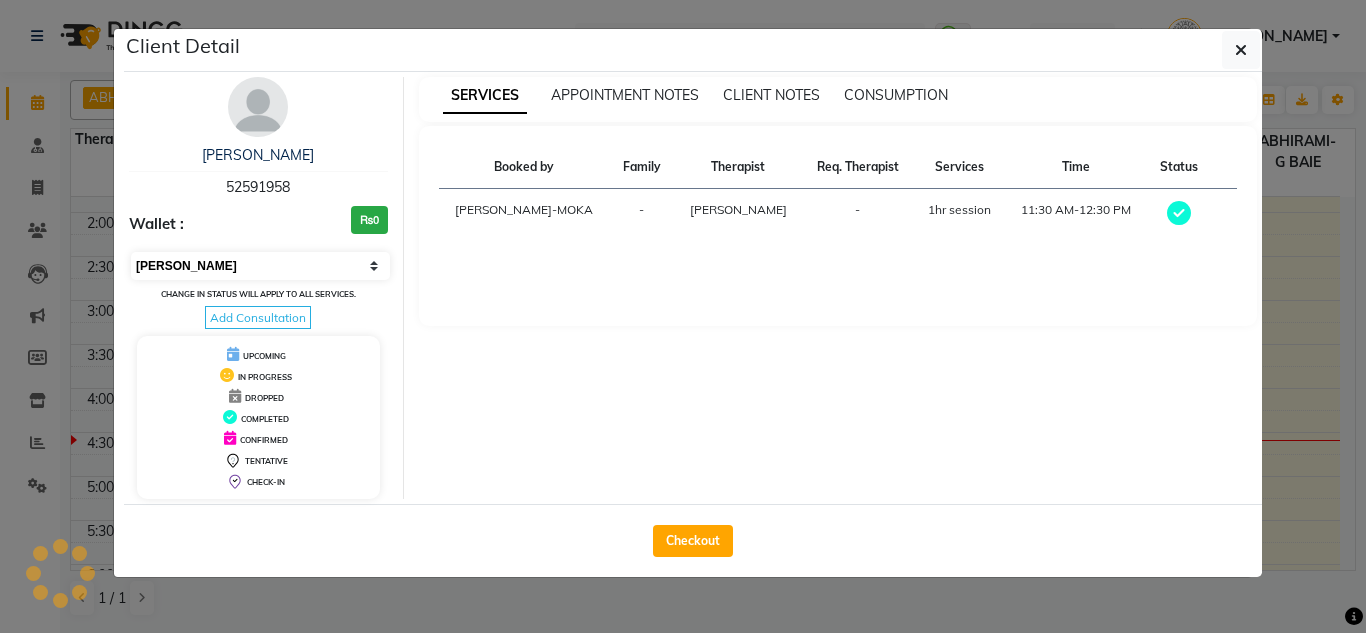 click on "Select MARK DONE UPCOMING" at bounding box center (260, 266) 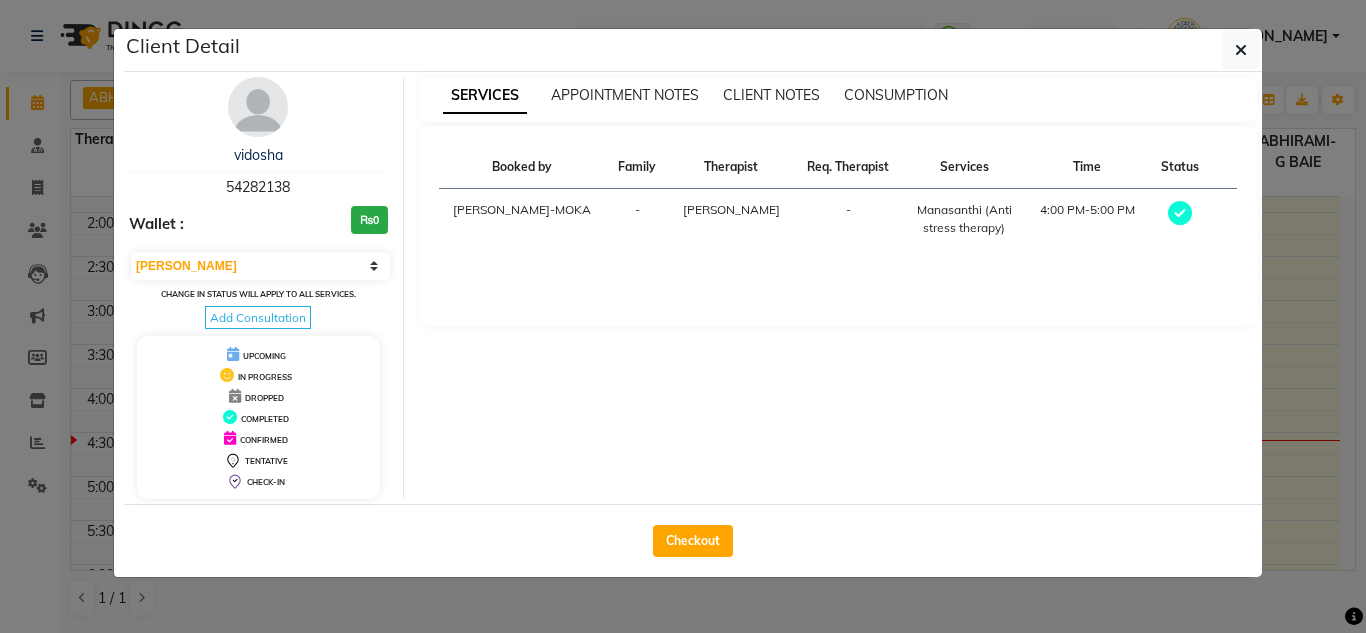 click on "UPCOMING" at bounding box center (264, 356) 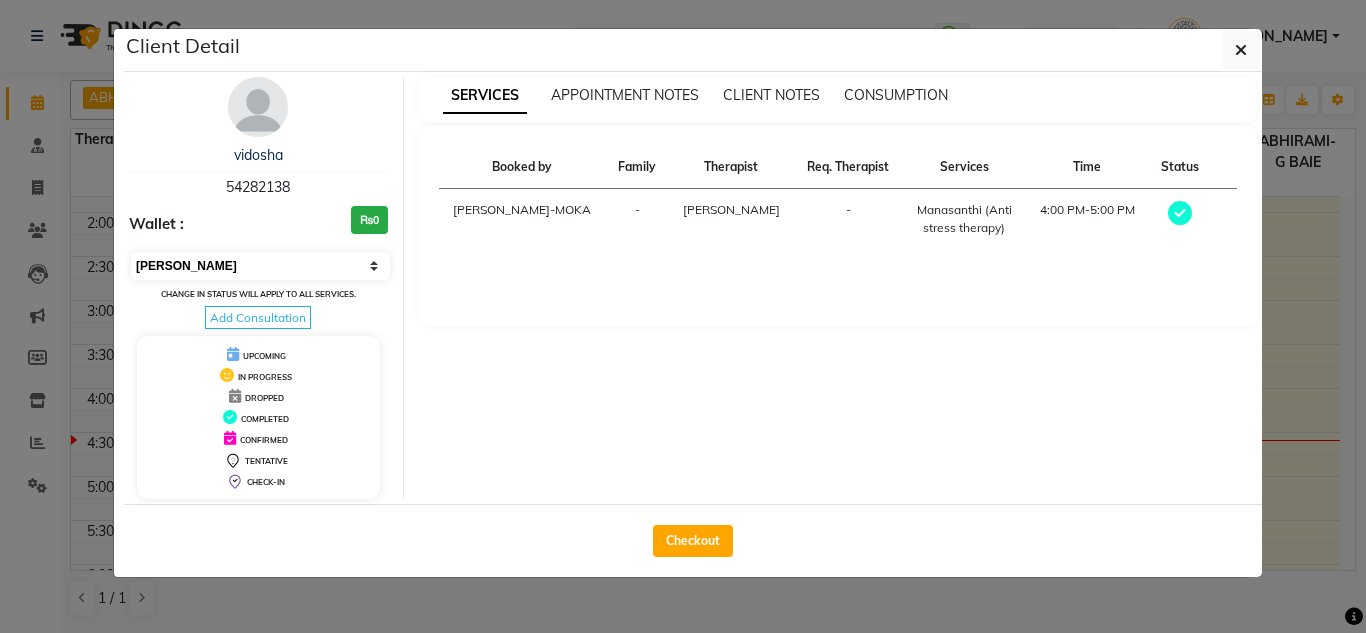 click on "Select MARK DONE UPCOMING" at bounding box center [260, 266] 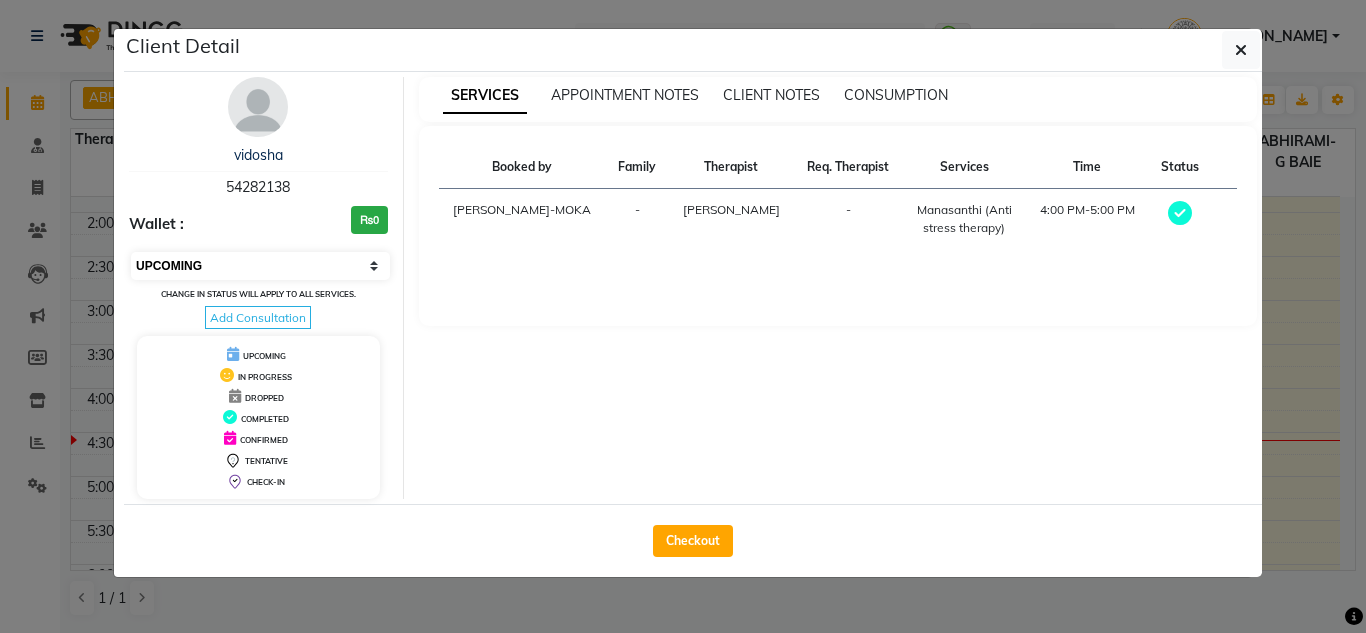 click on "Select MARK DONE UPCOMING" at bounding box center (260, 266) 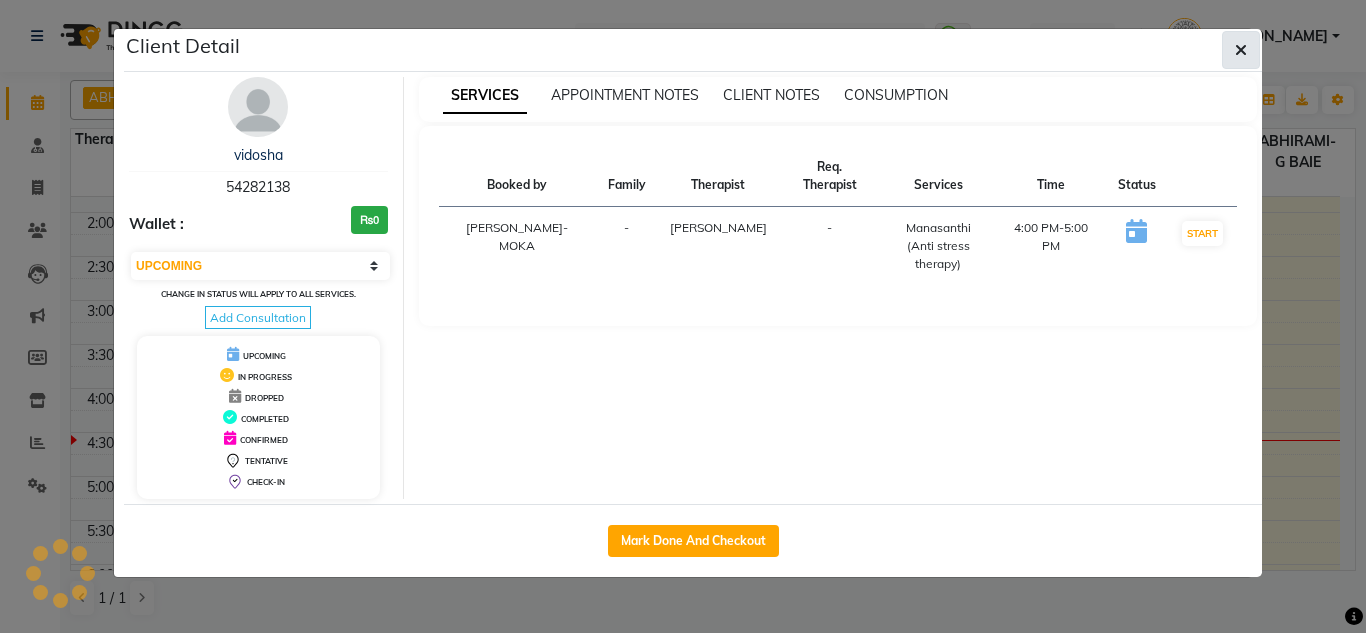 click 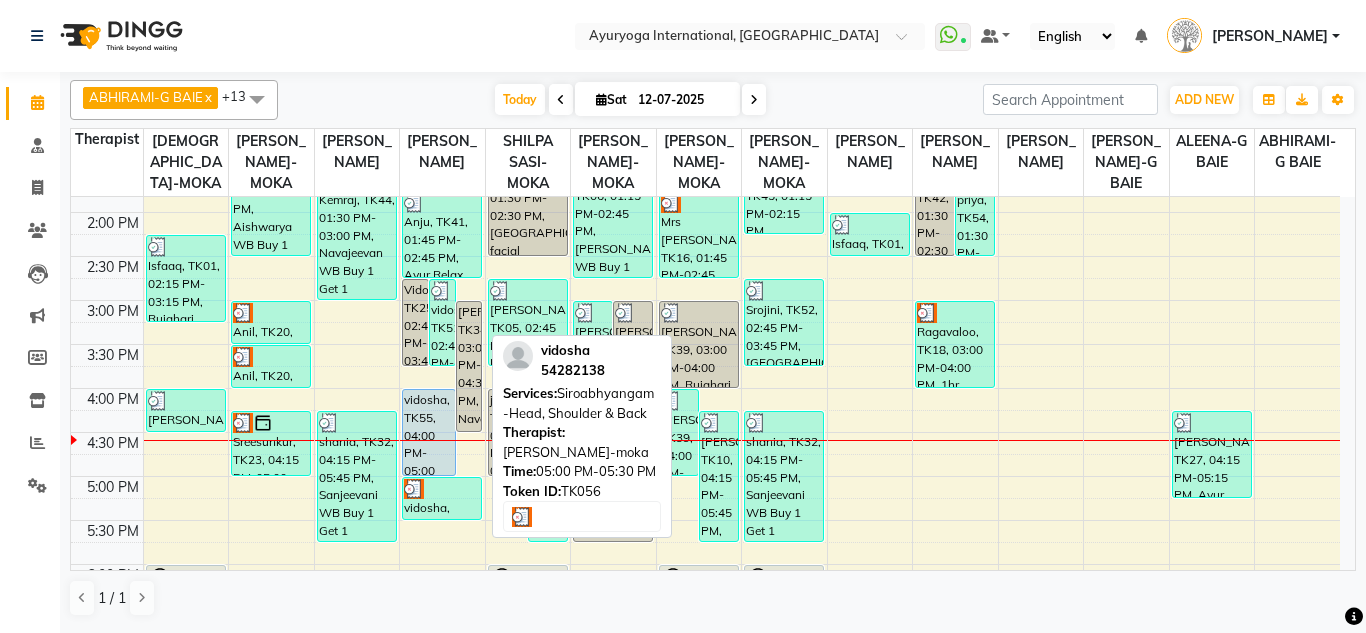 click at bounding box center [442, 489] 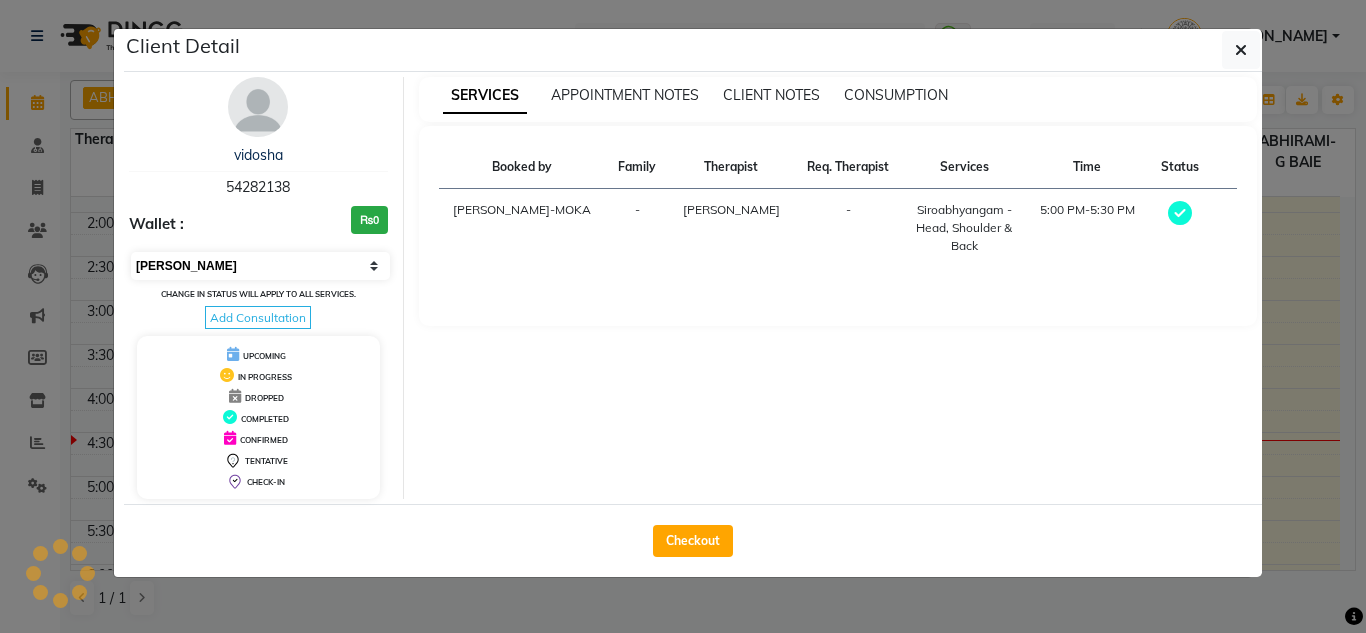 click on "Select MARK DONE UPCOMING" at bounding box center [260, 266] 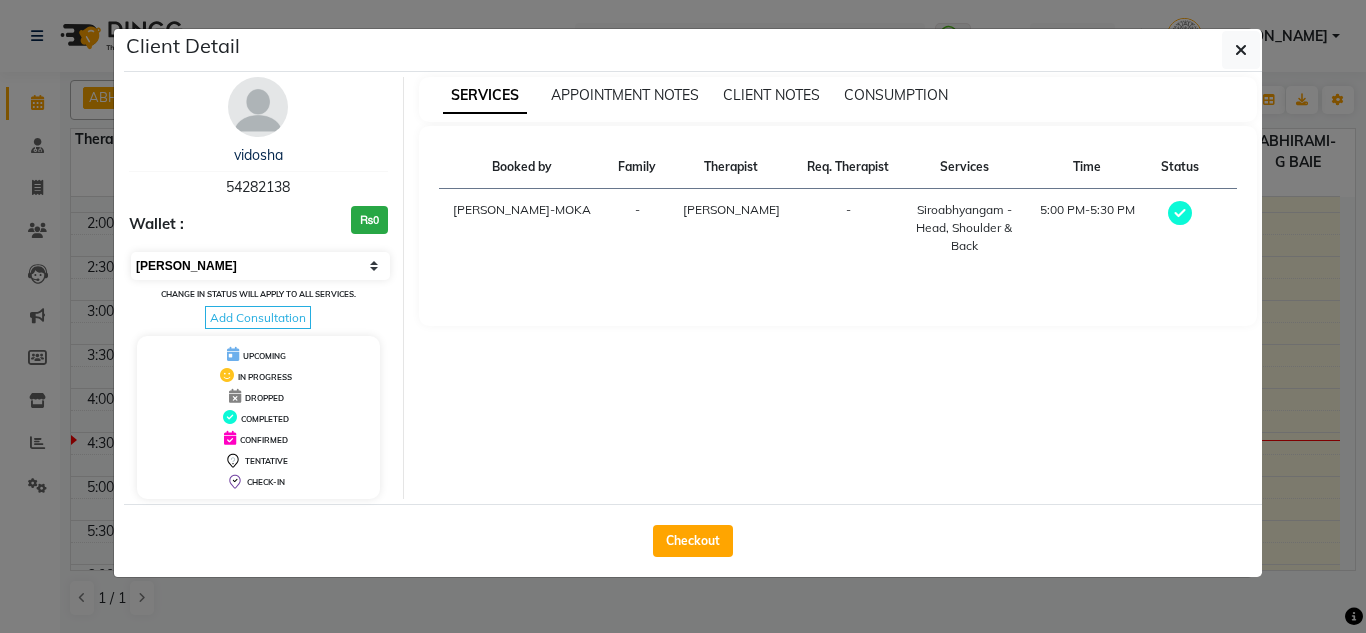 click on "Select MARK DONE UPCOMING" at bounding box center (260, 266) 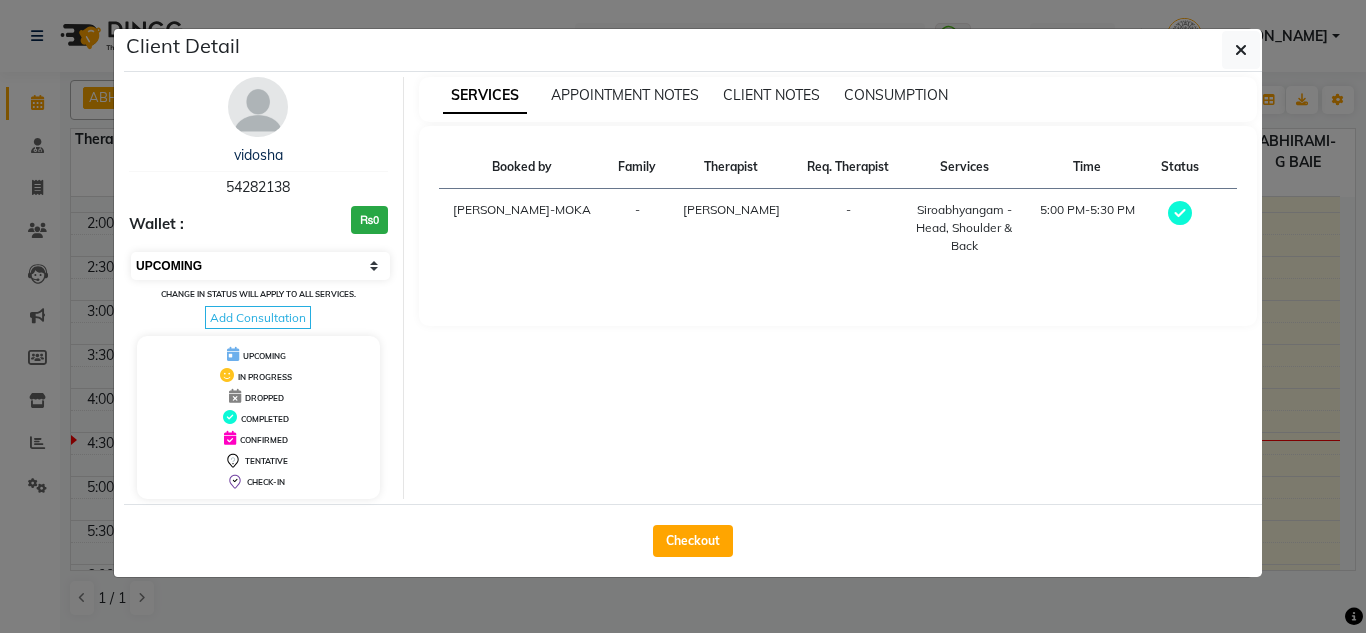 click on "Select MARK DONE UPCOMING" at bounding box center [260, 266] 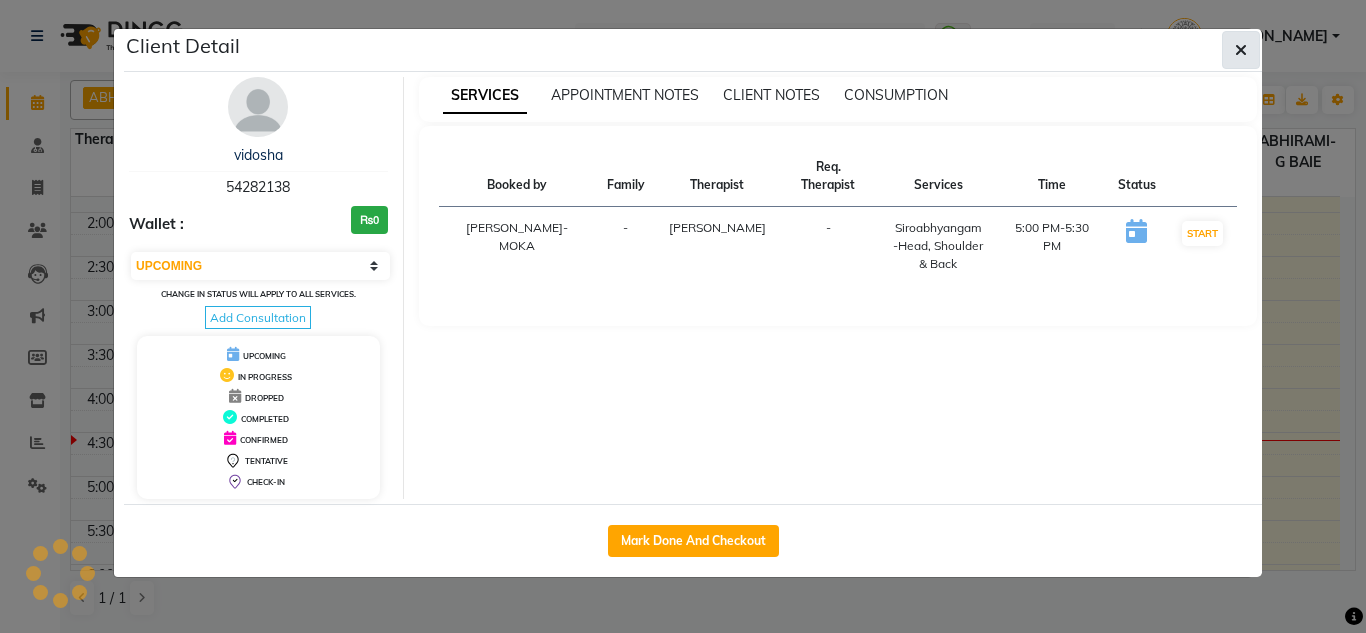 click 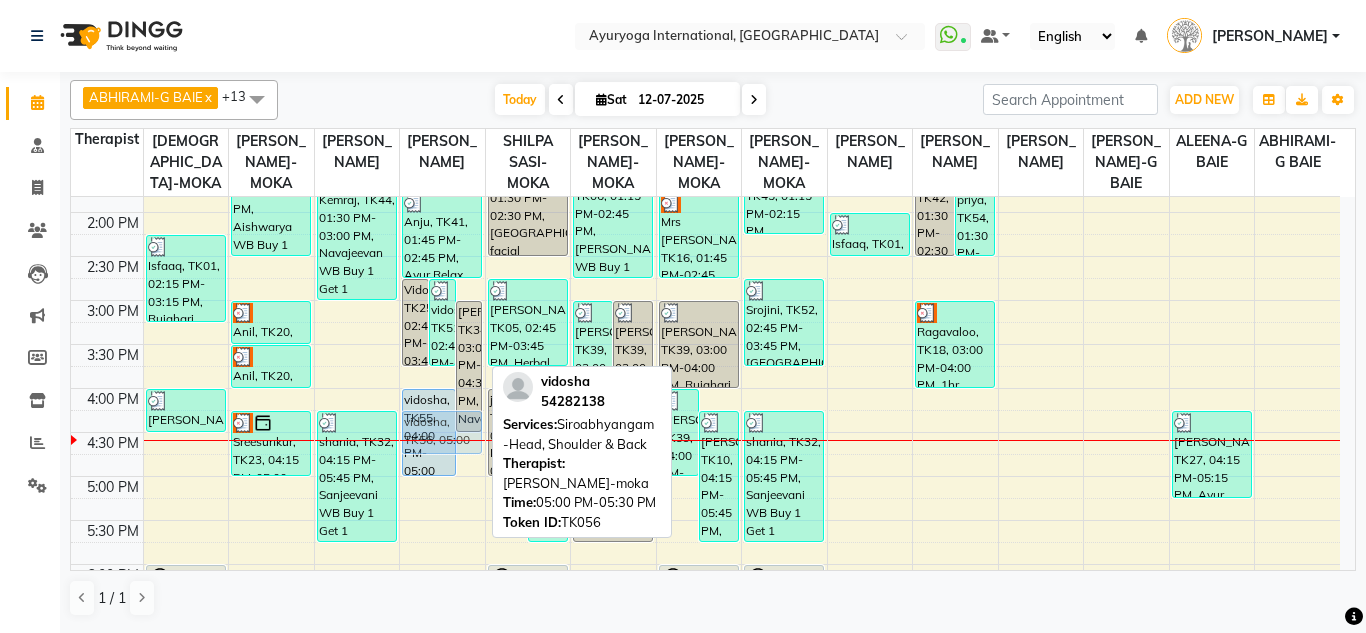 drag, startPoint x: 448, startPoint y: 520, endPoint x: 451, endPoint y: 463, distance: 57.07889 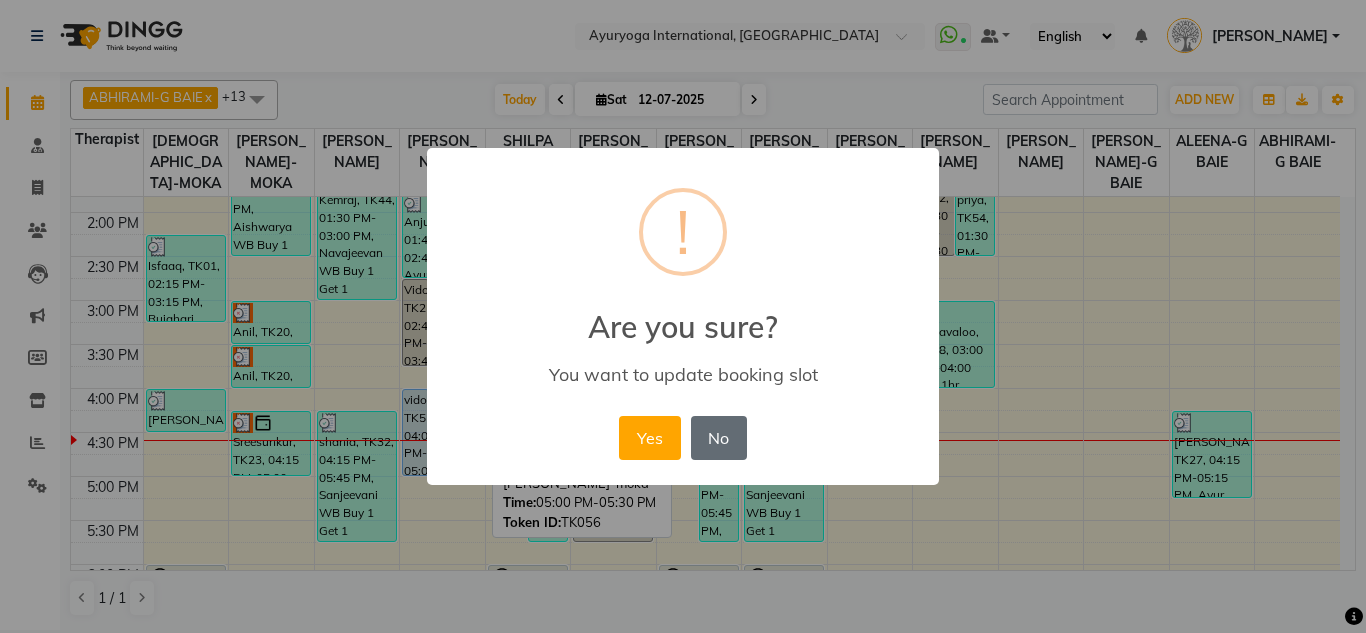 click on "No" at bounding box center [719, 438] 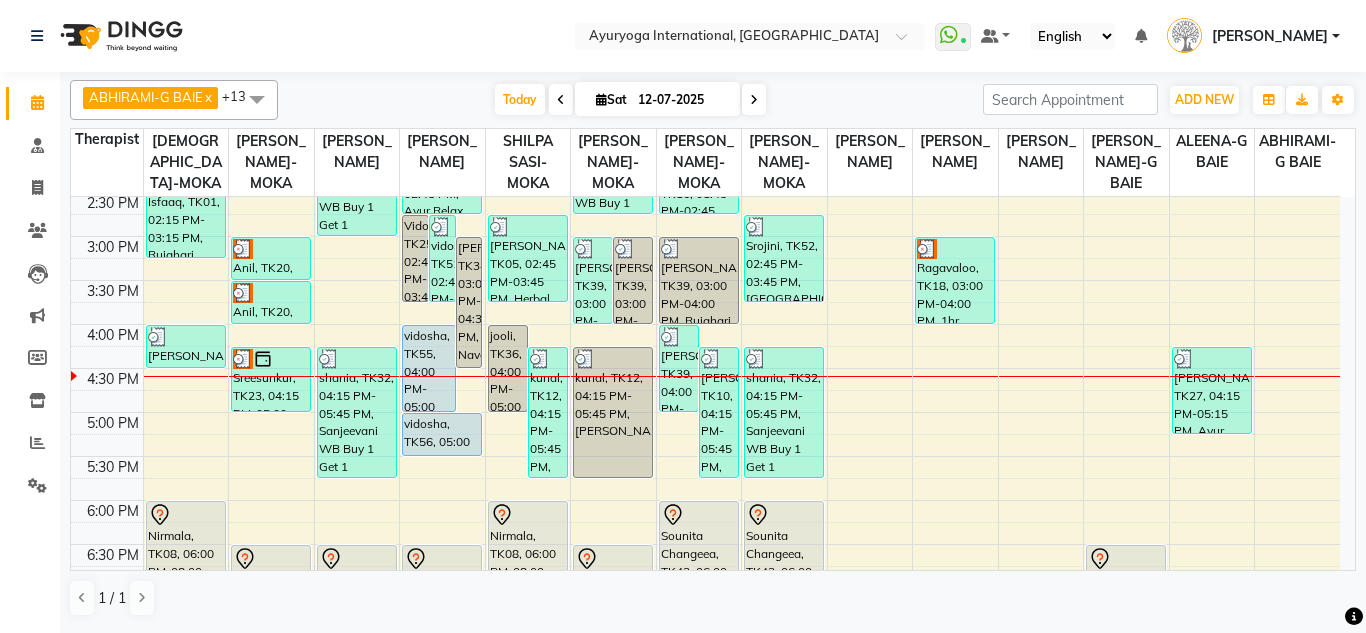 scroll, scrollTop: 700, scrollLeft: 0, axis: vertical 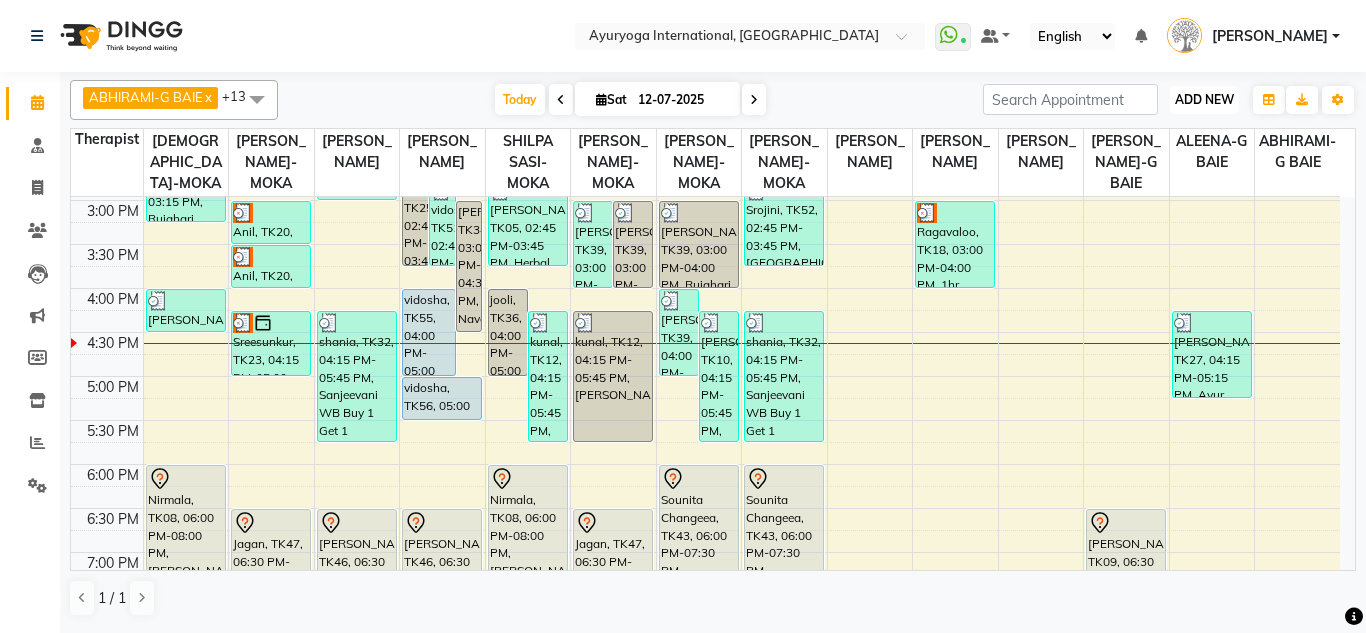 click on "ADD NEW Toggle Dropdown" at bounding box center (1204, 100) 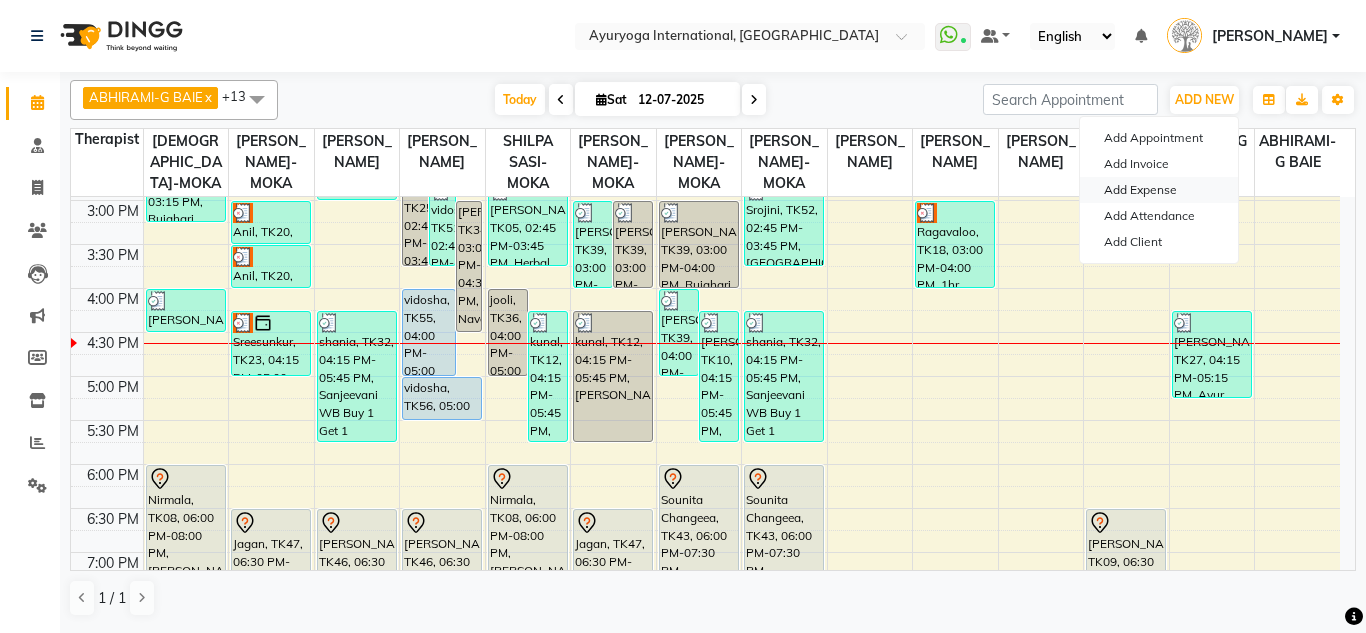 click on "Add Expense" at bounding box center [1159, 190] 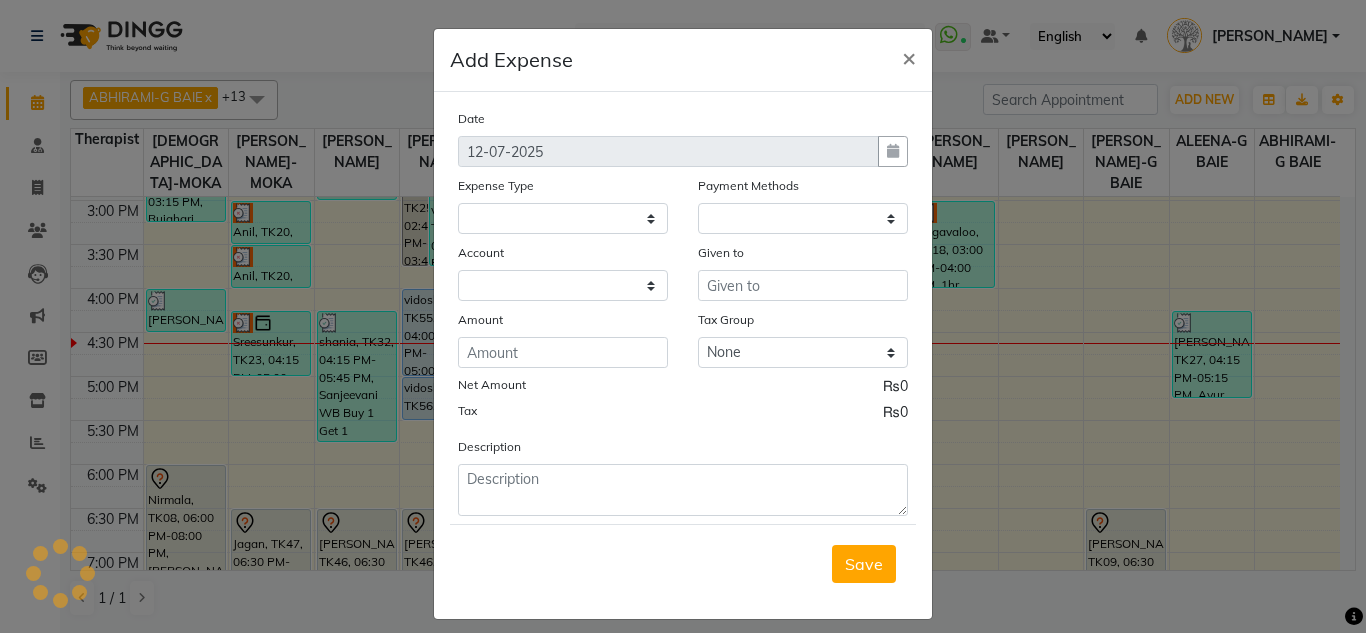 select 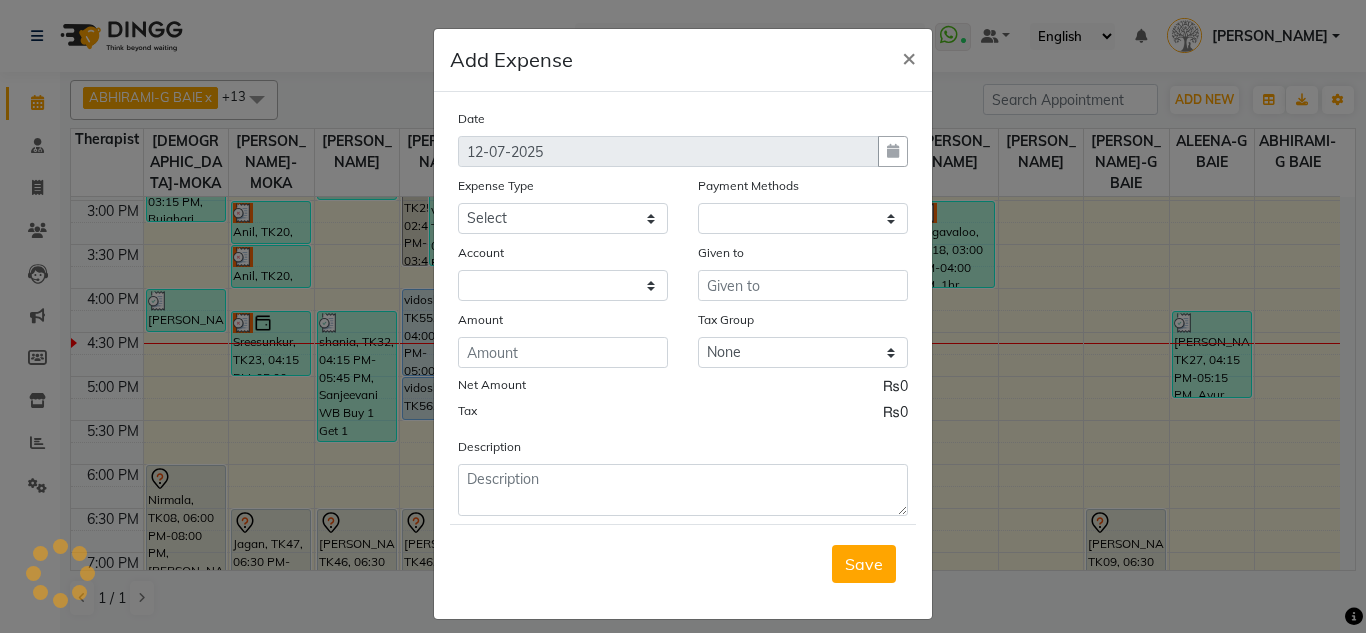 select on "1" 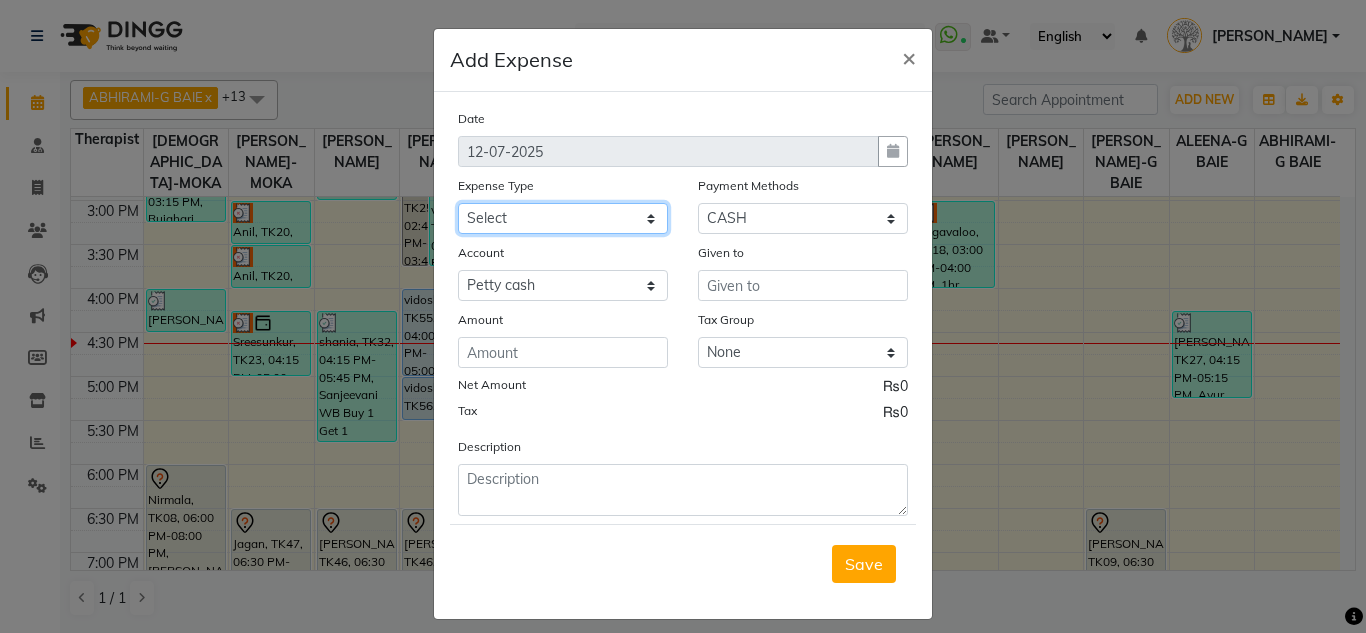 click on "Select Audit Charge BANK CHARGES CAR LOAN Cash transfer to bank Cash transfer to hub CENTRAL ELECTRICITY BOARD CENTRAL WATER AUTHORITY Cleaning Expenses Clinical Expenses Customer Refund Dividend Drinking water Equipment Fuel Govt Fee Licence Govt Fee Staff Incentive Insurance International purchase Loan Repayment Marketing and Promotional Expenses MAURITIUS REVENUE AUTHORITY Mauritius Revenue Authority Customs Mauritius Revenue Authority Staff MAURITIUS TELECOM LTD Miscellaneous Motor Vehicle Expenses NEW PROJECT AT GRANDBAY Office Expenses office stationary items Other Other Staff Cost Overseas Travelling Pantry Product Professional Charge PROPERTY RENT Rent Repairs and Maintenance RESERVE FUND Salary STAFF LOAN STAFF RECRUITMENT COST STAFF SALARY Transport and Travelling Expenses Travelling Expense Travelling Expenses Utilities" 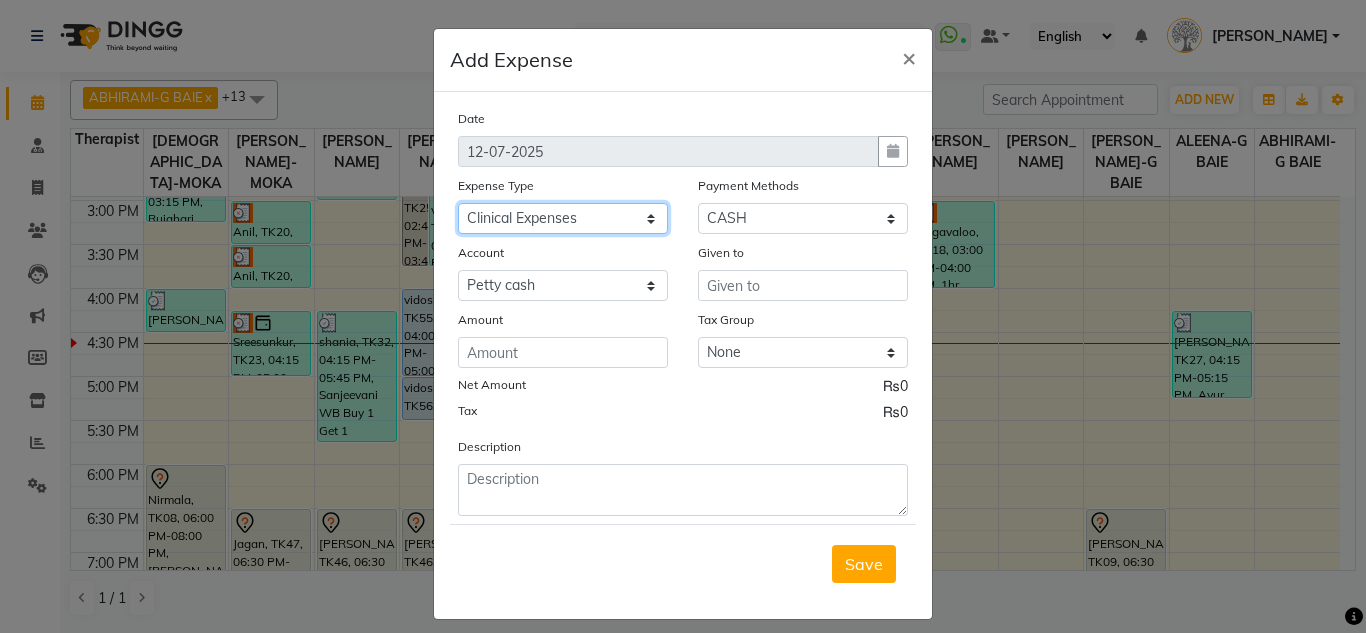 click on "Select Audit Charge BANK CHARGES CAR LOAN Cash transfer to bank Cash transfer to hub CENTRAL ELECTRICITY BOARD CENTRAL WATER AUTHORITY Cleaning Expenses Clinical Expenses Customer Refund Dividend Drinking water Equipment Fuel Govt Fee Licence Govt Fee Staff Incentive Insurance International purchase Loan Repayment Marketing and Promotional Expenses MAURITIUS REVENUE AUTHORITY Mauritius Revenue Authority Customs Mauritius Revenue Authority Staff MAURITIUS TELECOM LTD Miscellaneous Motor Vehicle Expenses NEW PROJECT AT GRANDBAY Office Expenses office stationary items Other Other Staff Cost Overseas Travelling Pantry Product Professional Charge PROPERTY RENT Rent Repairs and Maintenance RESERVE FUND Salary STAFF LOAN STAFF RECRUITMENT COST STAFF SALARY Transport and Travelling Expenses Travelling Expense Travelling Expenses Utilities" 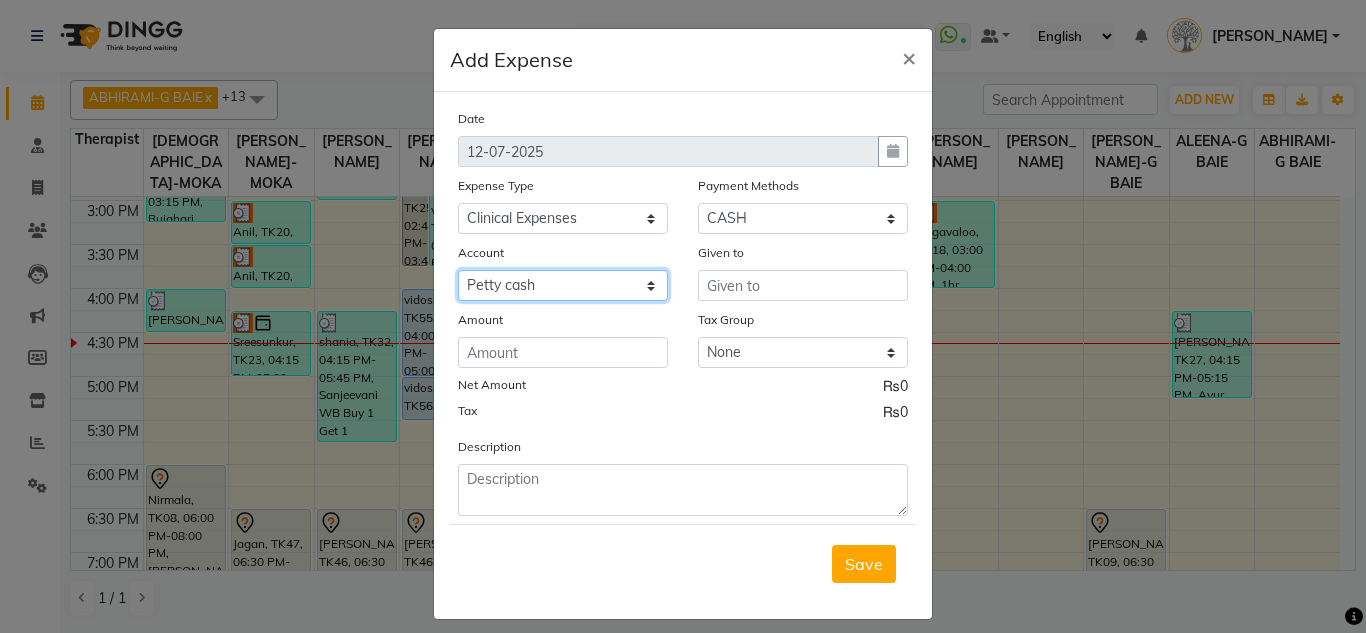 click on "Select MCB BANK Petty cash" 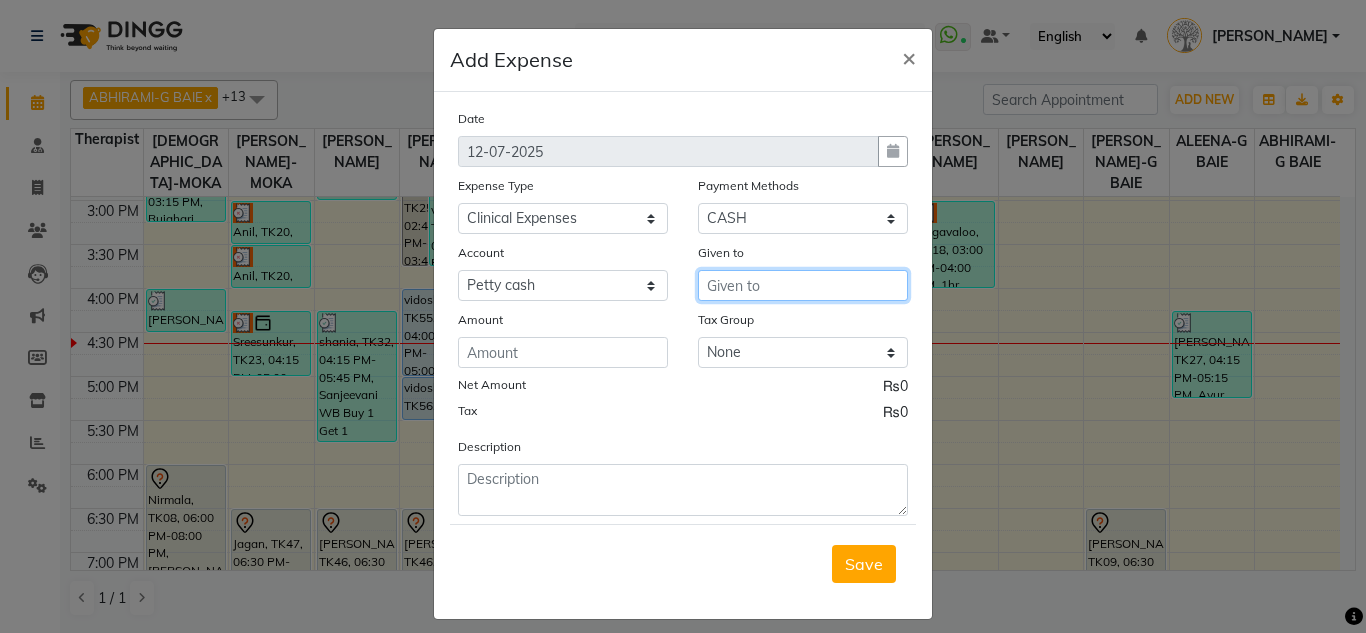 click at bounding box center [803, 285] 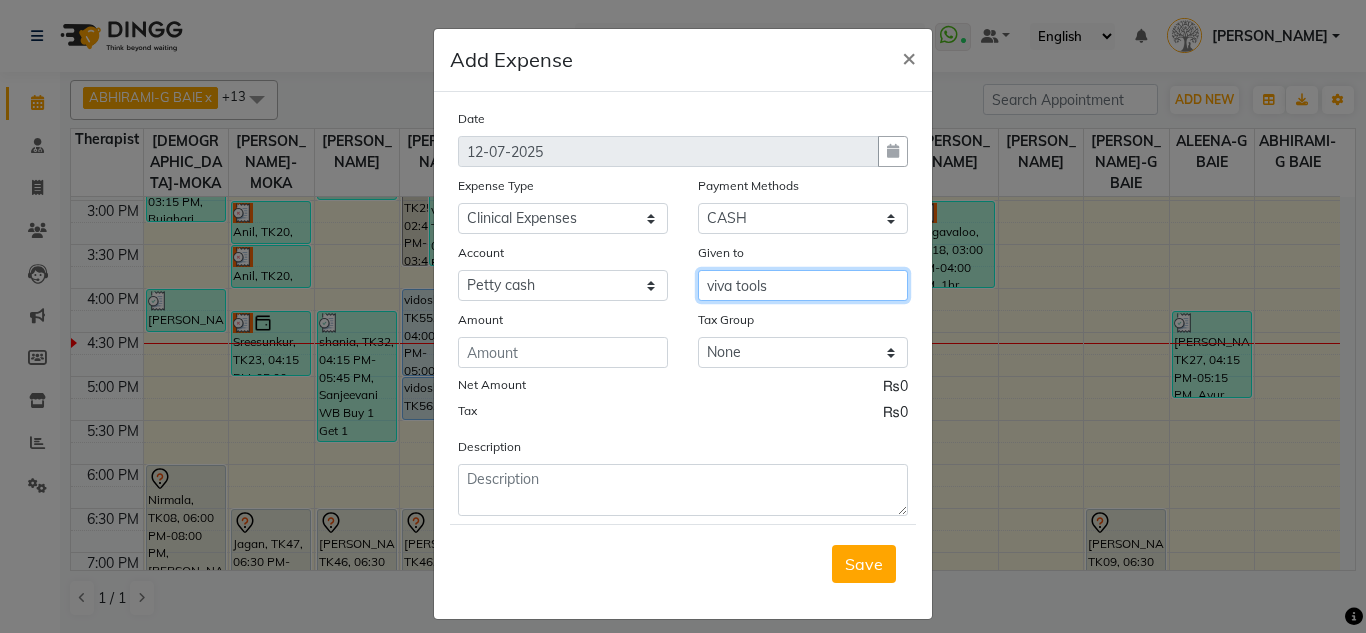 type on "viva tools" 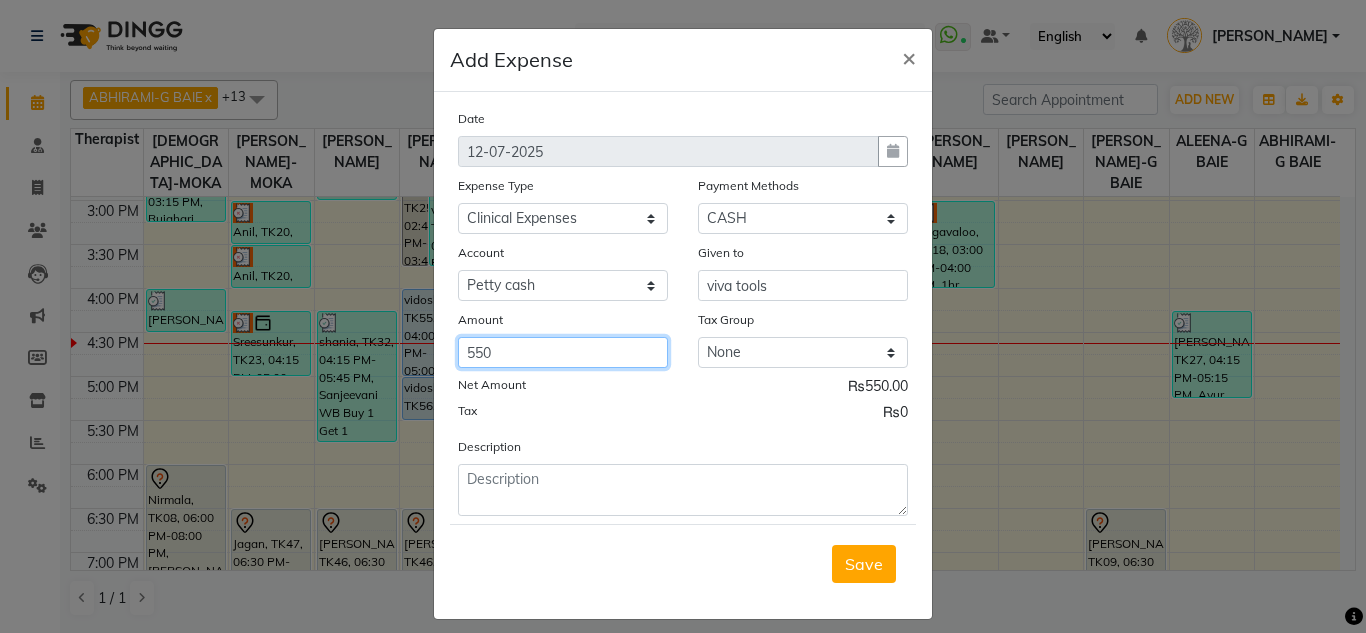 type on "550" 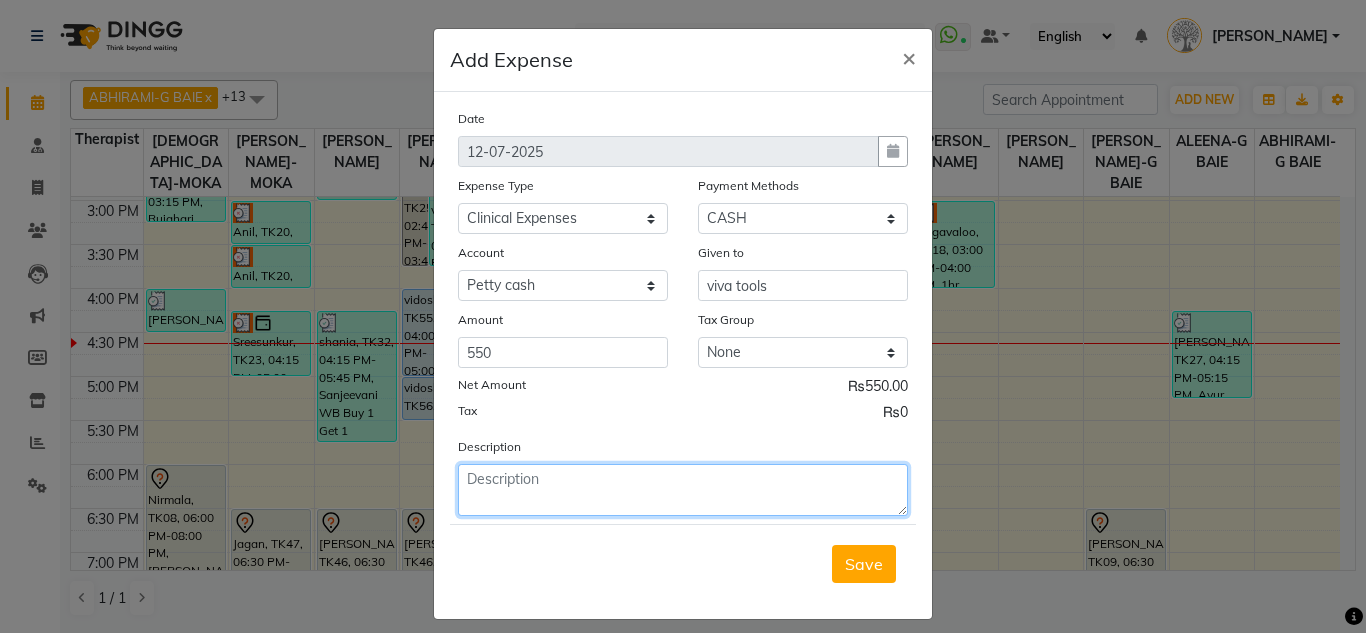 type on "t" 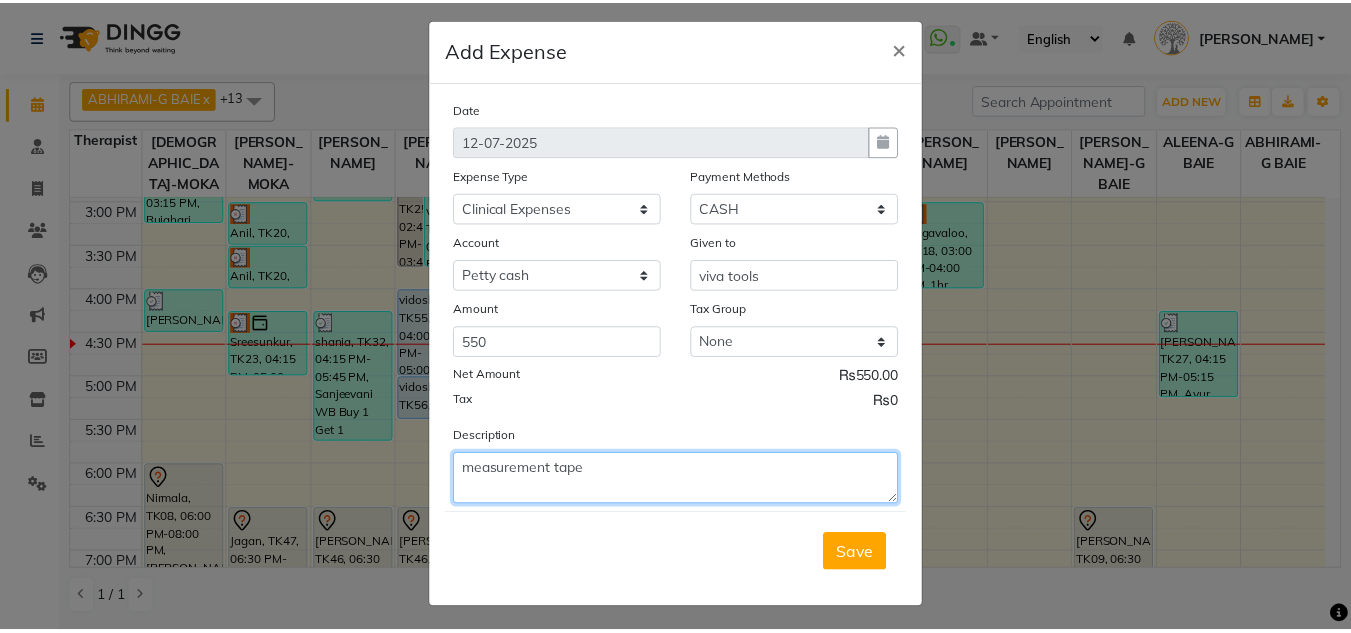 scroll, scrollTop: 15, scrollLeft: 0, axis: vertical 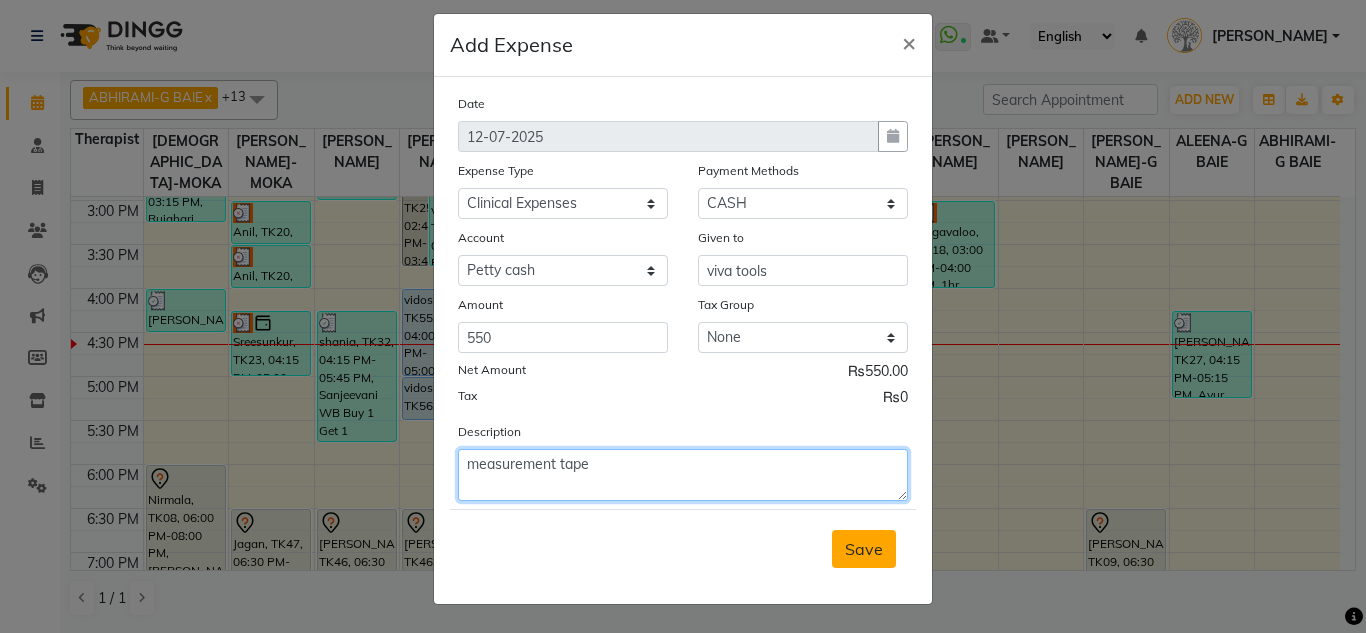 type on "measurement tape" 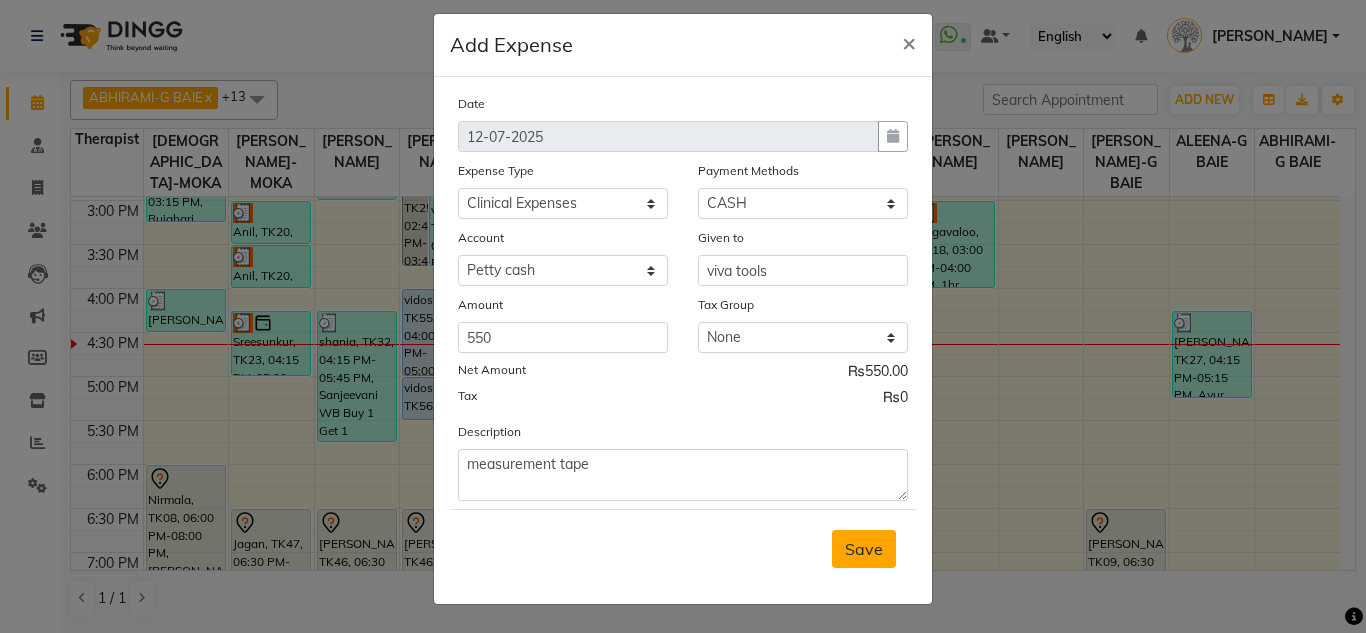 click on "Save" at bounding box center [864, 549] 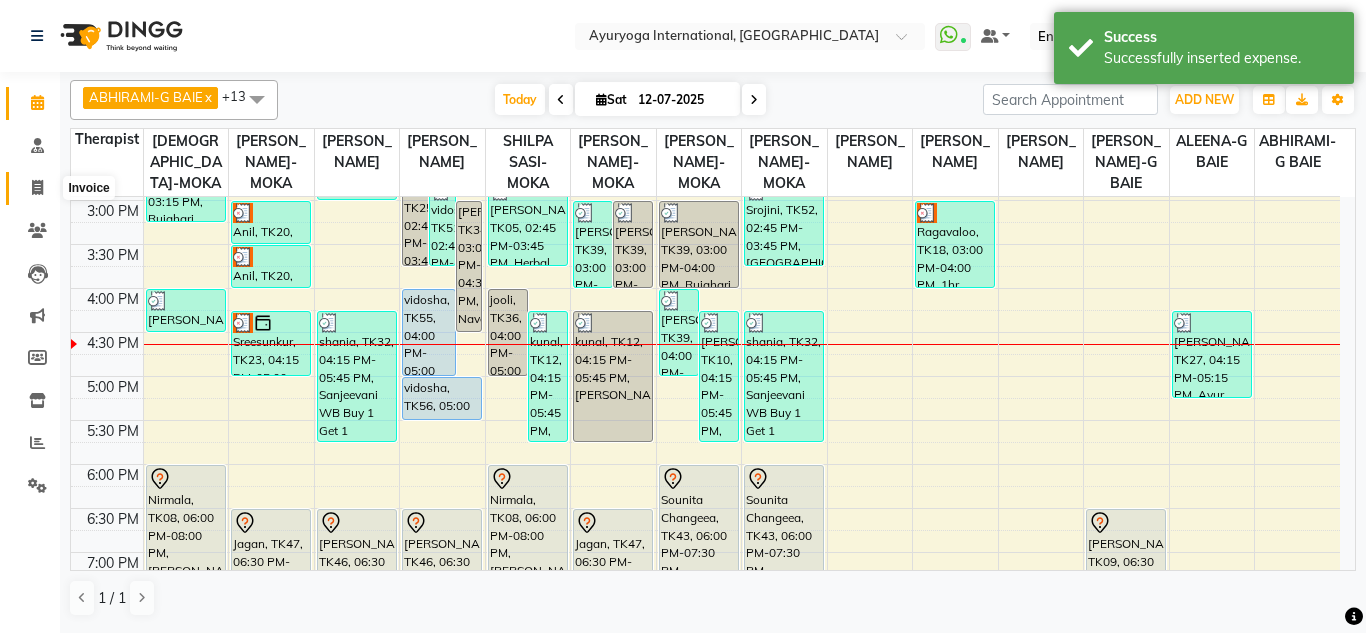 click 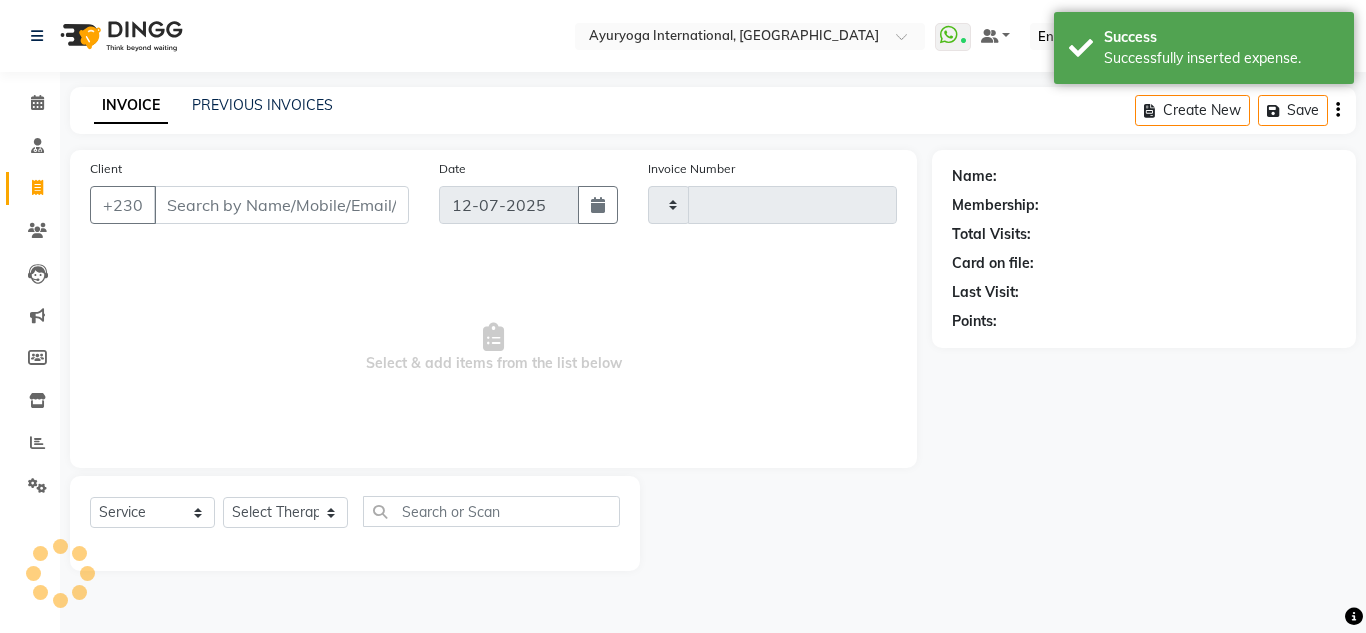 type on "3433" 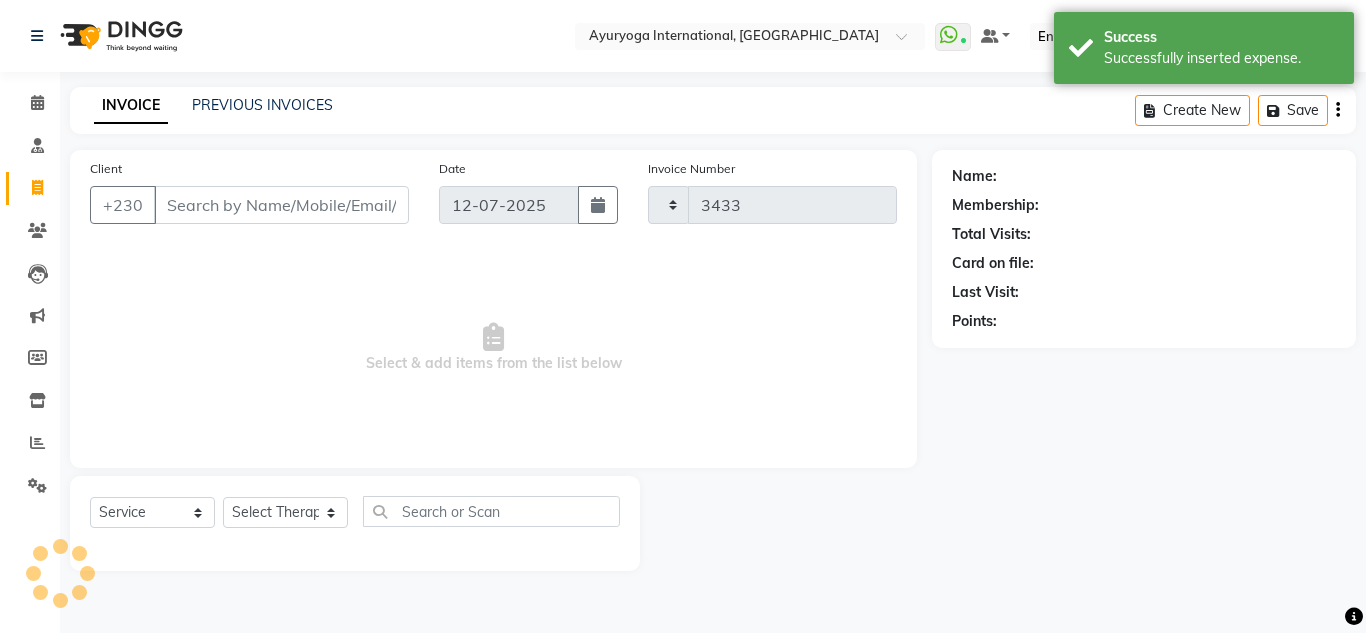 select on "730" 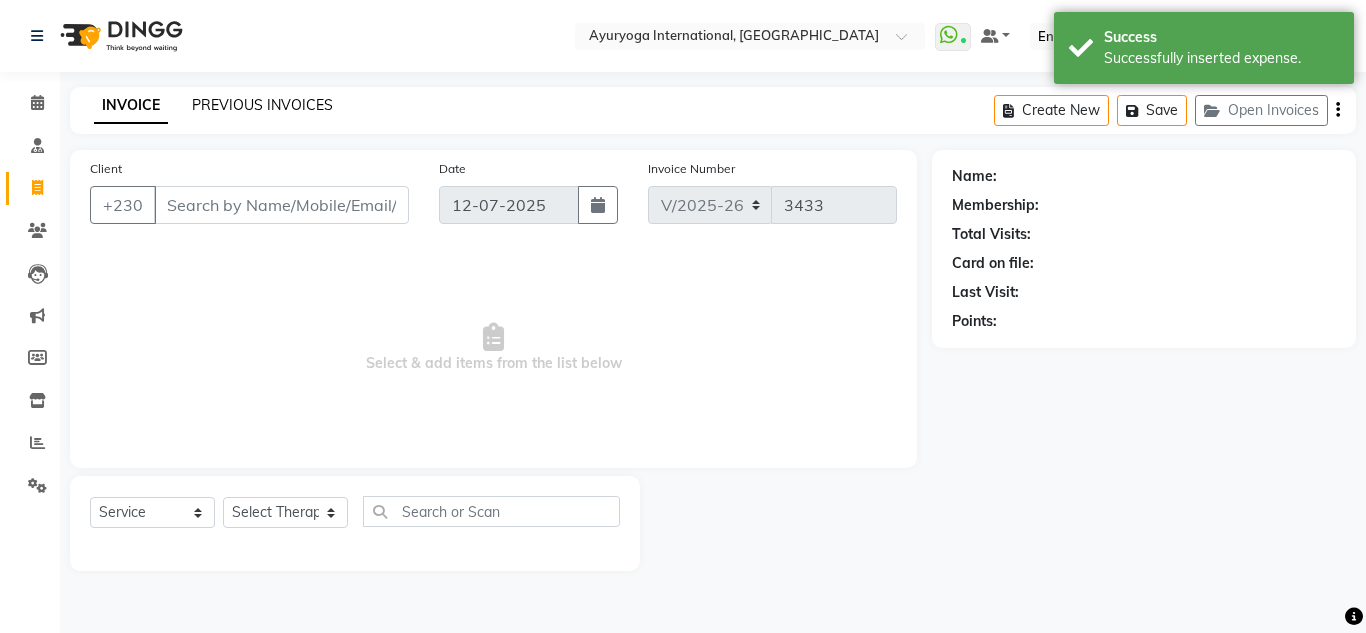 click on "PREVIOUS INVOICES" 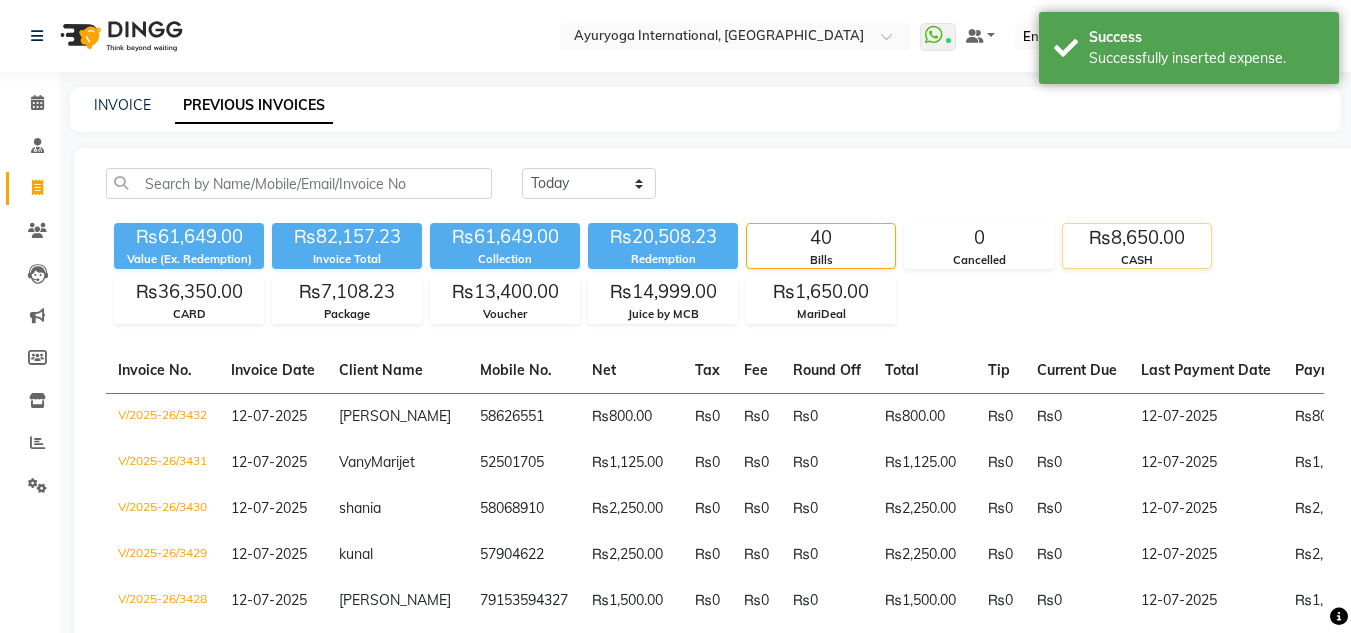 click on "CASH" 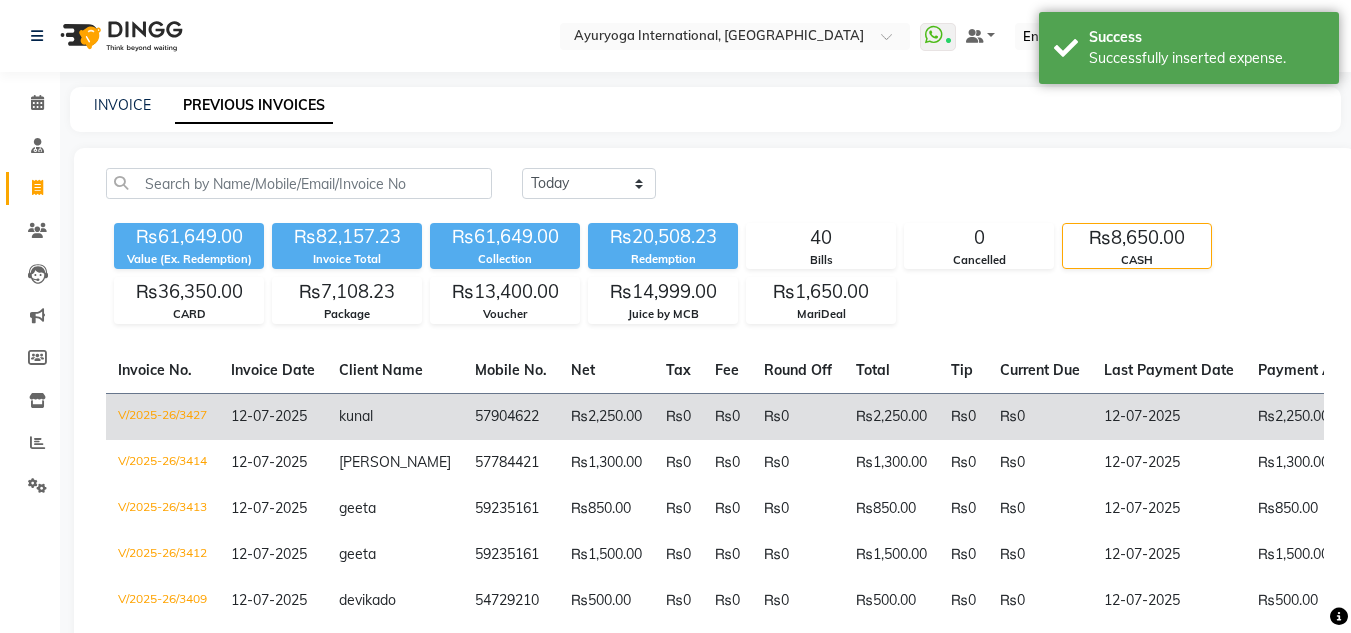 scroll, scrollTop: 181, scrollLeft: 0, axis: vertical 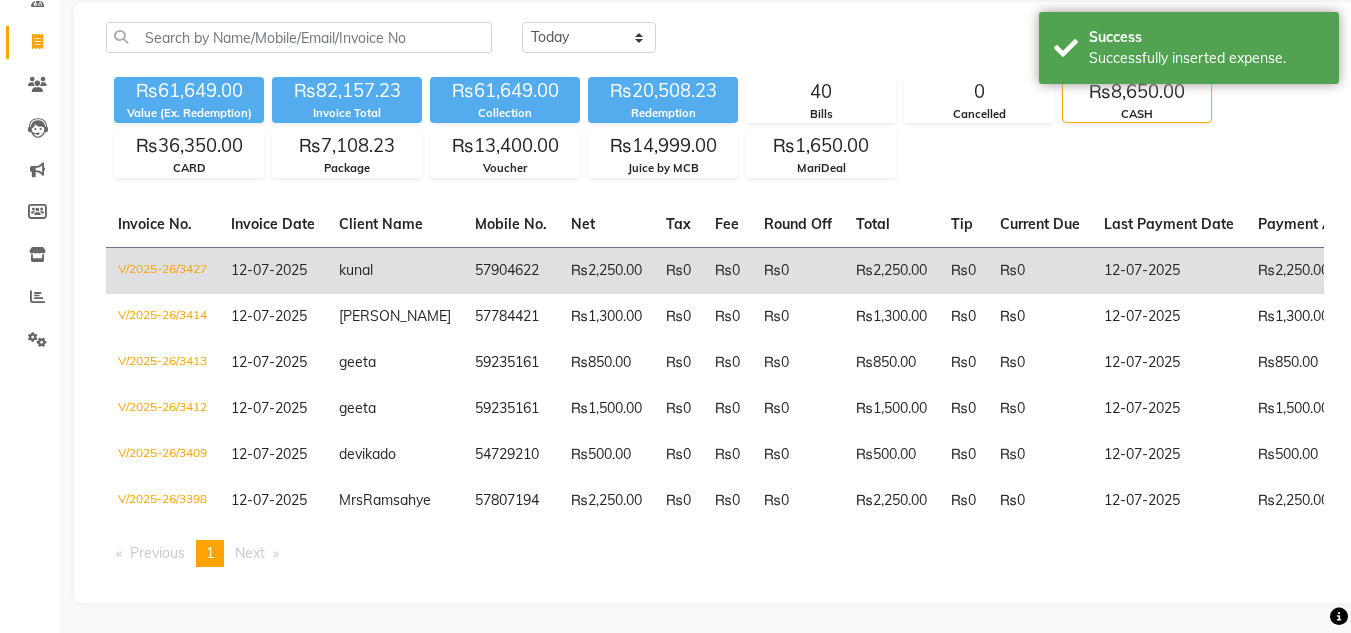 click on "12-07-2025" 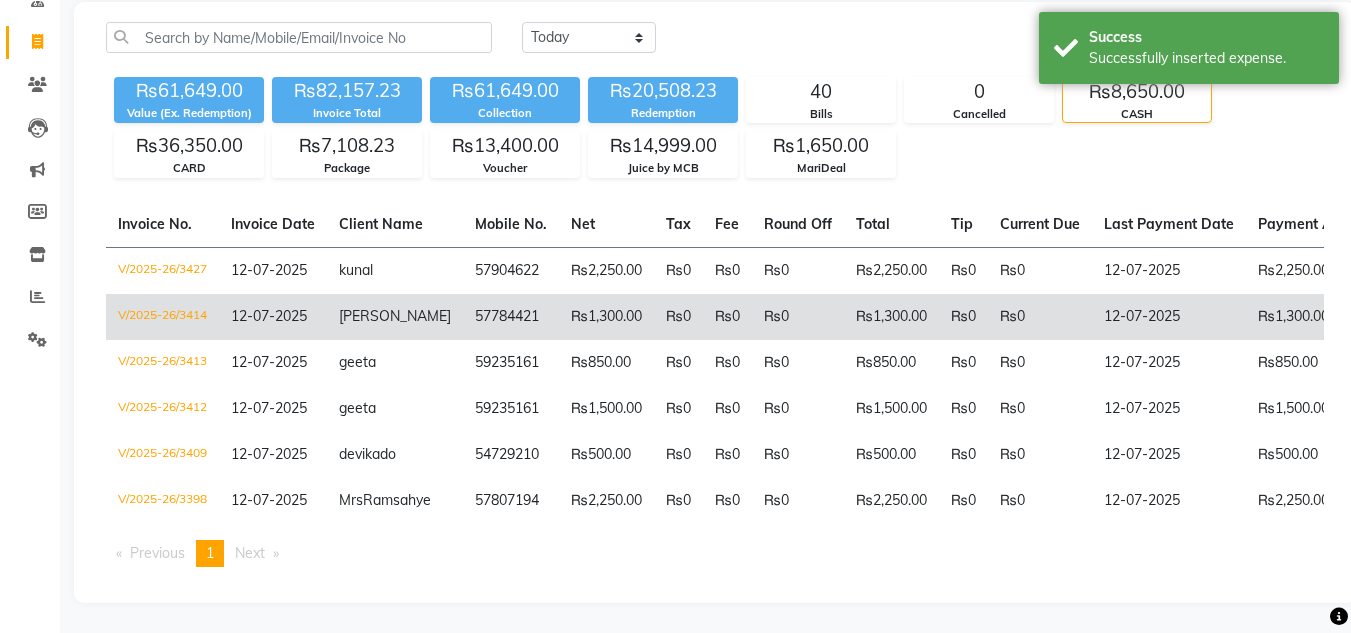 click on "12-07-2025" 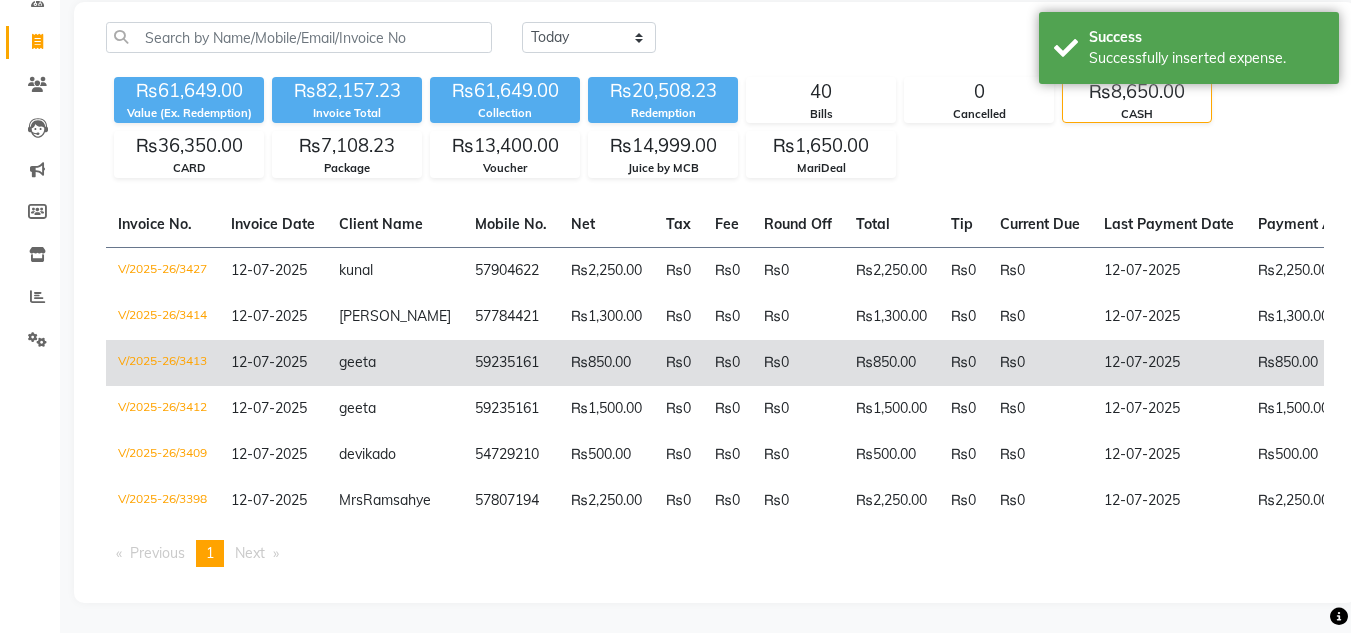 click on "geeta" 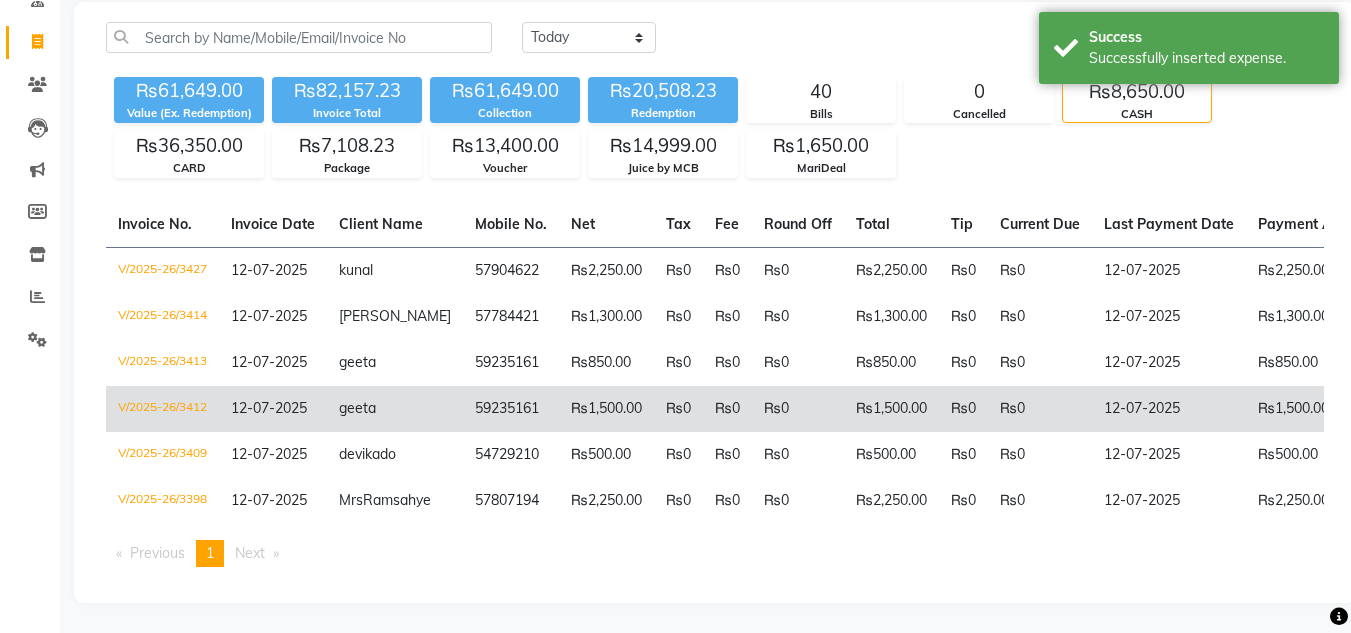 drag, startPoint x: 328, startPoint y: 345, endPoint x: 341, endPoint y: 370, distance: 28.178005 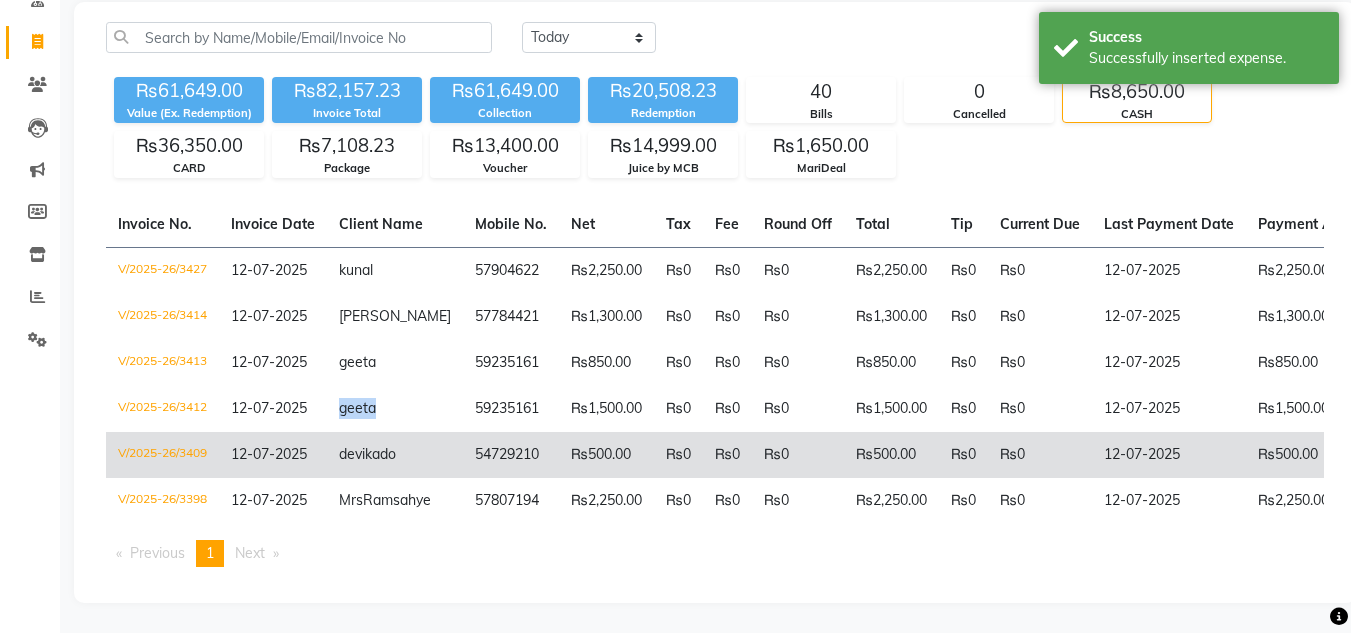 click on "devikado" 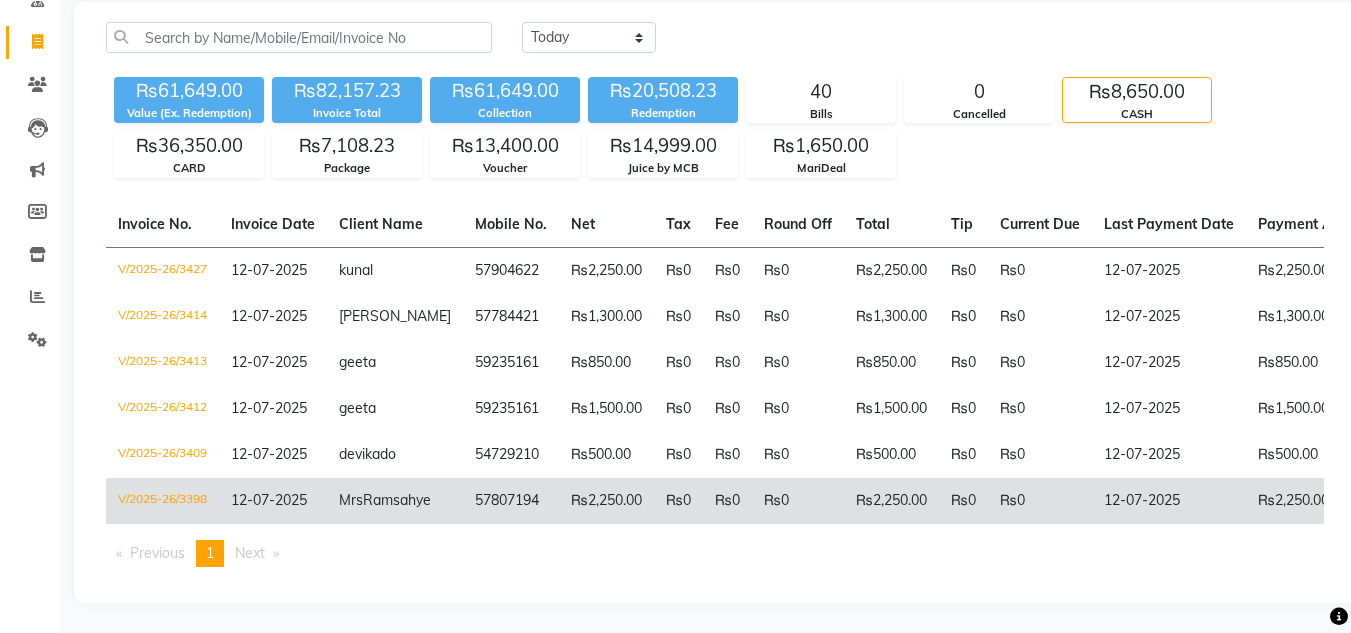 click on "Mrs  Ramsahye" 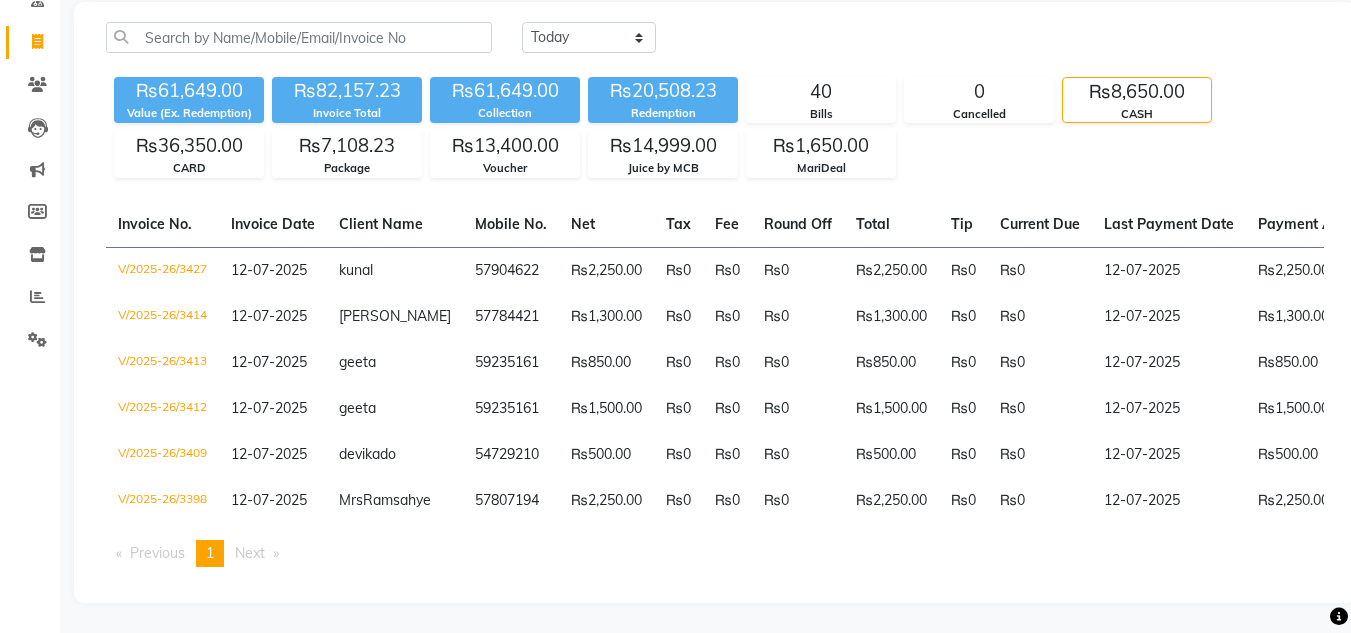 scroll, scrollTop: 180, scrollLeft: 0, axis: vertical 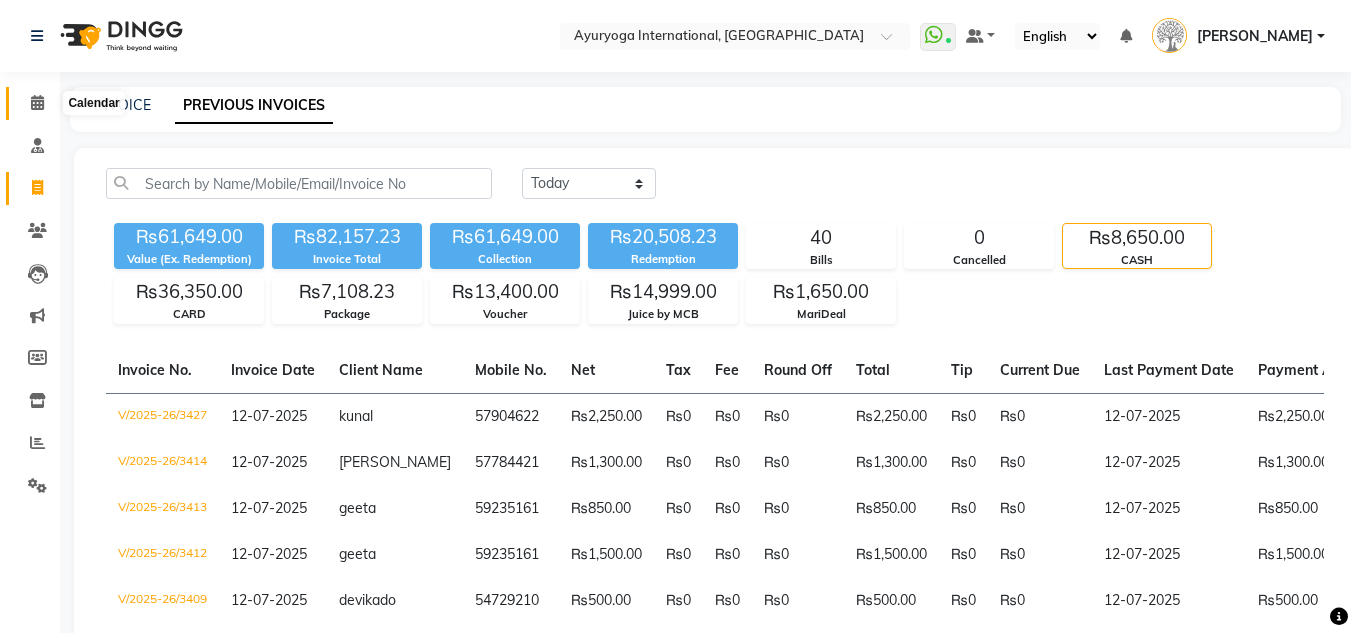 click 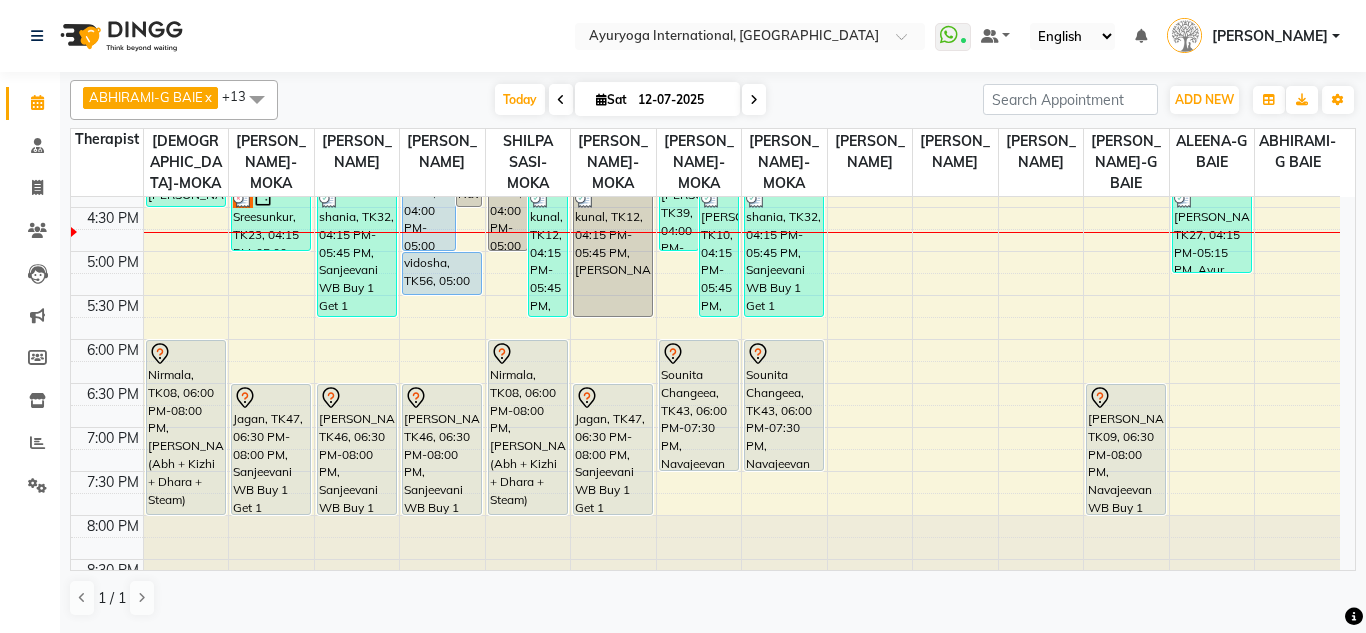 scroll, scrollTop: 779, scrollLeft: 0, axis: vertical 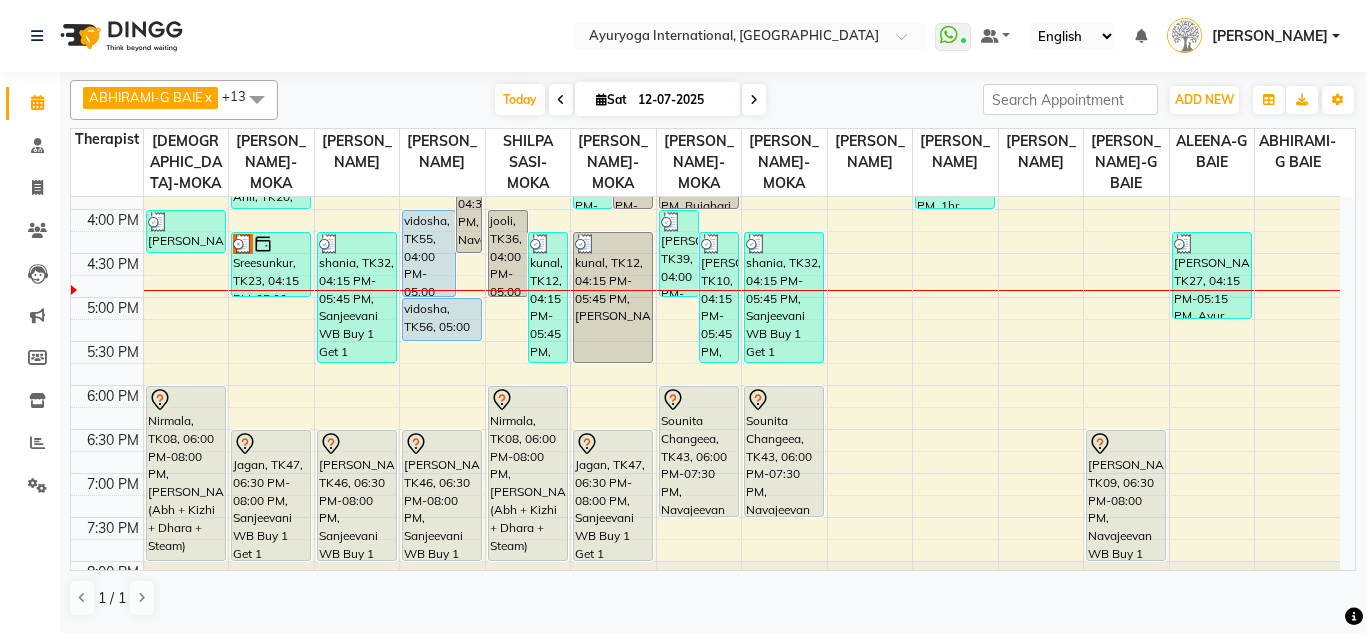 click at bounding box center [754, 100] 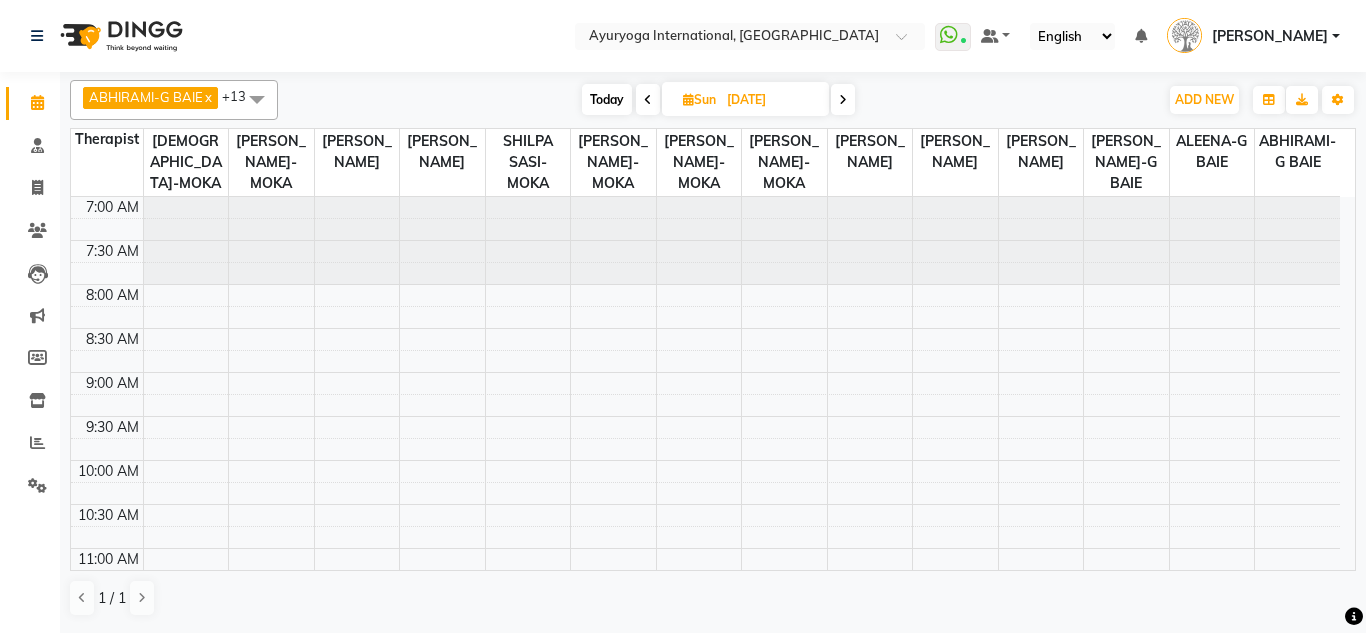 scroll, scrollTop: 793, scrollLeft: 0, axis: vertical 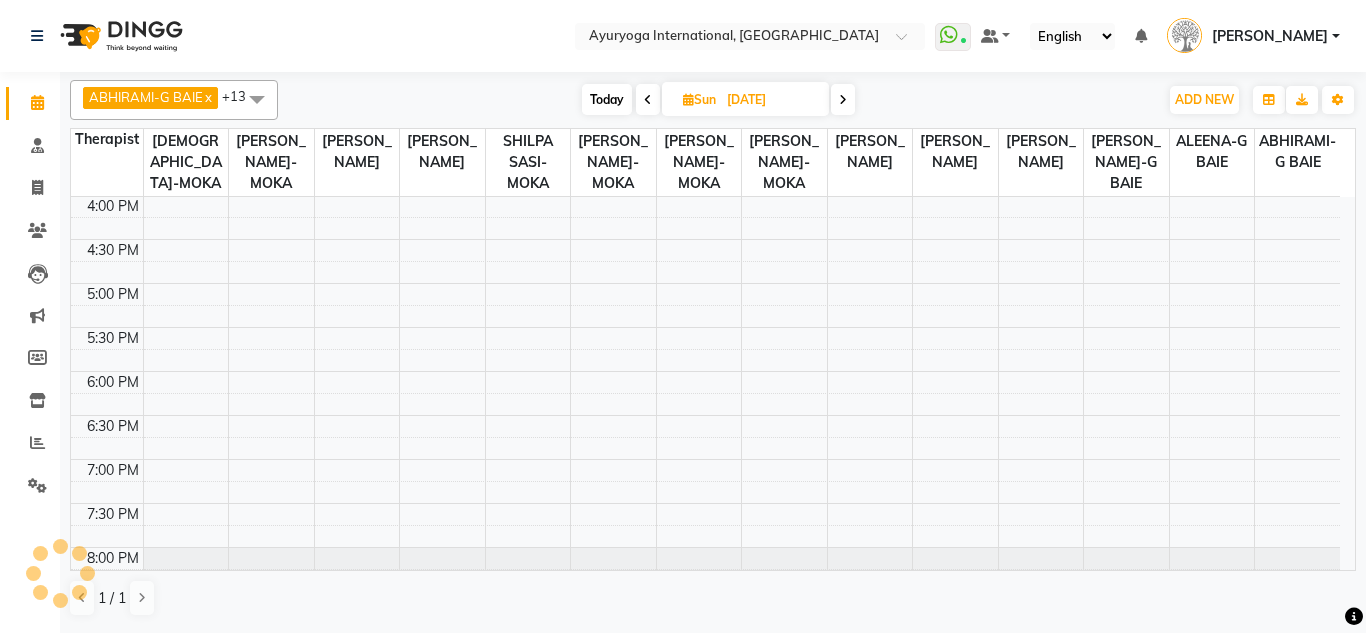 click on "Sun 13-07-2025" at bounding box center (745, 99) 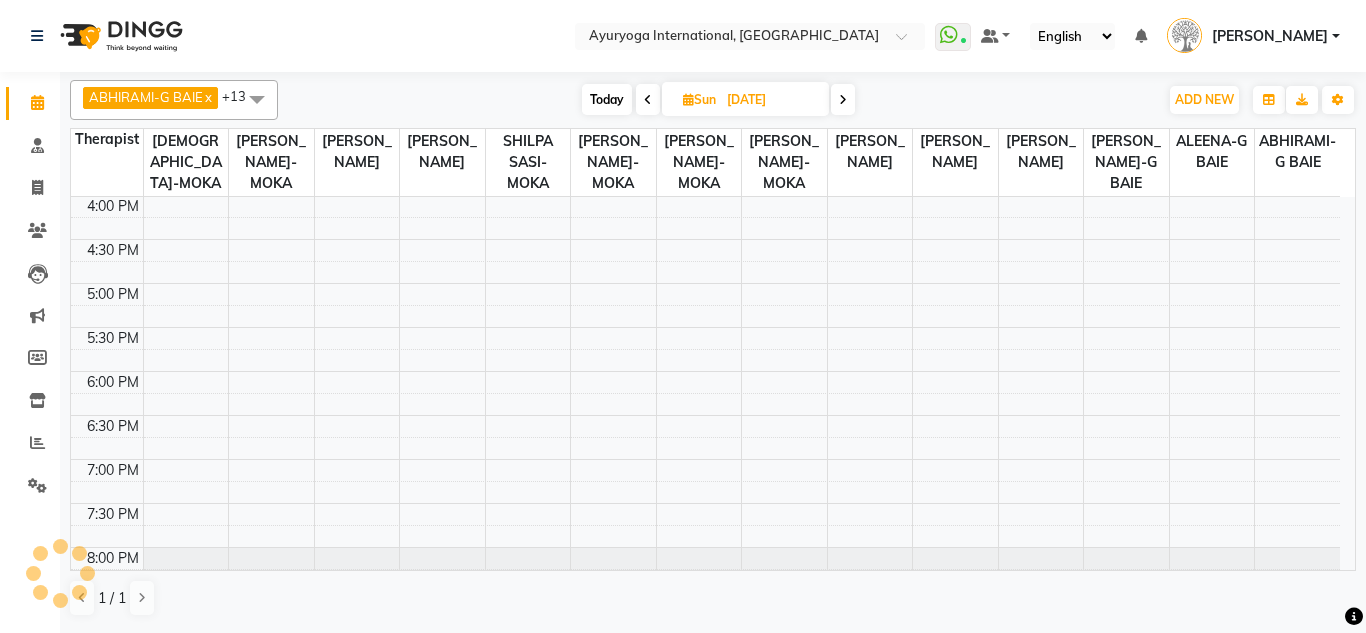 click at bounding box center [843, 99] 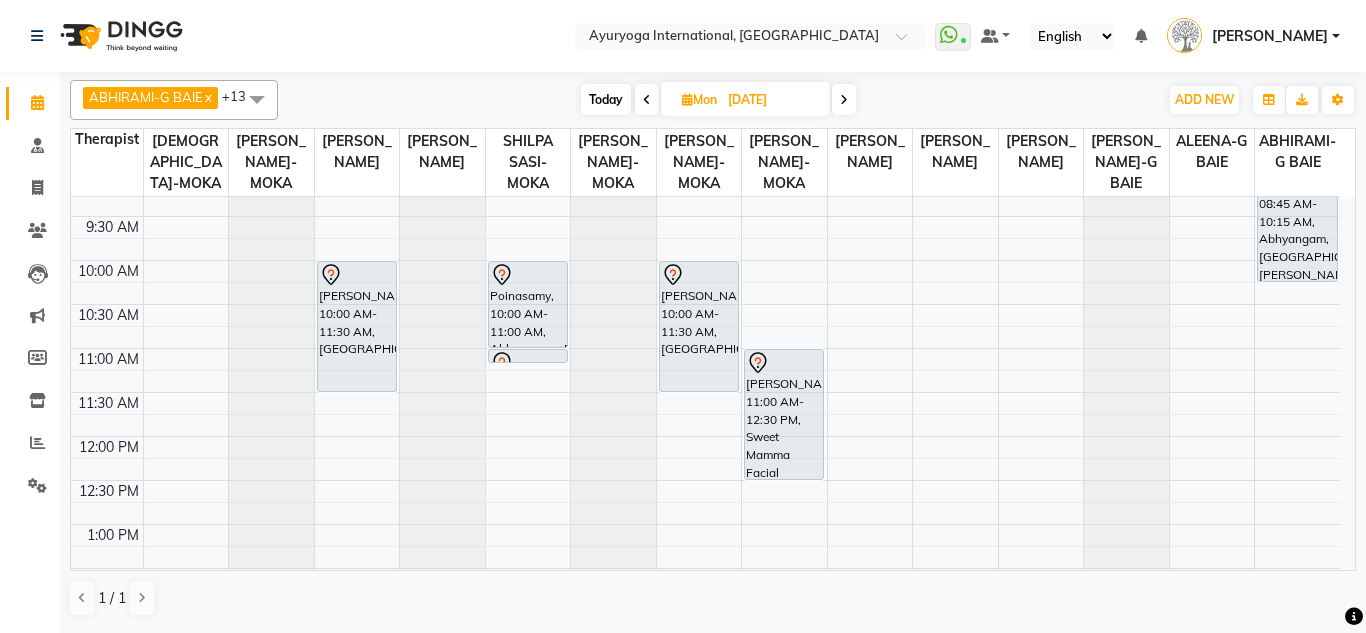 scroll, scrollTop: 300, scrollLeft: 0, axis: vertical 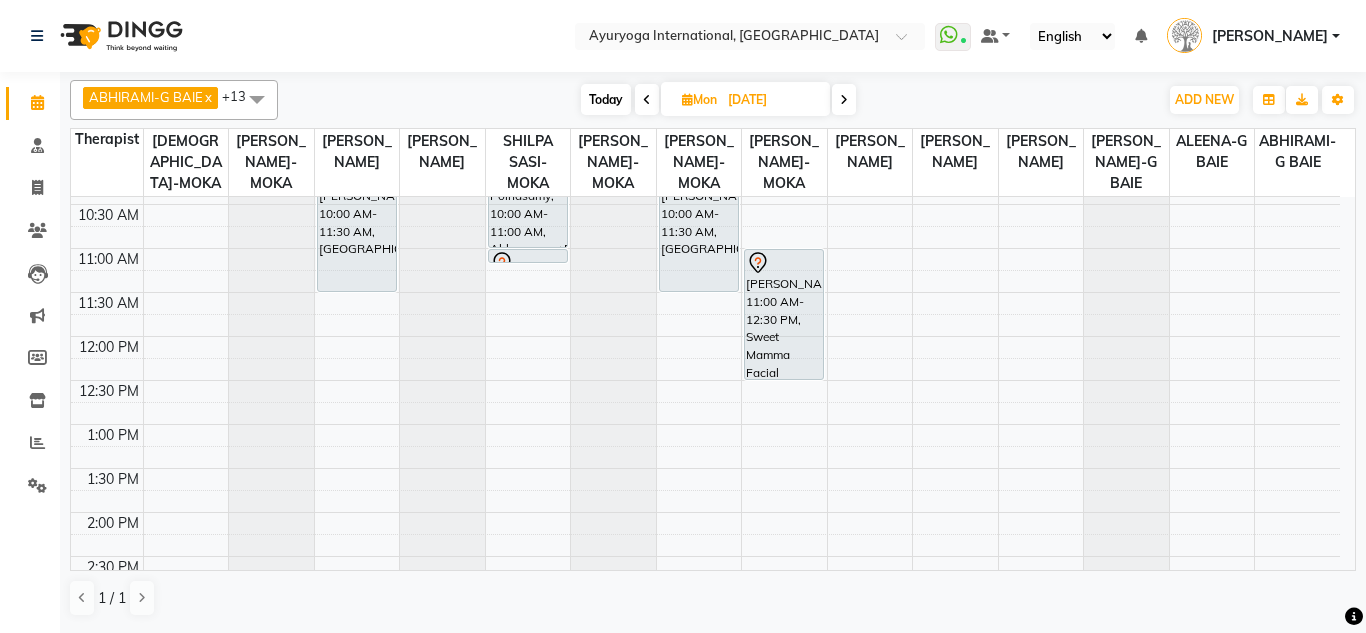click on "7:00 AM 7:30 AM 8:00 AM 8:30 AM 9:00 AM 9:30 AM 10:00 AM 10:30 AM 11:00 AM 11:30 AM 12:00 PM 12:30 PM 1:00 PM 1:30 PM 2:00 PM 2:30 PM 3:00 PM 3:30 PM 4:00 PM 4:30 PM 5:00 PM 5:30 PM 6:00 PM 6:30 PM 7:00 PM 7:30 PM 8:00 PM 8:30 PM             romain, 08:00 AM-09:00 AM, Abhyangam+Bhashpa sweda(Without Oil)             romain, 09:00 AM-09:01 AM, Snehapanam             vaishnav, 03:00 PM-04:00 PM, Rujahari (Ayurvedic pain relieveing massage)             shanoo, 04:15 PM-05:45 PM, Sanjeevani WB Buy 1 Get 1              Iesbelle Emmanual, 10:00 AM-11:30 AM, Navajeevan             Mr Seebaluck, 05:00 PM-06:00 PM, Rujahari (Abh + Kizhi) - Package             Poinasamy, 10:00 AM-11:00 AM, Abhyangam+Bhashpa sweda(Without Oil)             Poinasamy, 11:00 AM-11:01 AM, Snehapanam             leena, 04:00 PM-05:30 PM, Sanjeevani WB Buy 1 Get 1              Iesbelle Emmanual, 10:00 AM-11:30 AM, Navajeevan             shanoo, 04:15 PM-05:45 PM, Sanjeevani WB Buy 1 Get 1" at bounding box center [705, 512] 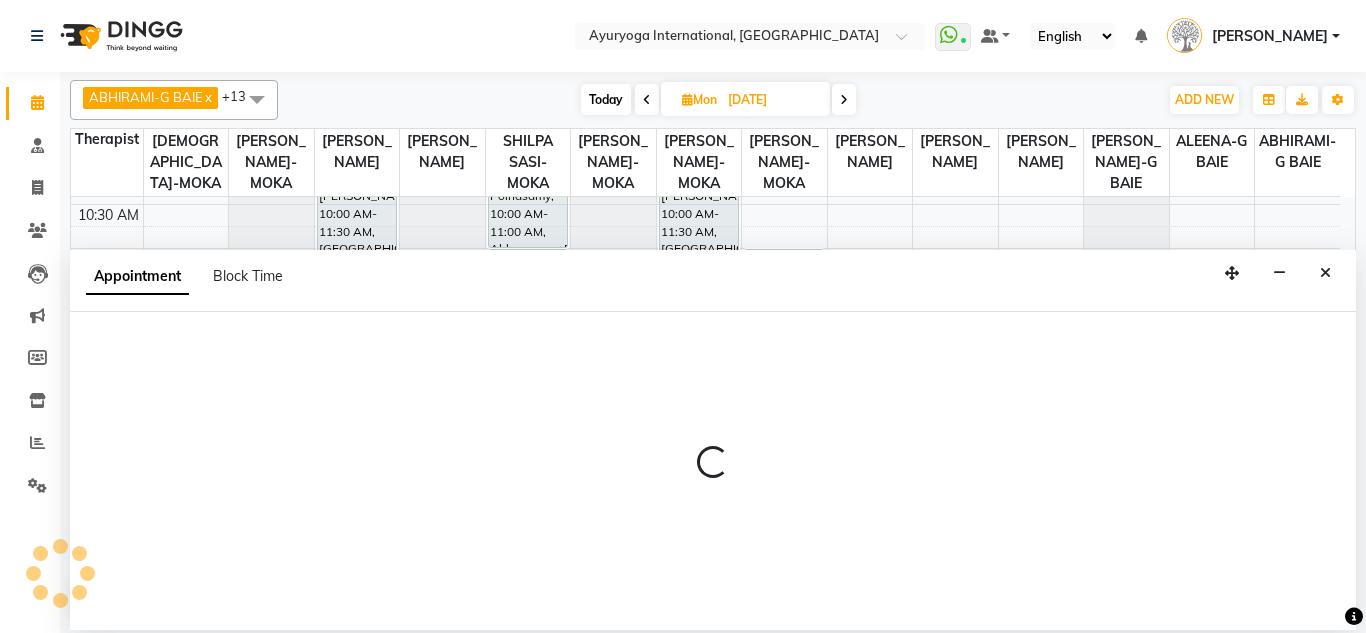 select on "36053" 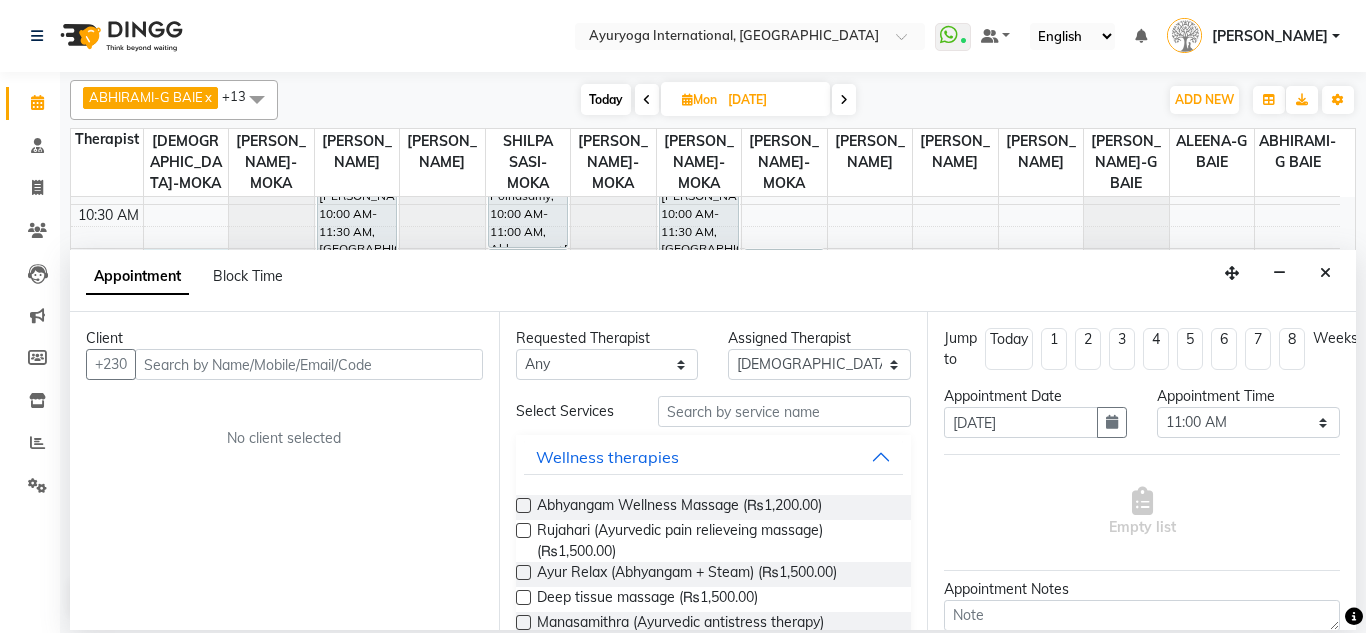 click at bounding box center [309, 364] 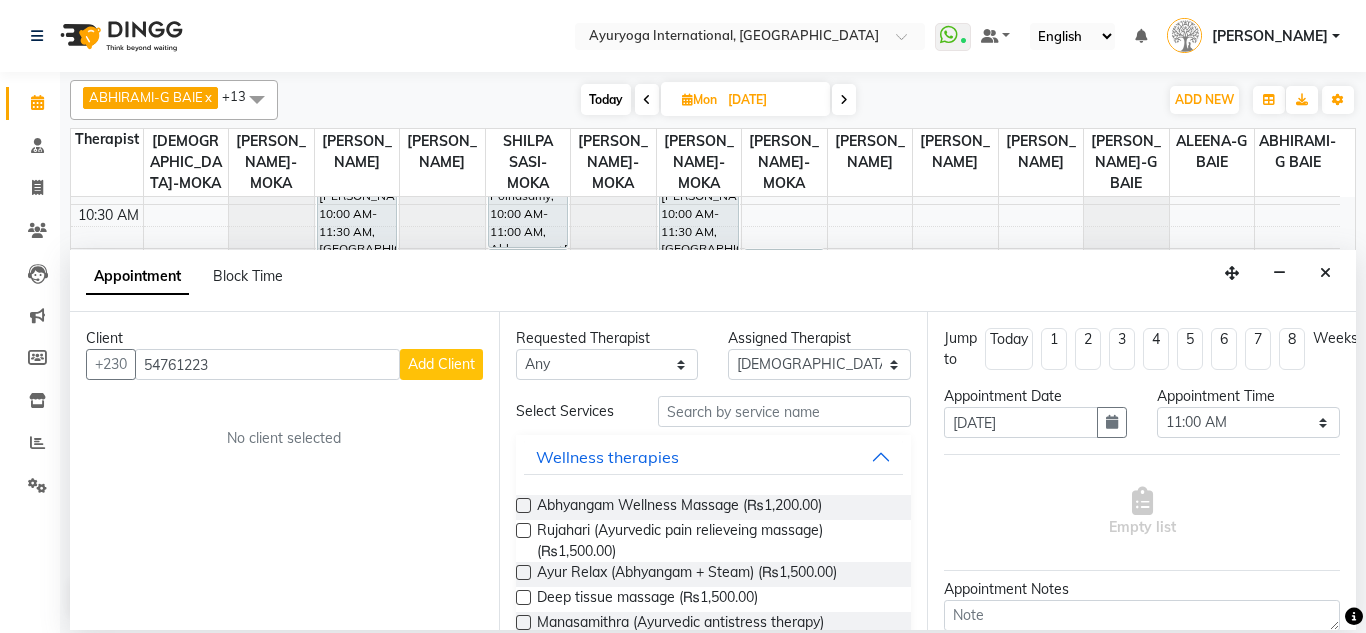 type on "54761223" 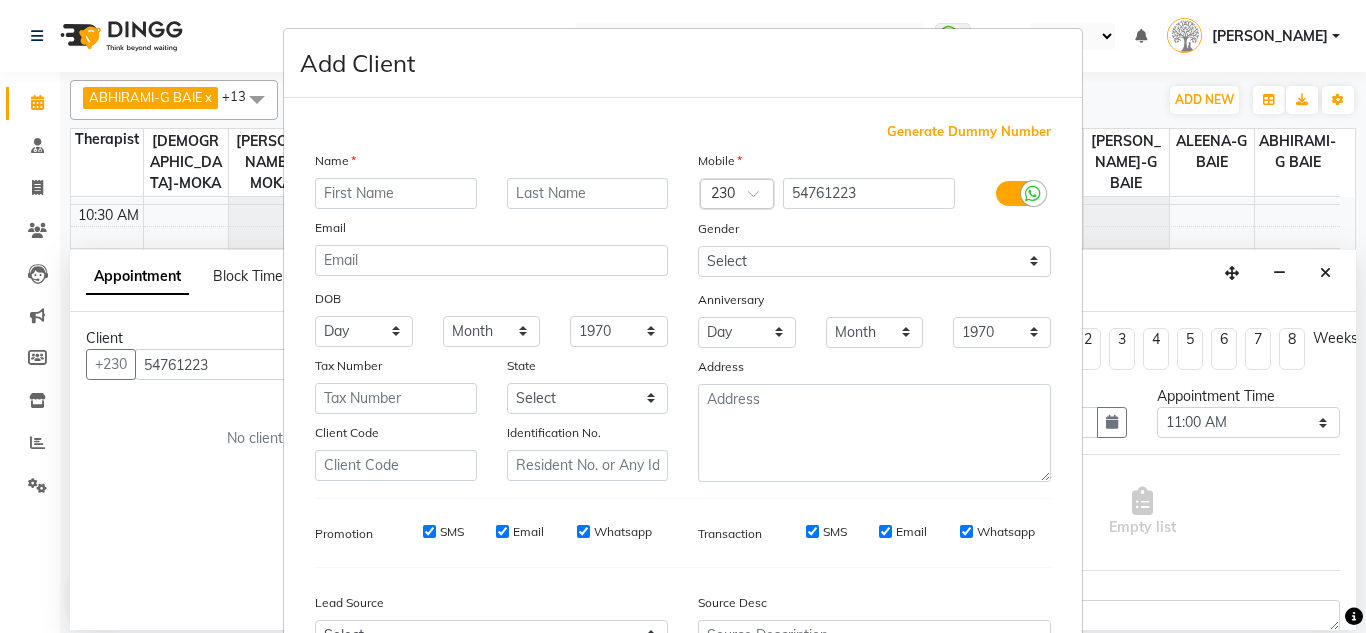 click at bounding box center (396, 193) 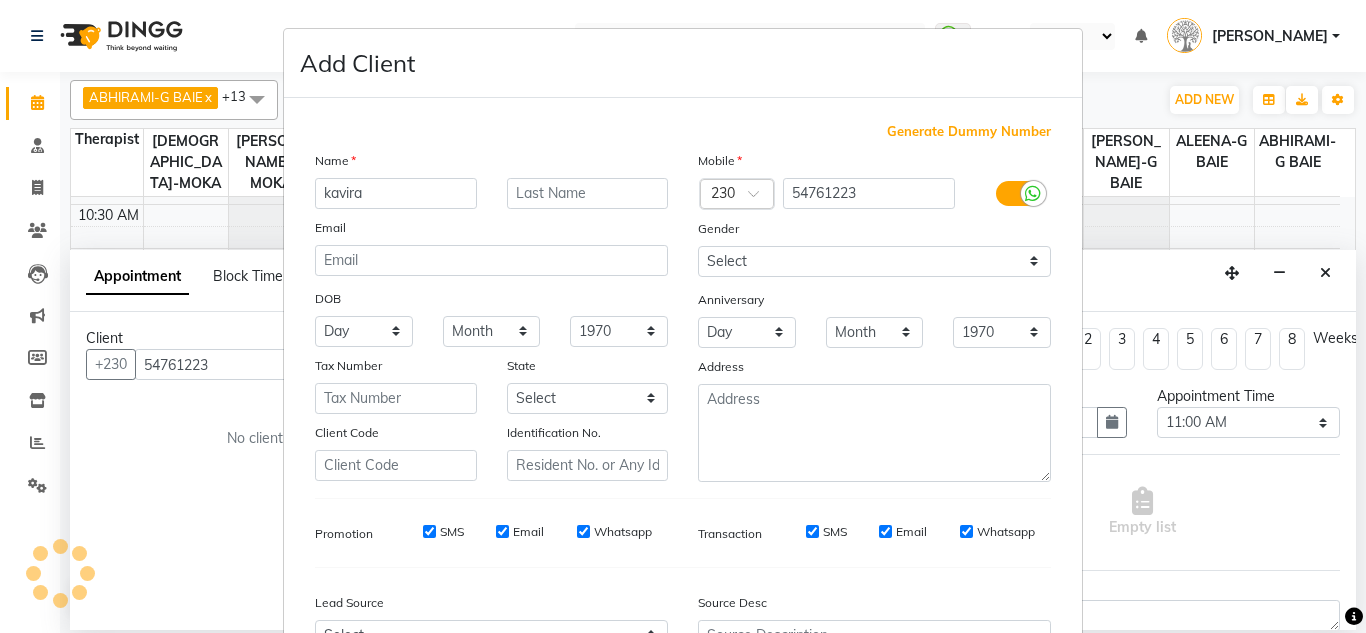 click on "kavira" at bounding box center [396, 193] 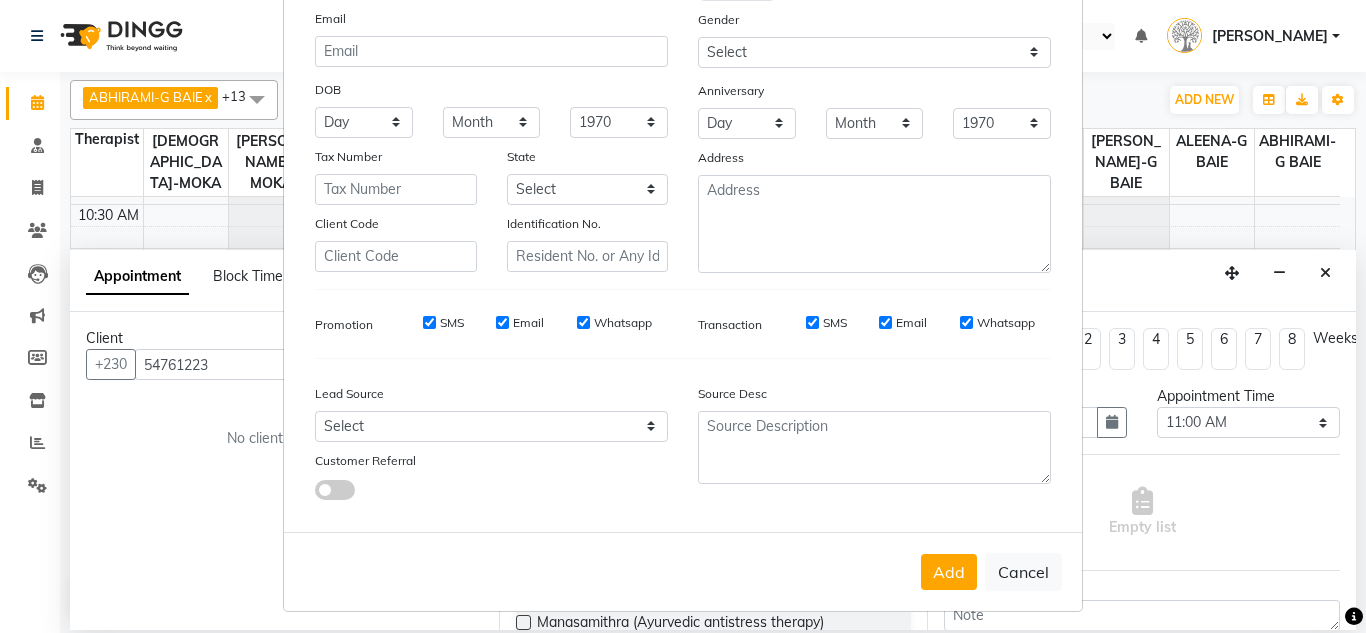scroll, scrollTop: 216, scrollLeft: 0, axis: vertical 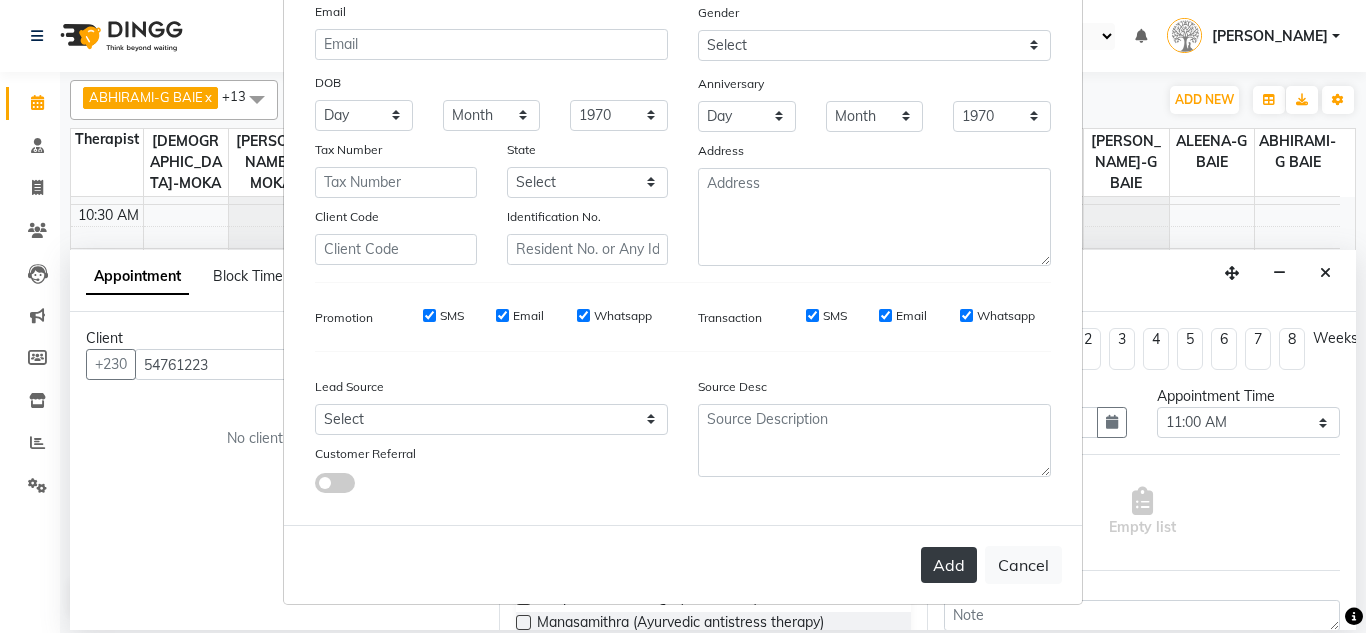 type on "kaviraj" 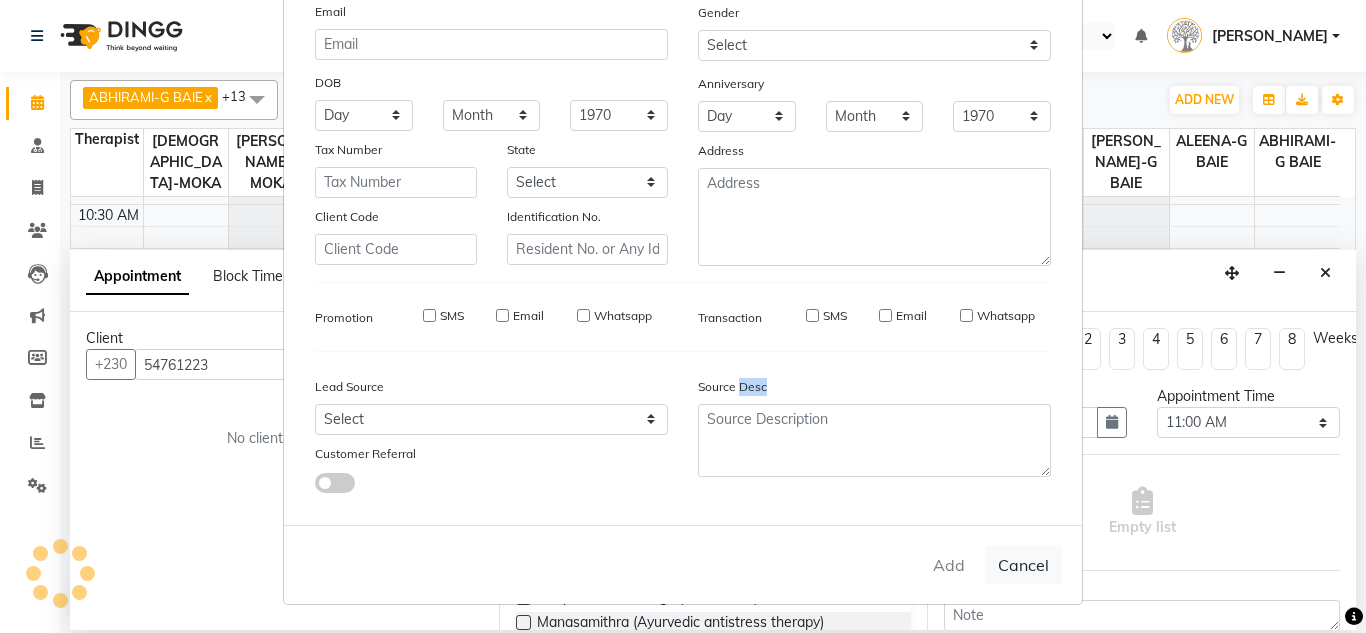 type 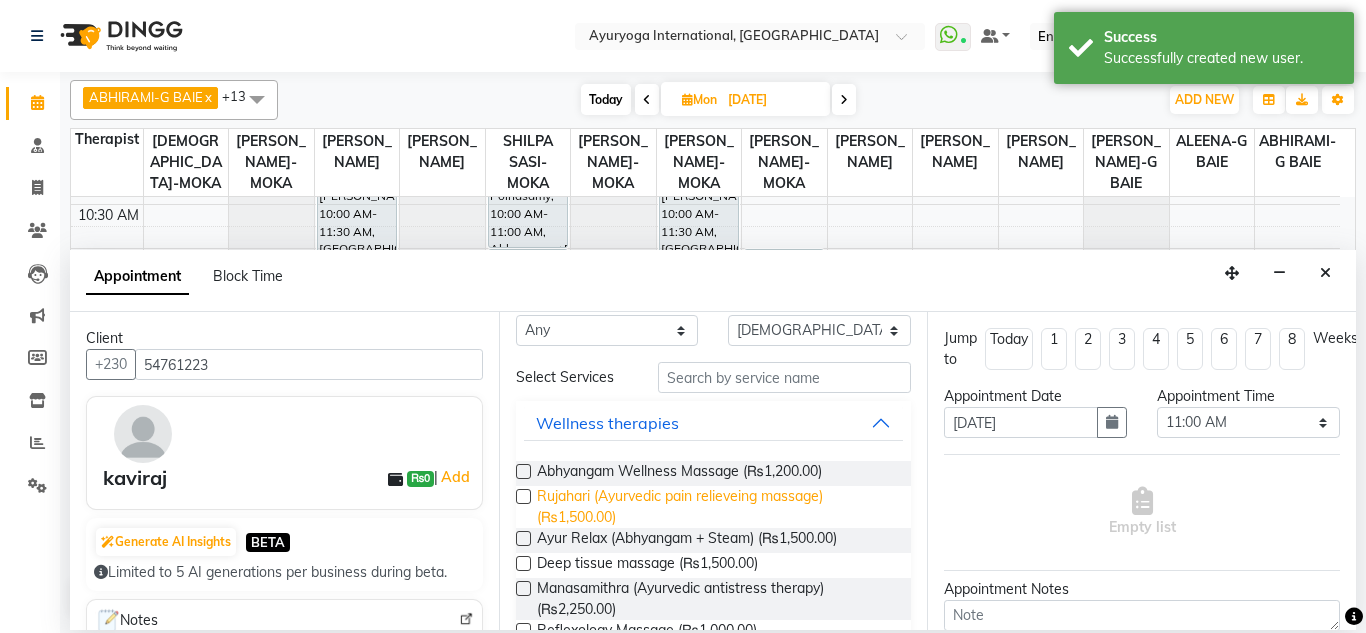 scroll, scrollTop: 0, scrollLeft: 0, axis: both 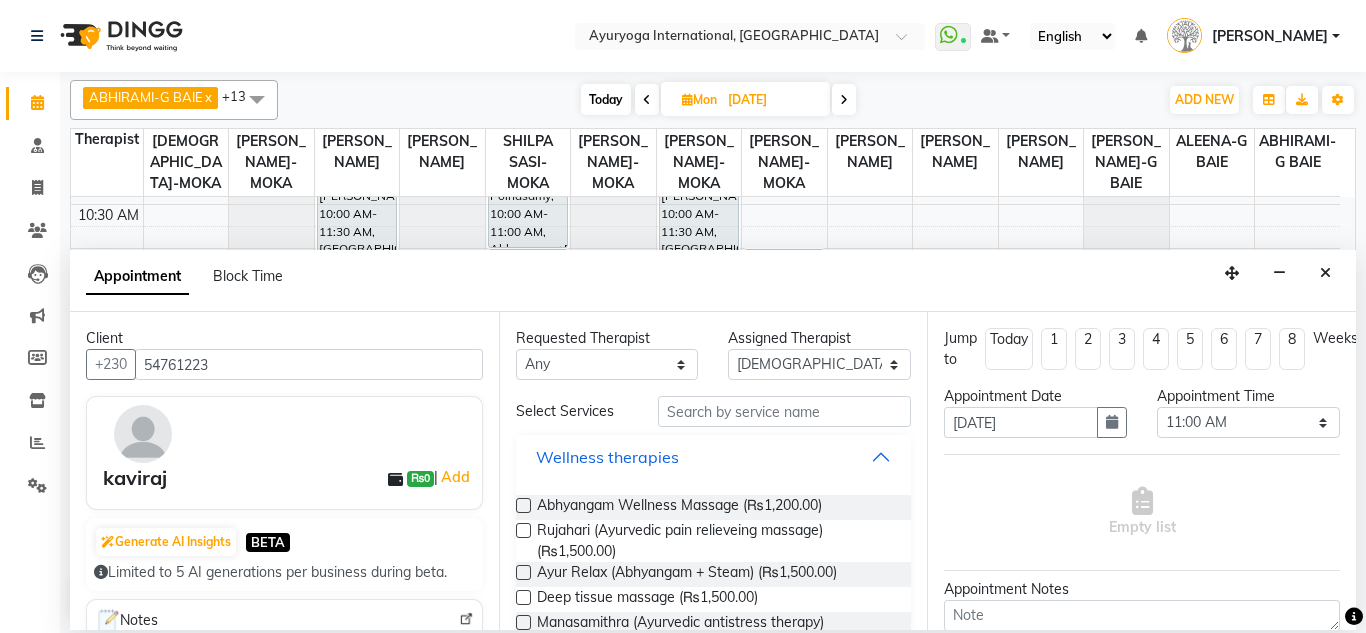 click on "Wellness therapies" at bounding box center [607, 457] 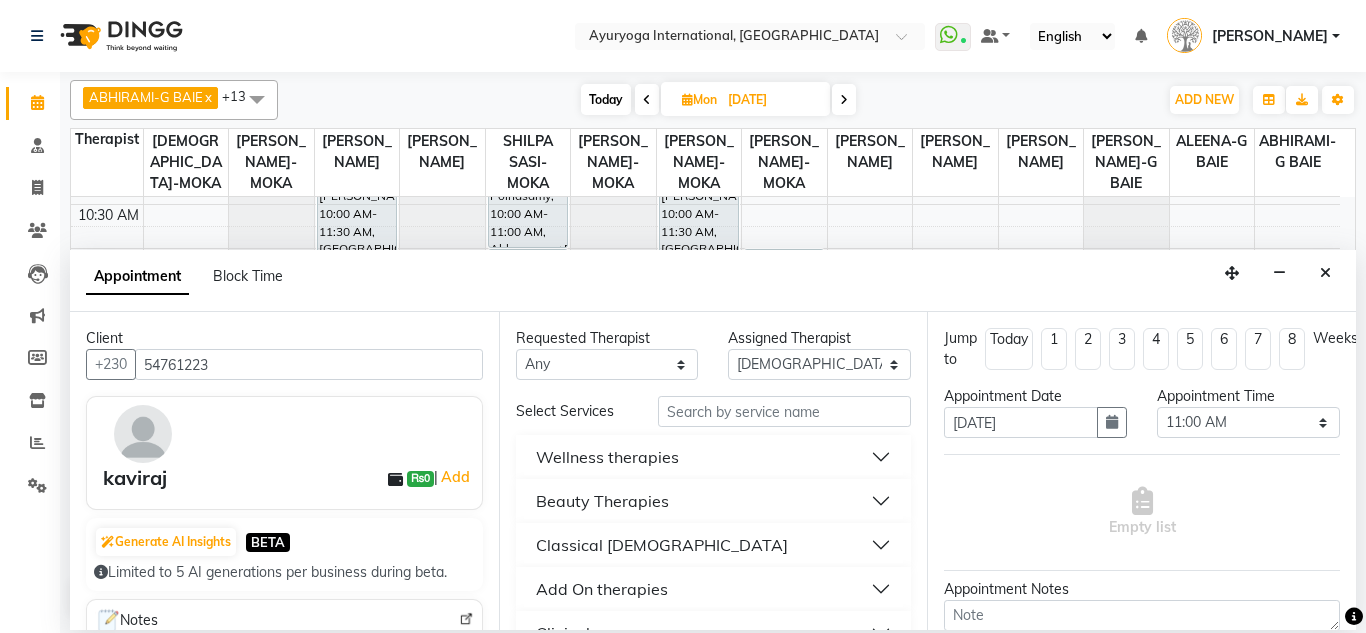 click on "Wellness therapies" at bounding box center [607, 457] 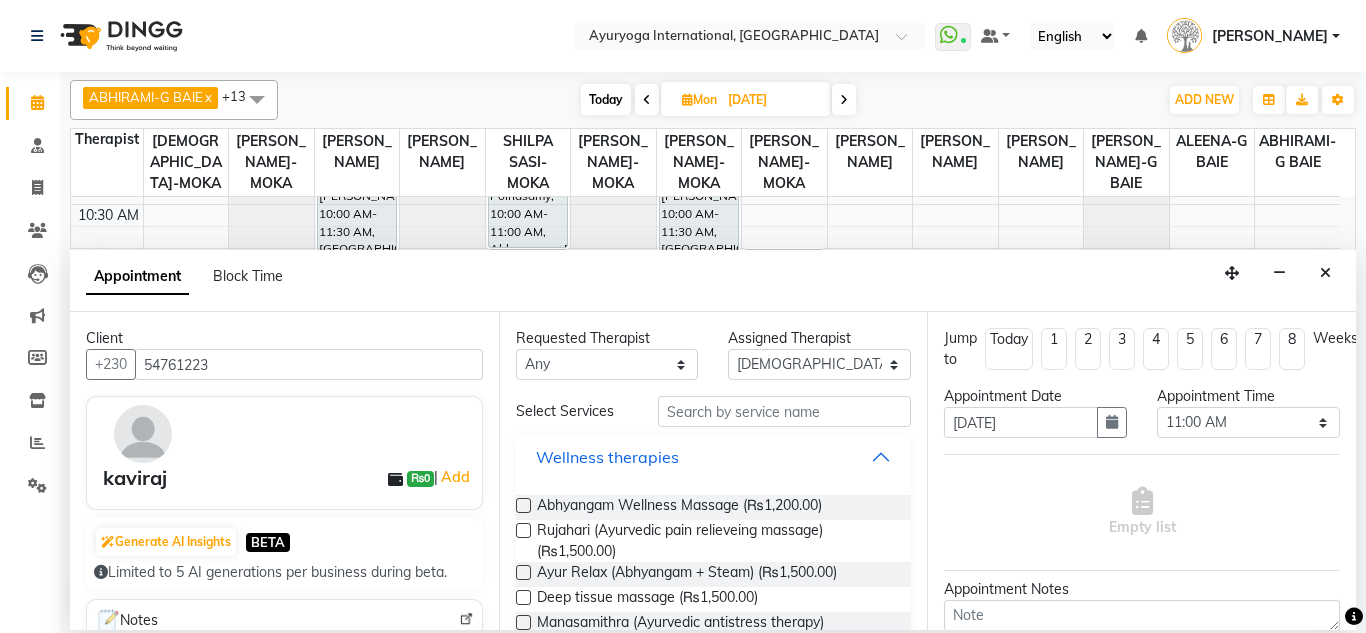 click on "Wellness therapies" at bounding box center (607, 457) 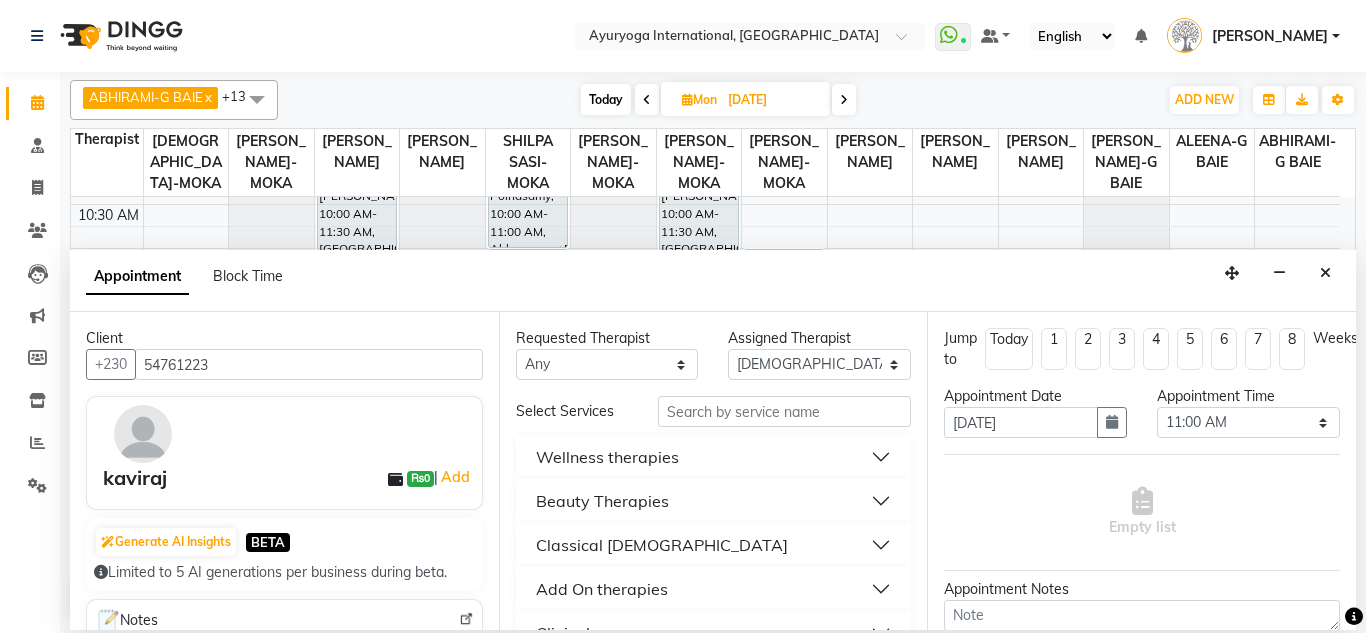 click on "Wellness therapies" at bounding box center (714, 457) 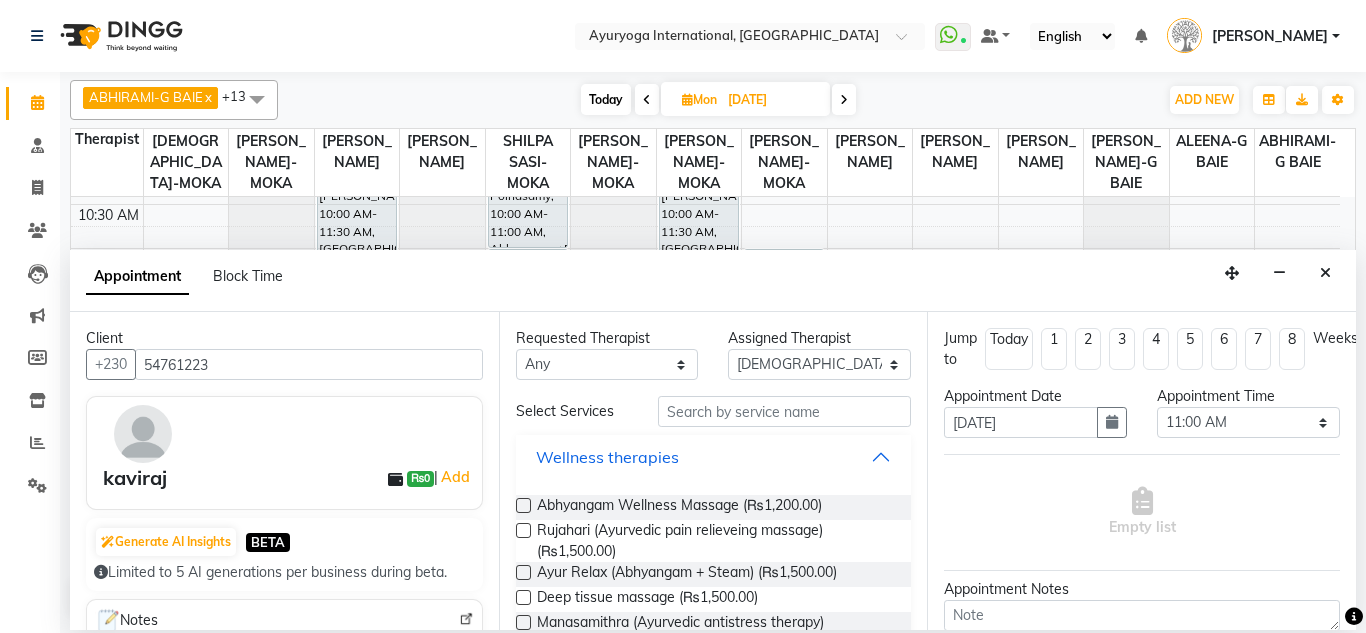 click on "Wellness therapies" at bounding box center (714, 457) 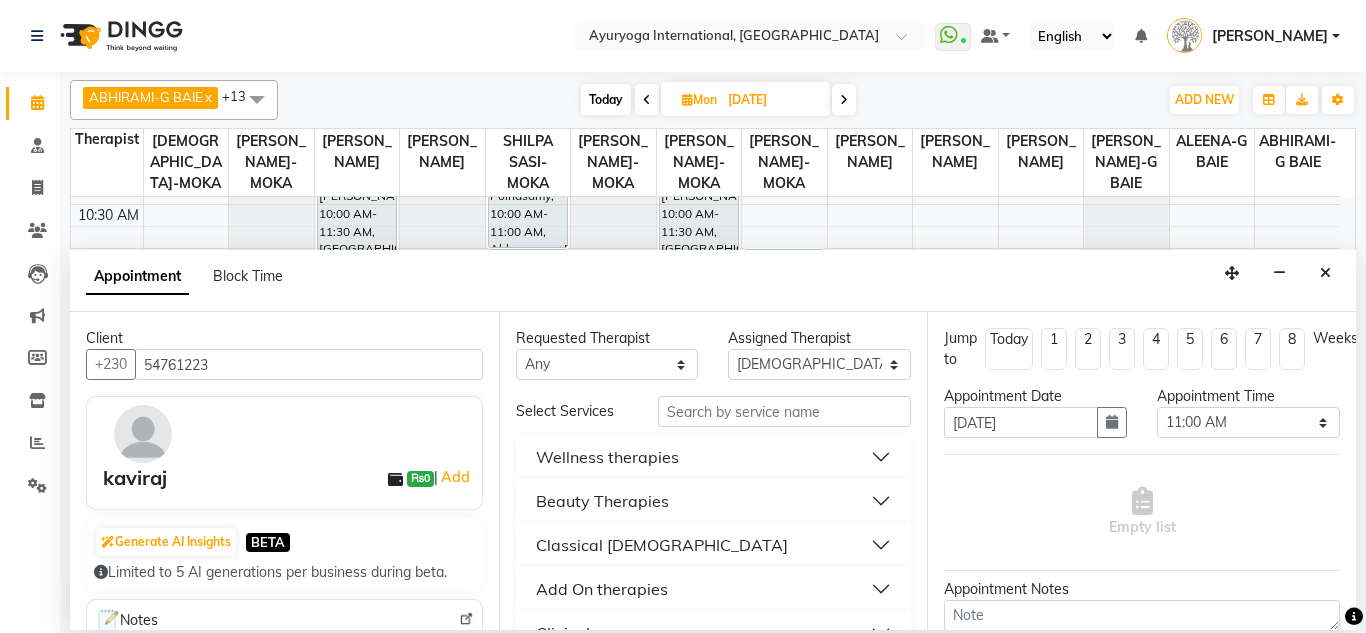 click on "Wellness therapies" at bounding box center [714, 457] 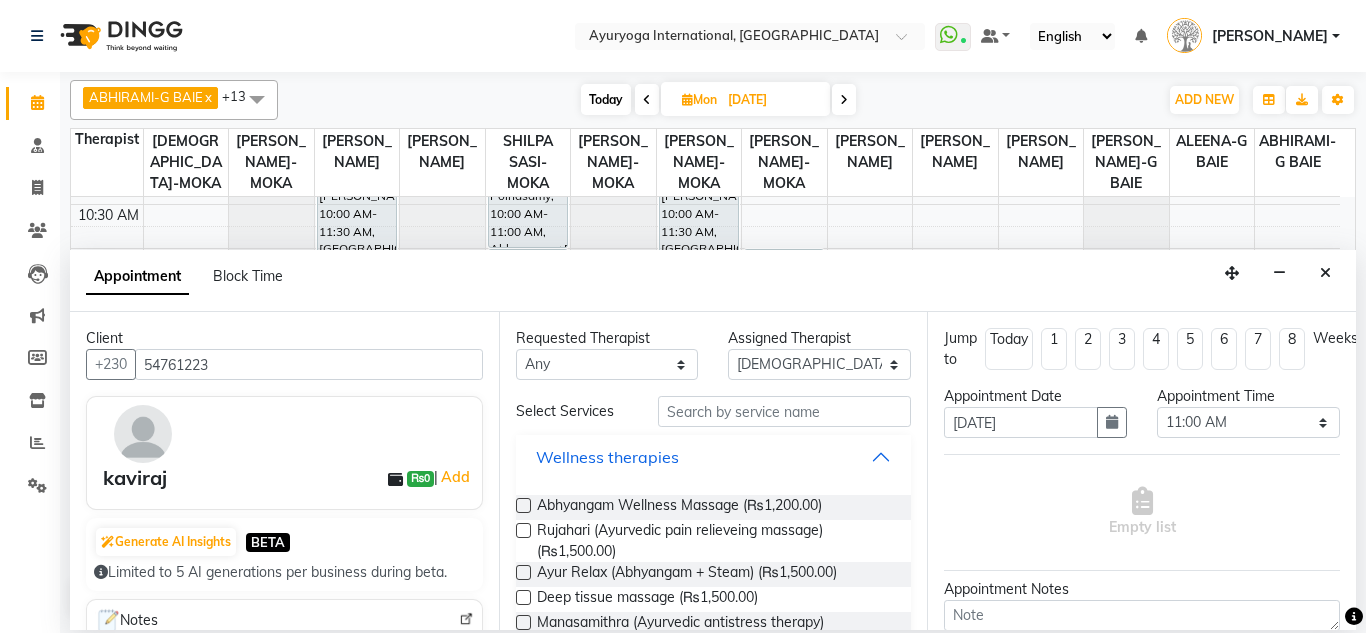 click on "Wellness therapies" at bounding box center [714, 457] 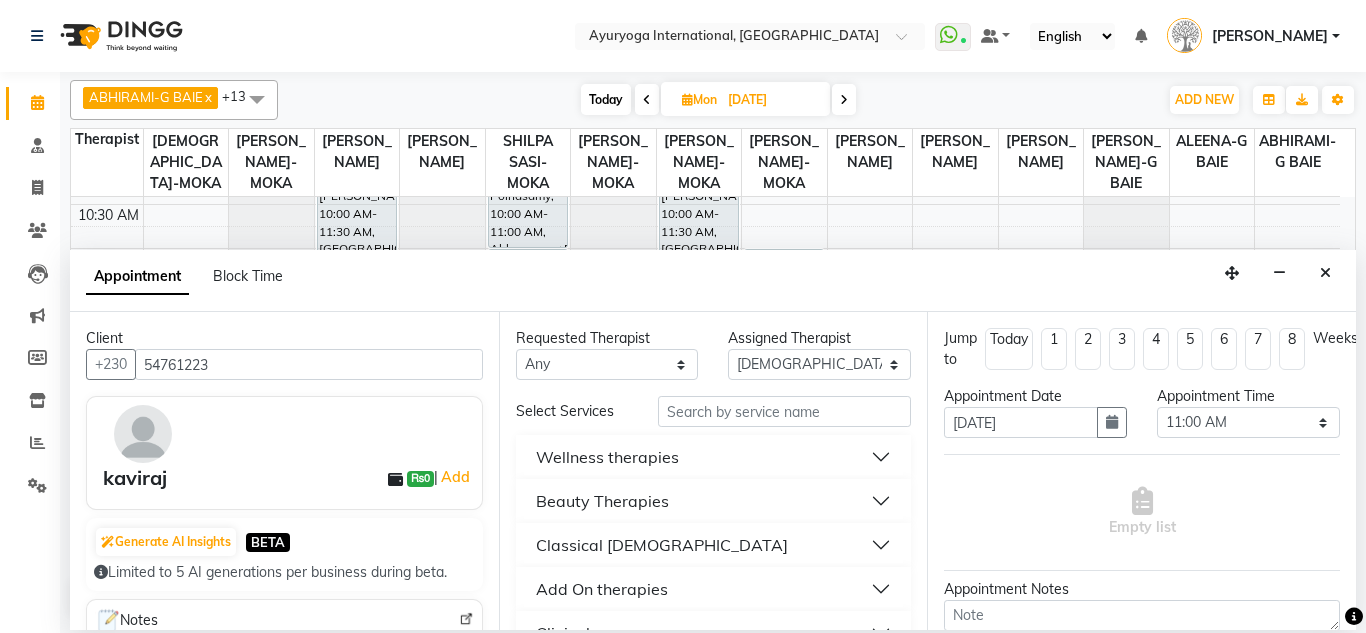 click on "Wellness therapies" at bounding box center [714, 457] 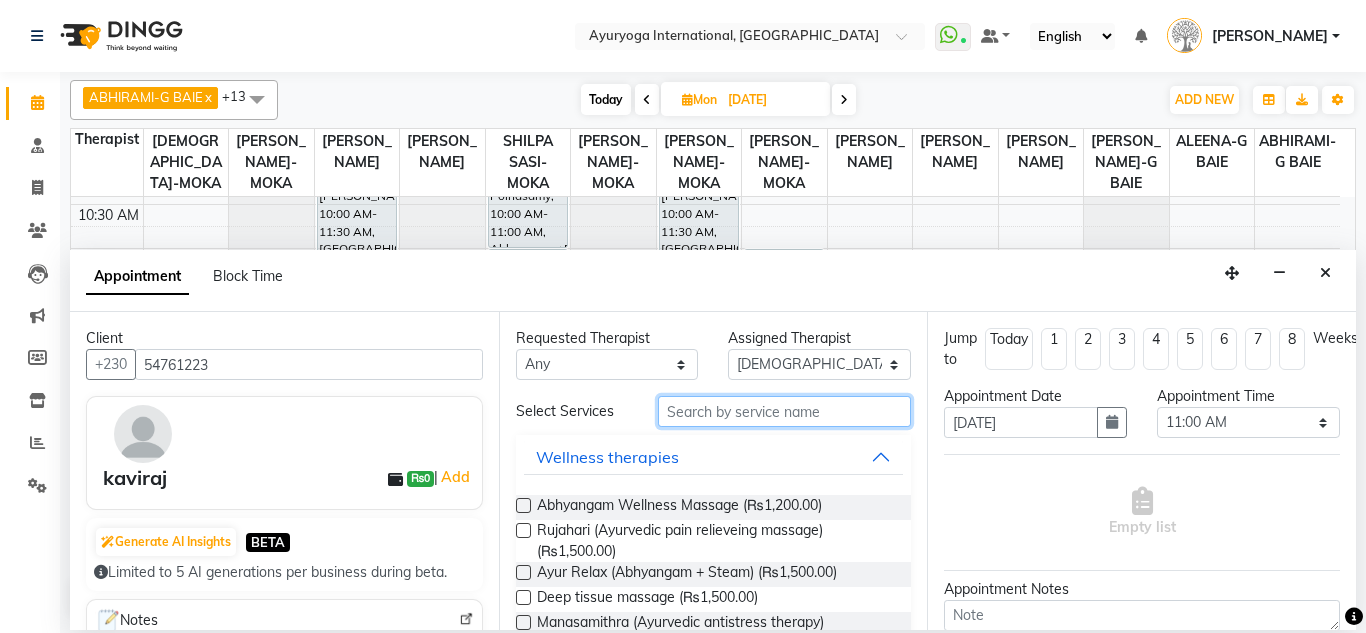 click at bounding box center [785, 411] 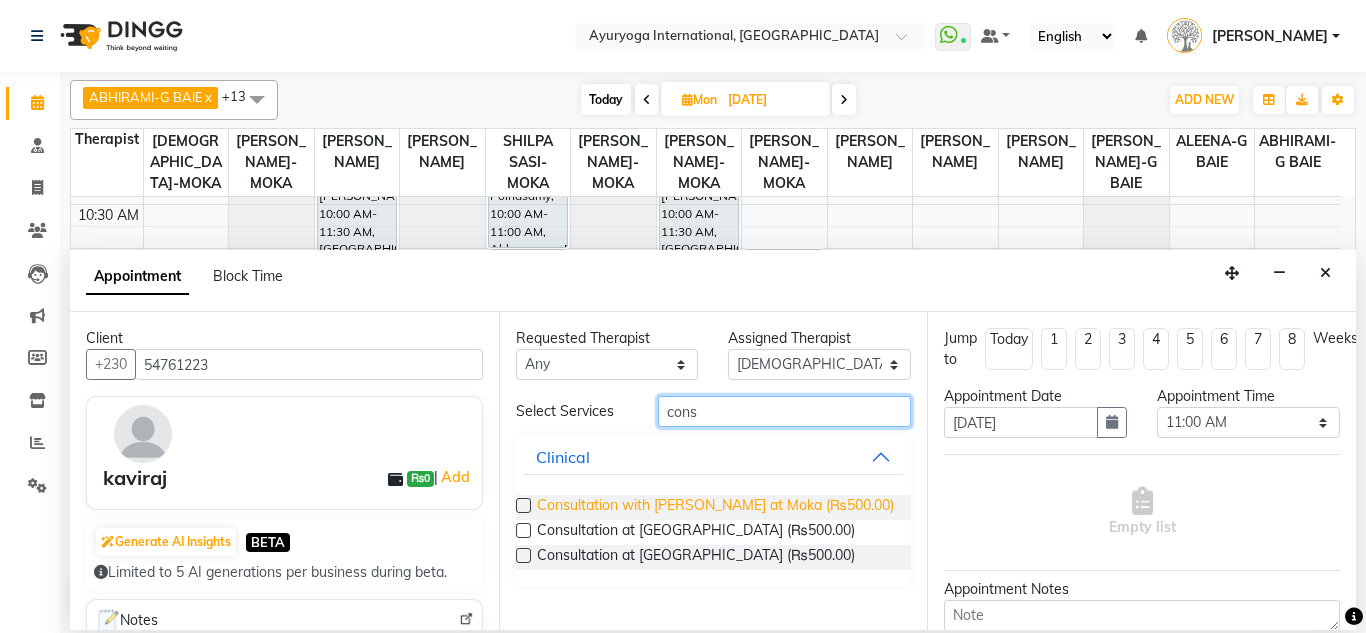 type on "cons" 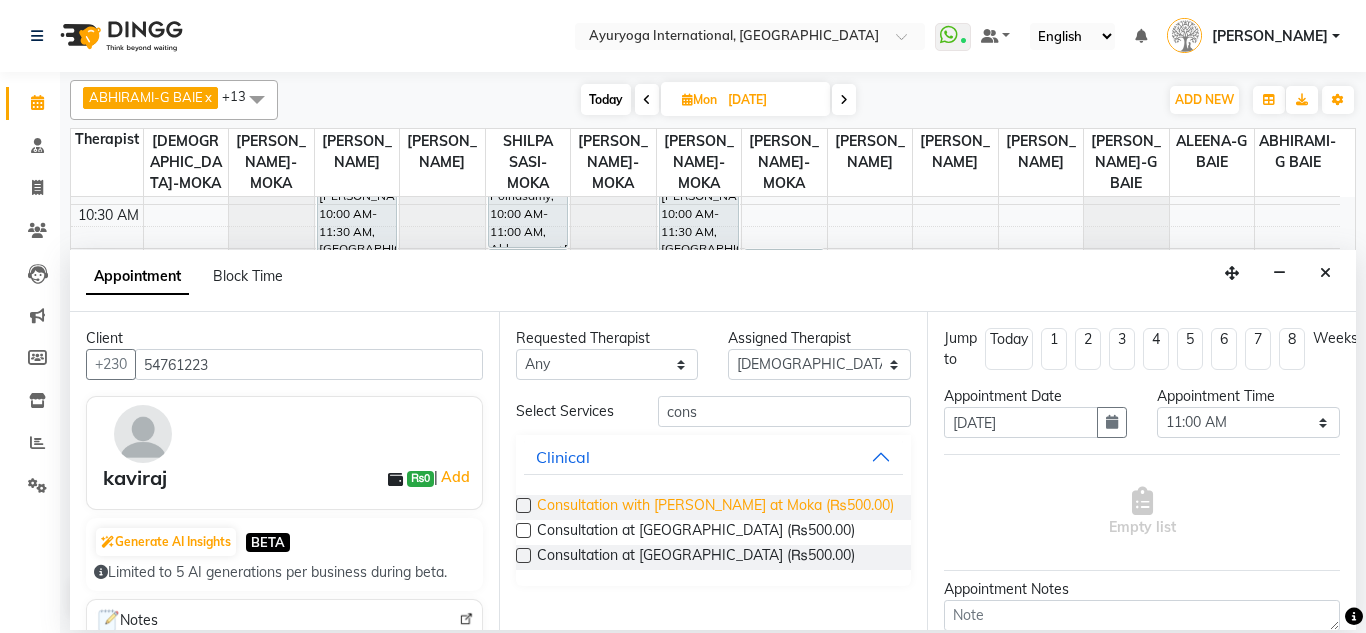 click on "Consultation with Dr.Adarsh at Moka (₨500.00)" at bounding box center (715, 507) 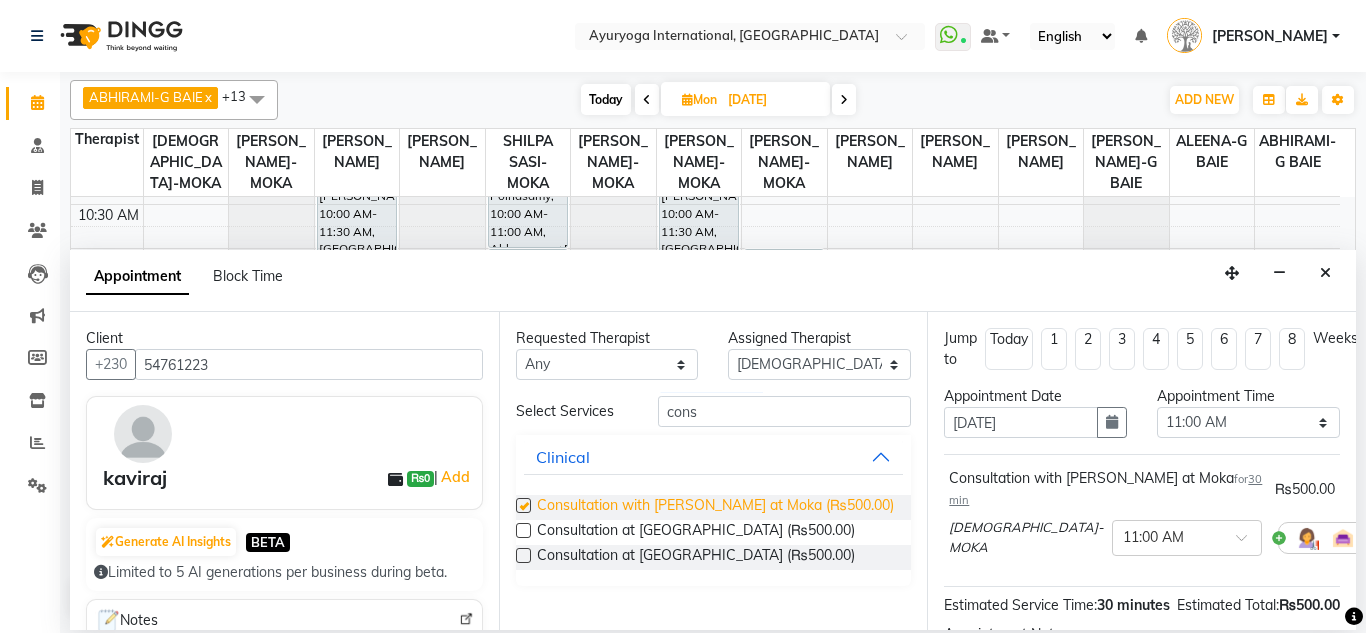 checkbox on "false" 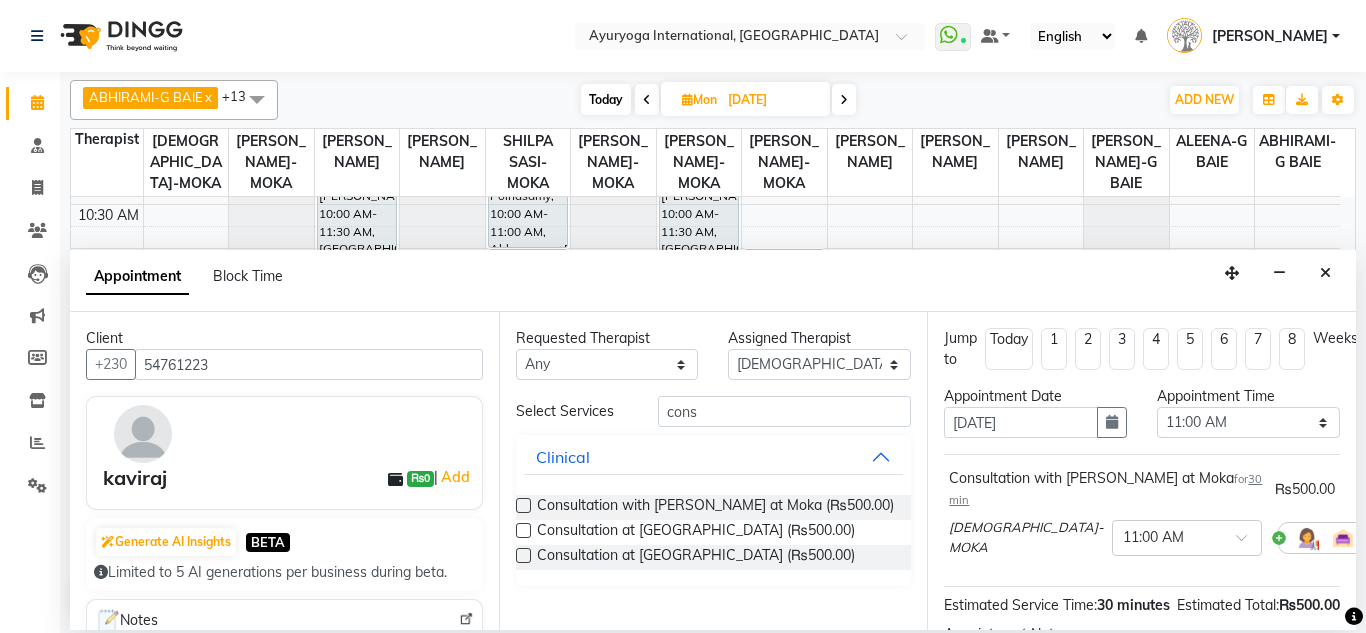 scroll, scrollTop: 247, scrollLeft: 0, axis: vertical 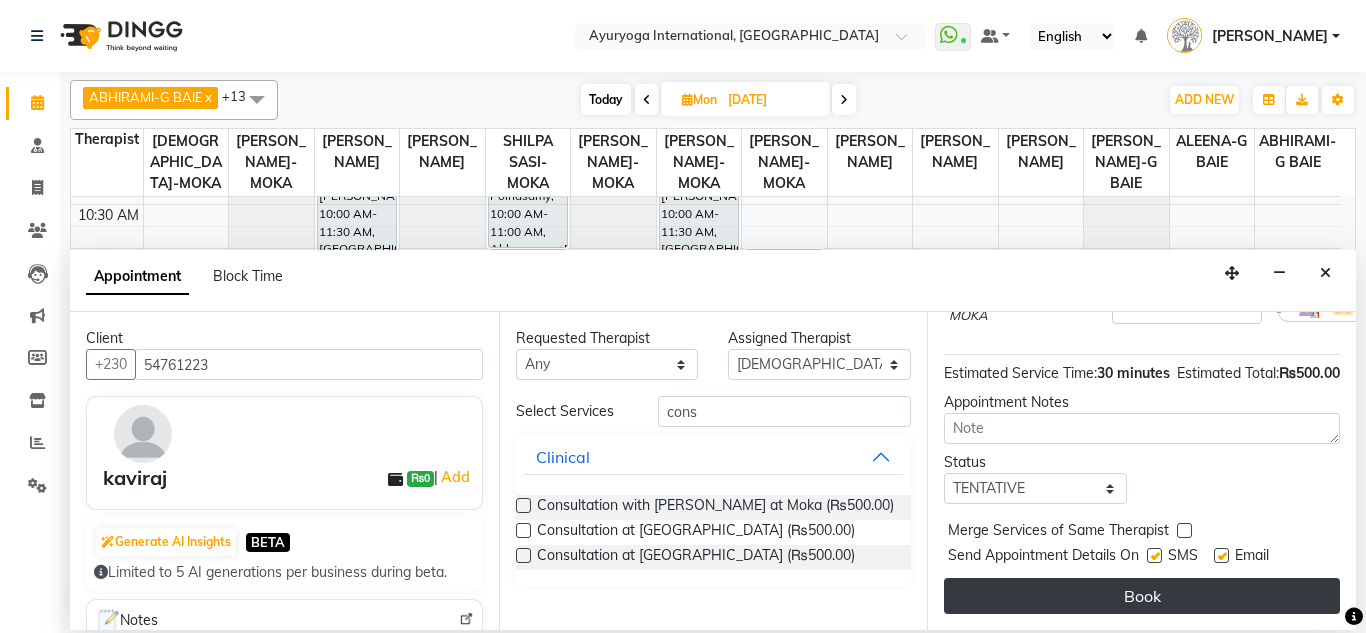 click on "Book" at bounding box center [1142, 596] 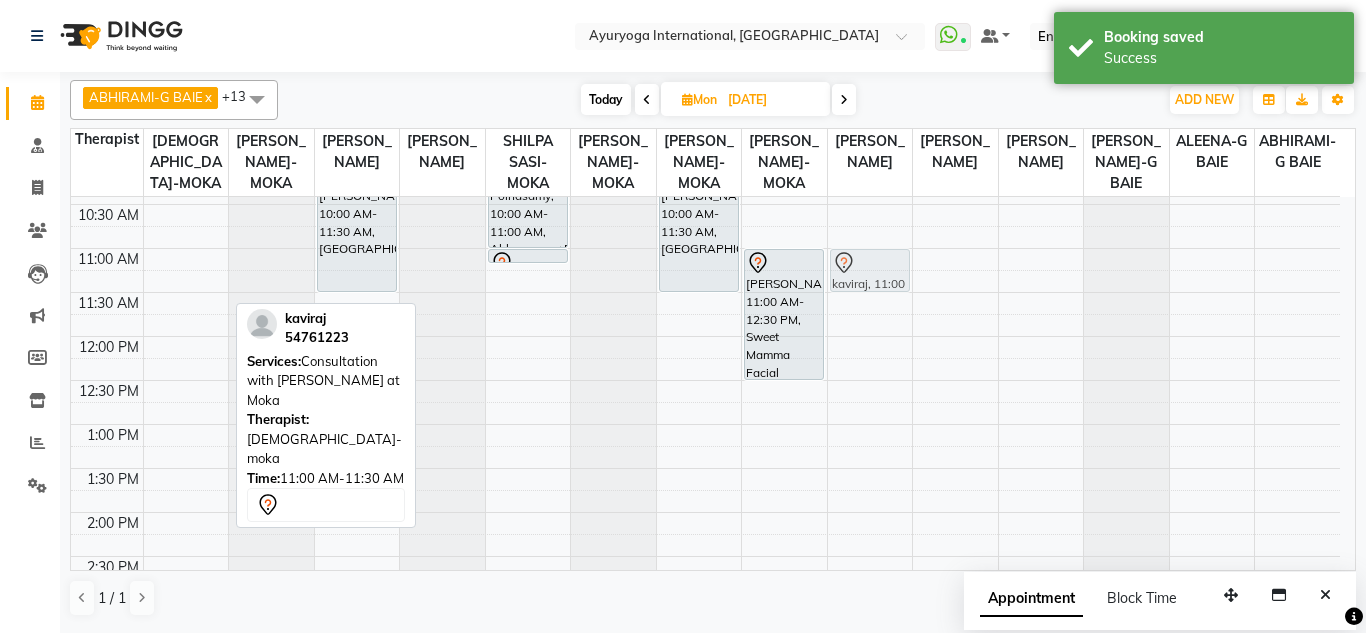 drag, startPoint x: 156, startPoint y: 283, endPoint x: 871, endPoint y: 285, distance: 715.0028 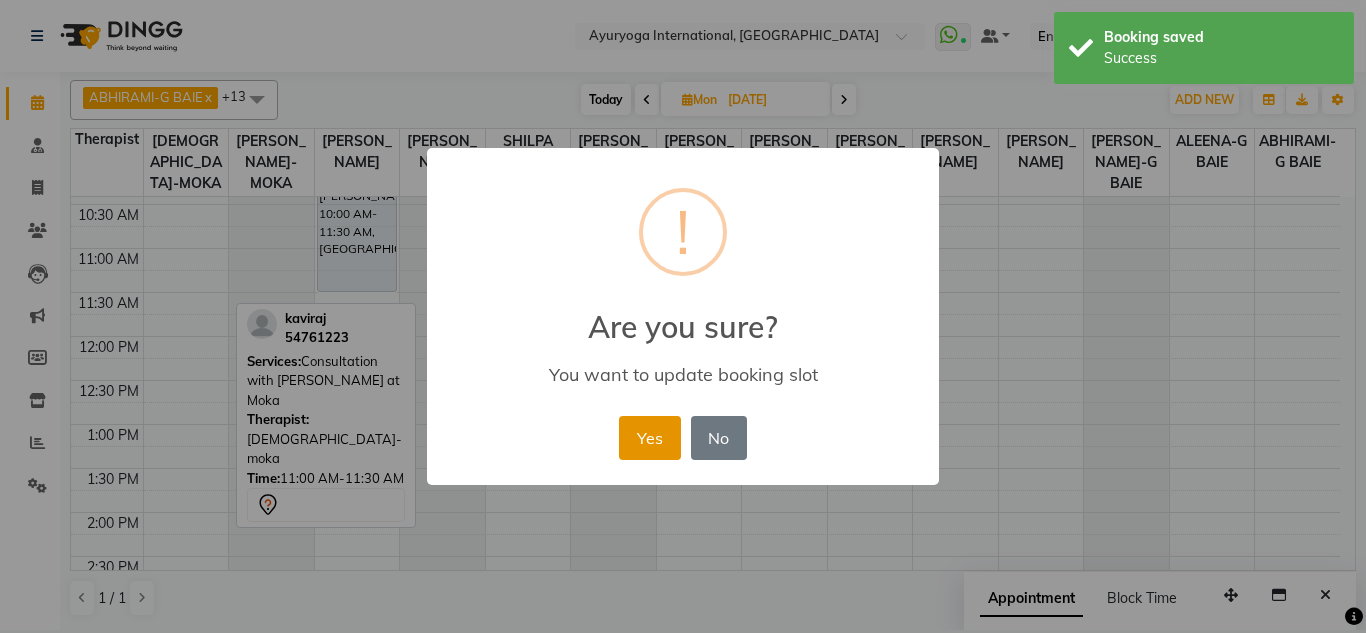 click on "Yes" at bounding box center (649, 438) 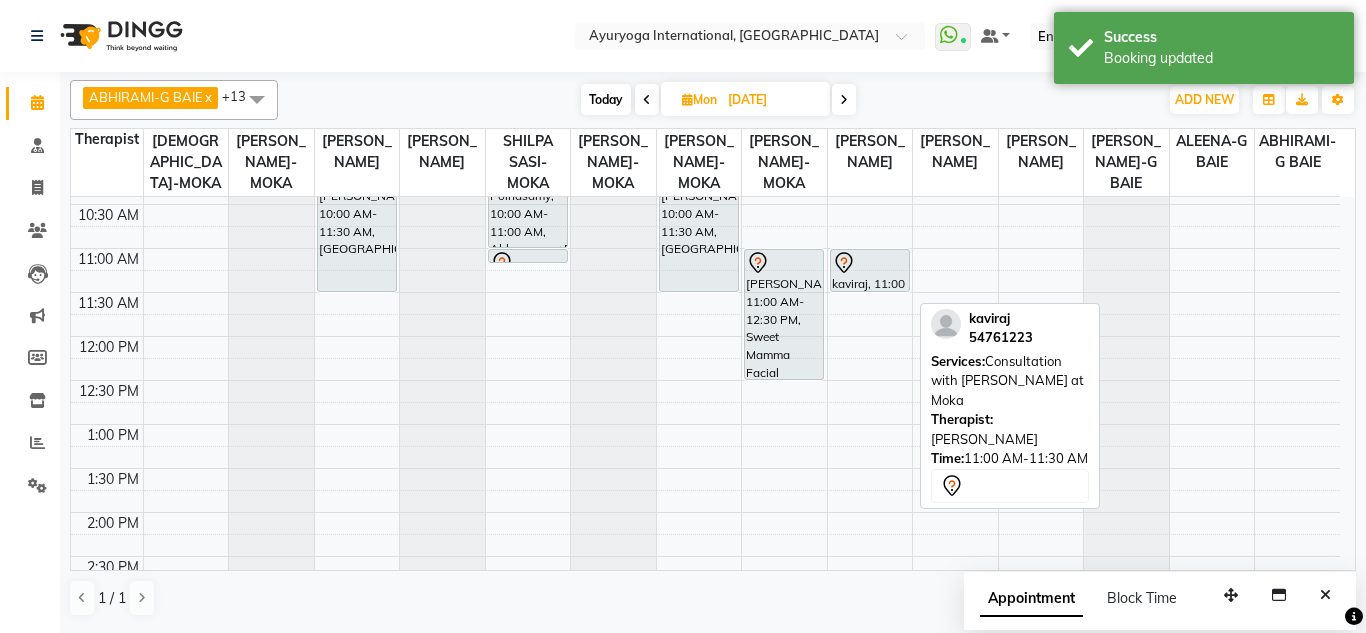 click at bounding box center [870, 263] 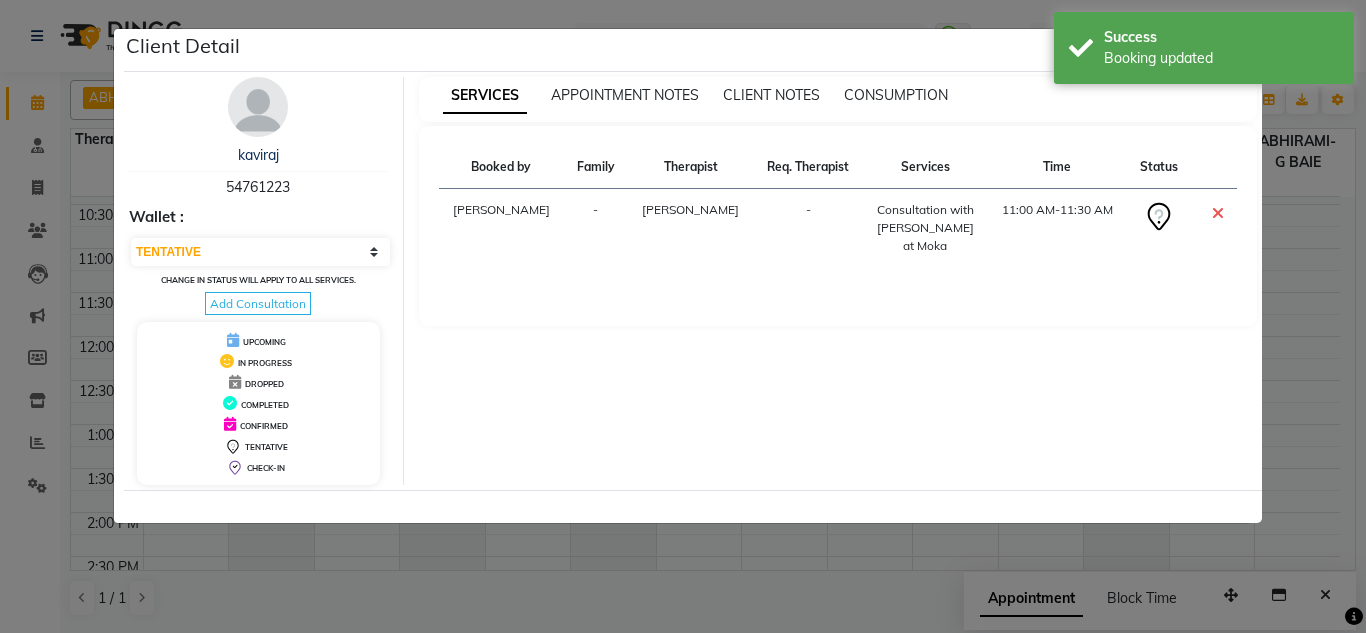 click on "54761223" at bounding box center [258, 187] 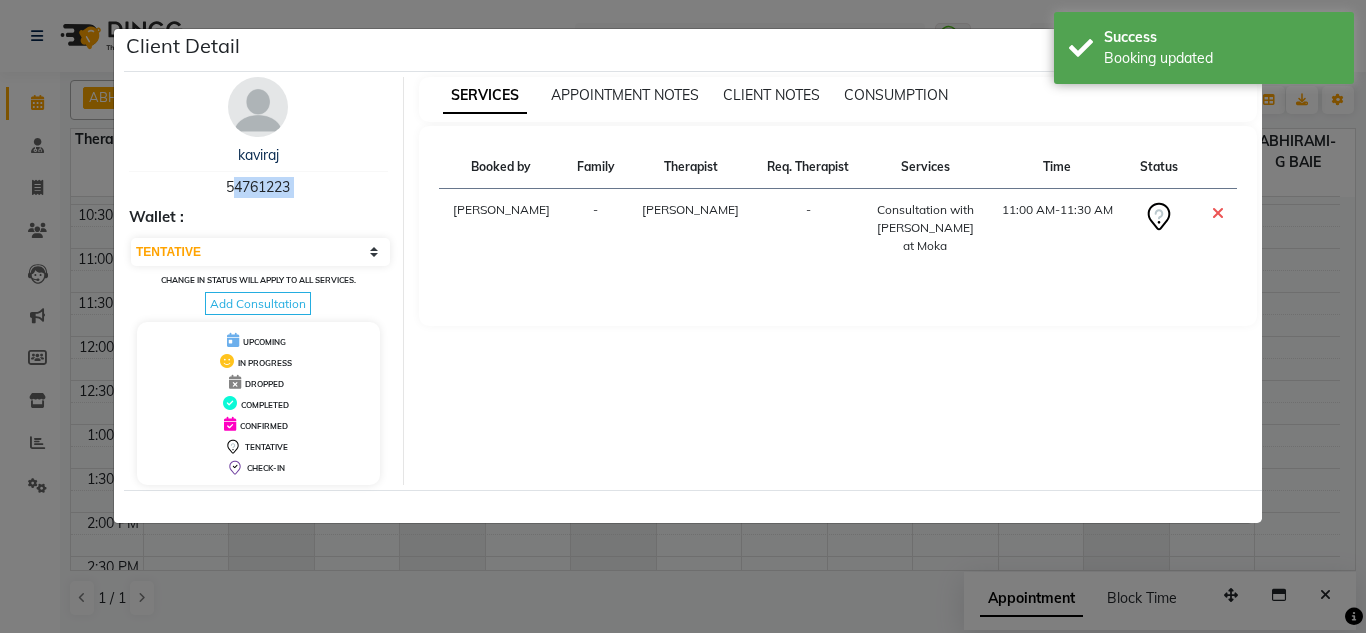 click on "54761223" at bounding box center (258, 187) 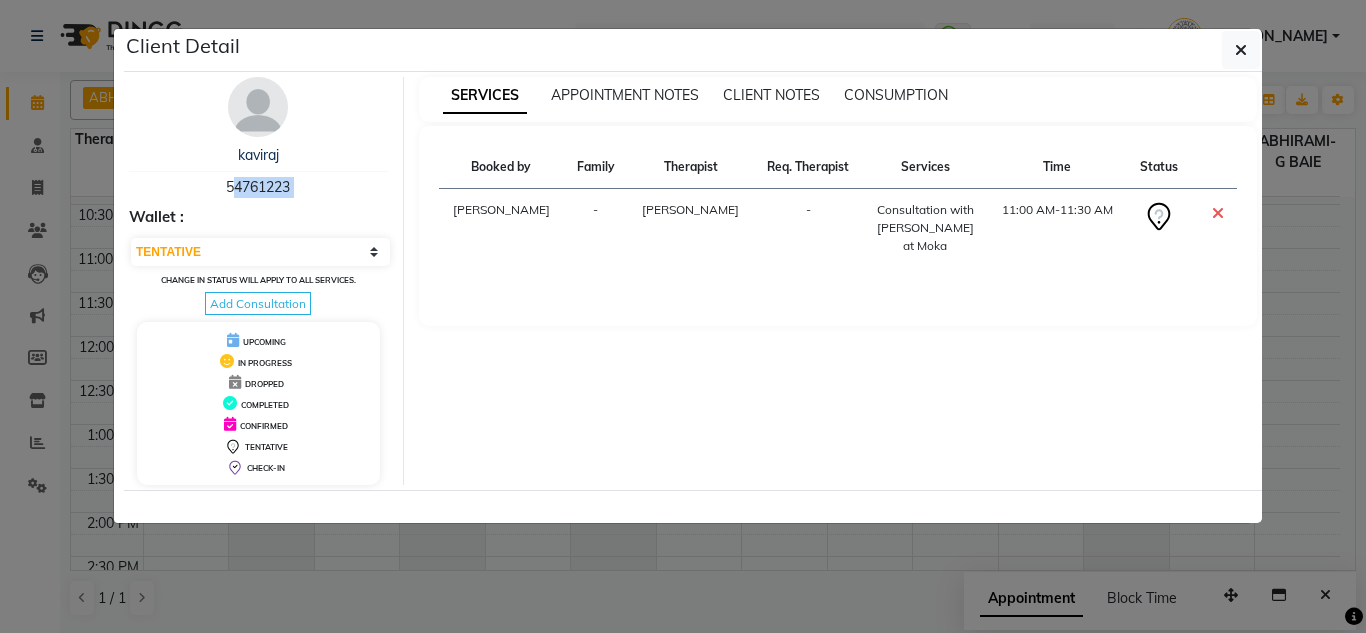 copy on "54761223" 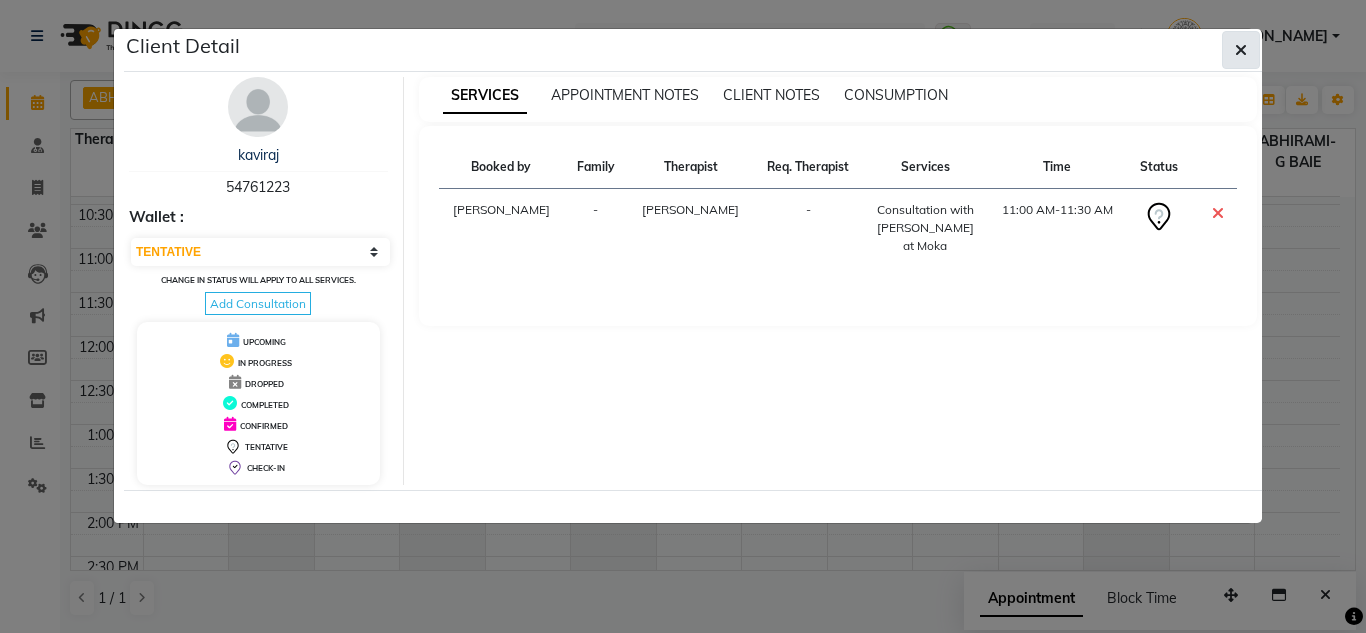 click 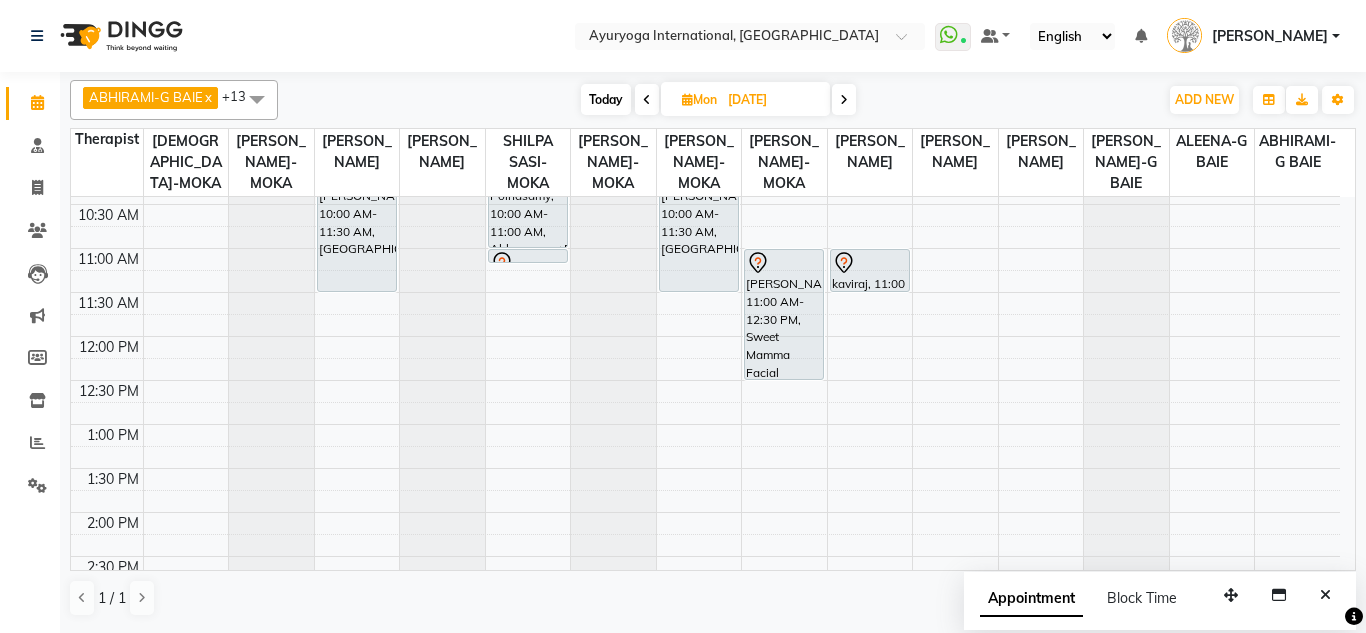 click on "7:00 AM 7:30 AM 8:00 AM 8:30 AM 9:00 AM 9:30 AM 10:00 AM 10:30 AM 11:00 AM 11:30 AM 12:00 PM 12:30 PM 1:00 PM 1:30 PM 2:00 PM 2:30 PM 3:00 PM 3:30 PM 4:00 PM 4:30 PM 5:00 PM 5:30 PM 6:00 PM 6:30 PM 7:00 PM 7:30 PM 8:00 PM 8:30 PM             romain, 08:00 AM-09:00 AM, Abhyangam+Bhashpa sweda(Without Oil)             romain, 09:00 AM-09:01 AM, Snehapanam             vaishnav, 03:00 PM-04:00 PM, Rujahari (Ayurvedic pain relieveing massage)             shanoo, 04:15 PM-05:45 PM, Sanjeevani WB Buy 1 Get 1              Iesbelle Emmanual, 10:00 AM-11:30 AM, Navajeevan             Mr Seebaluck, 05:00 PM-06:00 PM, Rujahari (Abh + Kizhi) - Package             Poinasamy, 10:00 AM-11:00 AM, Abhyangam+Bhashpa sweda(Without Oil)             Poinasamy, 11:00 AM-11:01 AM, Snehapanam             leena, 04:00 PM-05:30 PM, Sanjeevani WB Buy 1 Get 1              Iesbelle Emmanual, 10:00 AM-11:30 AM, Navajeevan             shanoo, 04:15 PM-05:45 PM, Sanjeevani WB Buy 1 Get 1" at bounding box center [705, 512] 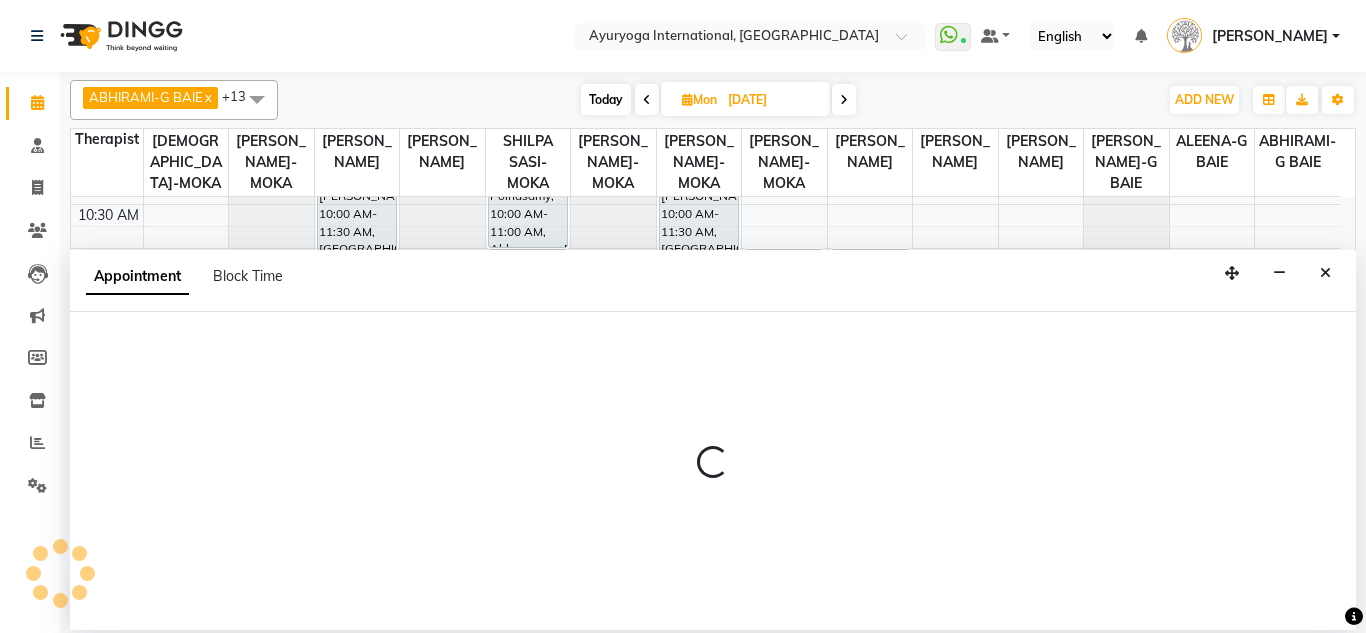 select on "36053" 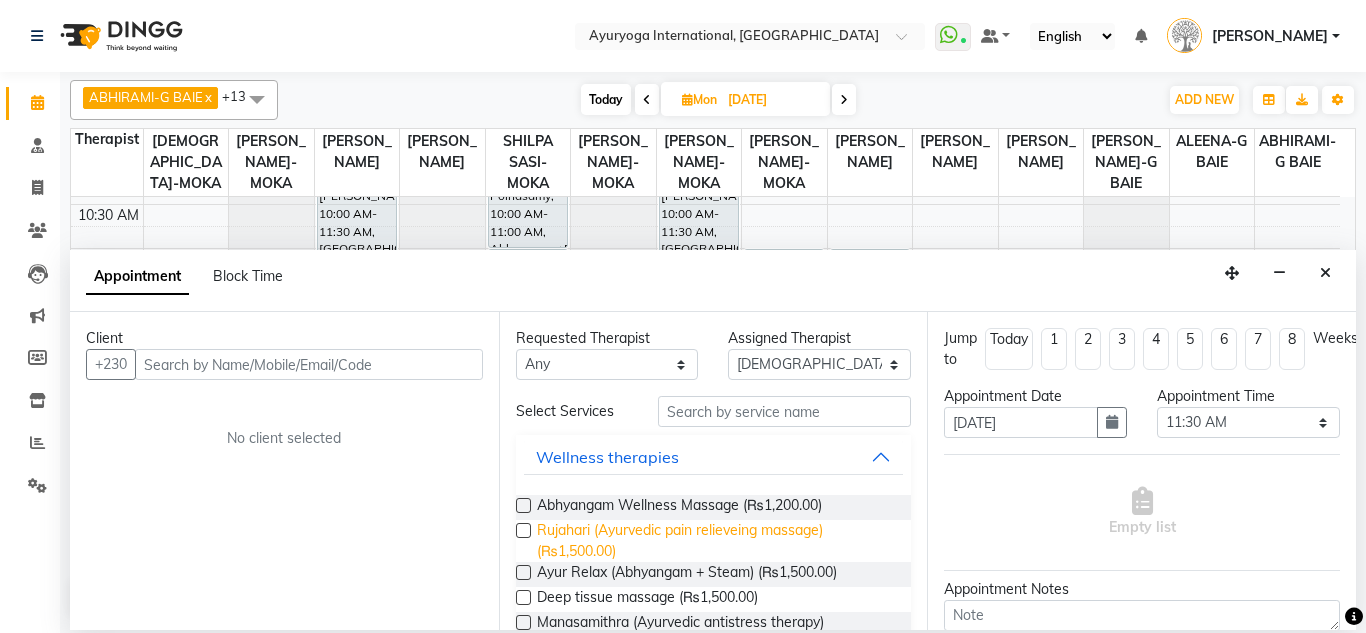 click on "Rujahari (Ayurvedic pain relieveing massage) (₨1,500.00)" at bounding box center (716, 541) 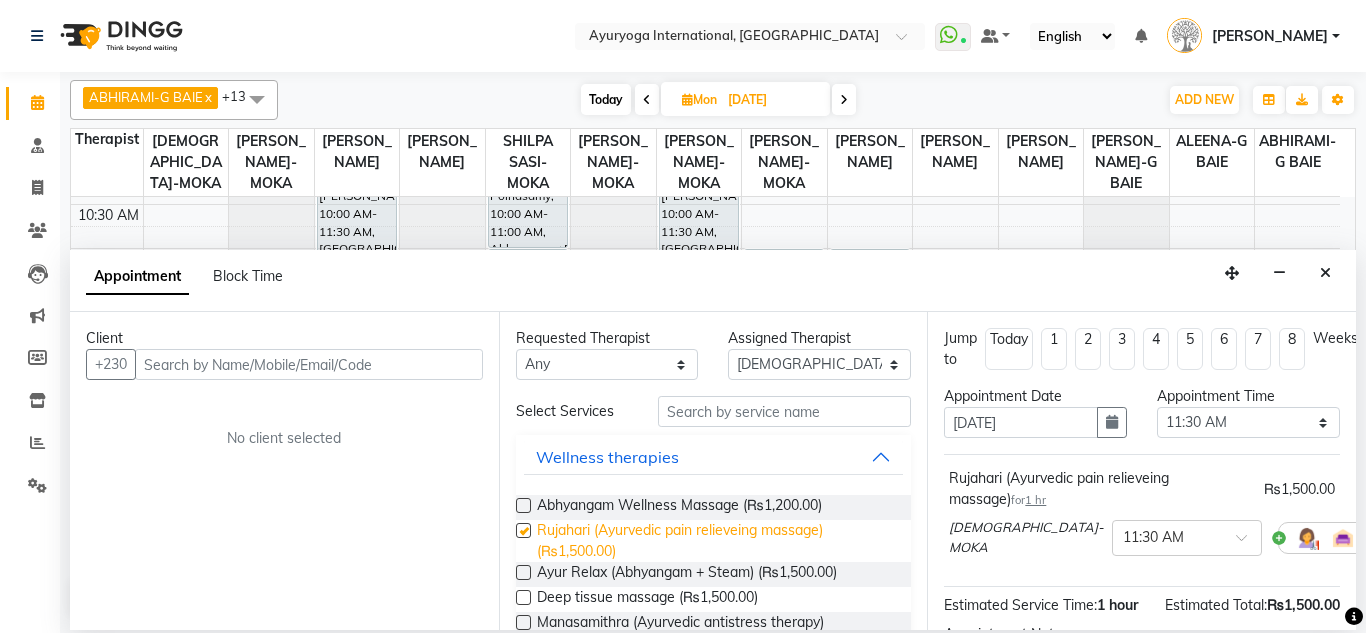 checkbox on "false" 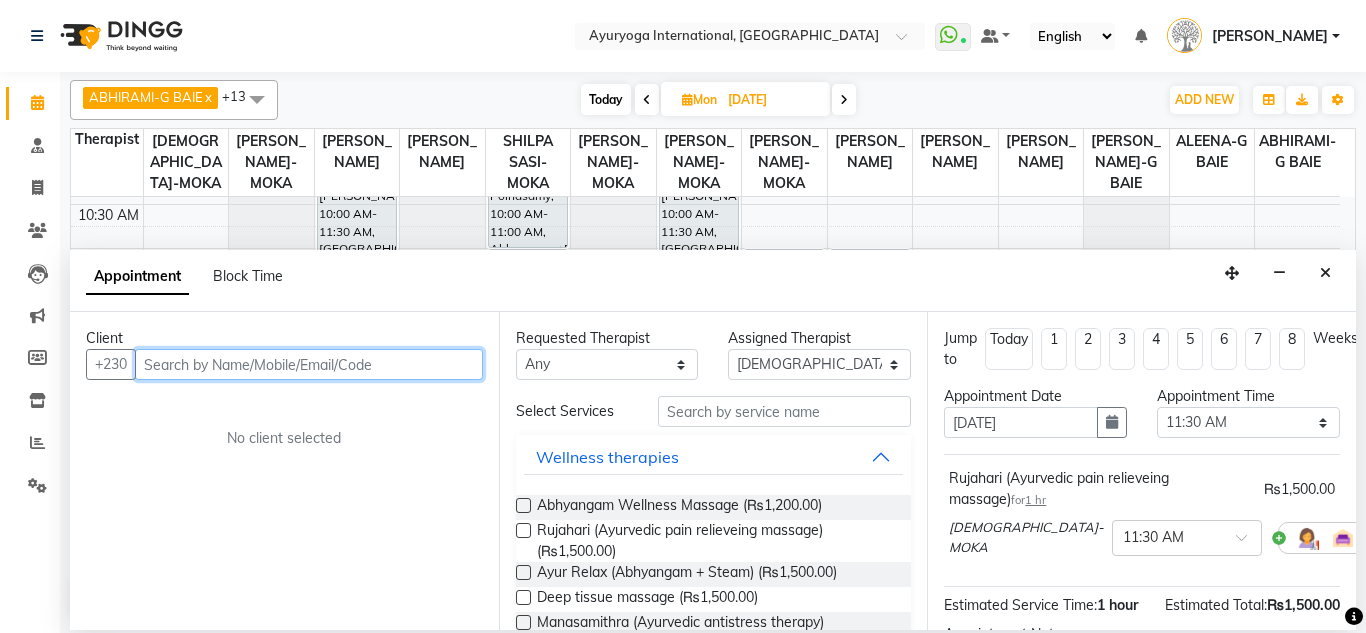 click at bounding box center (309, 364) 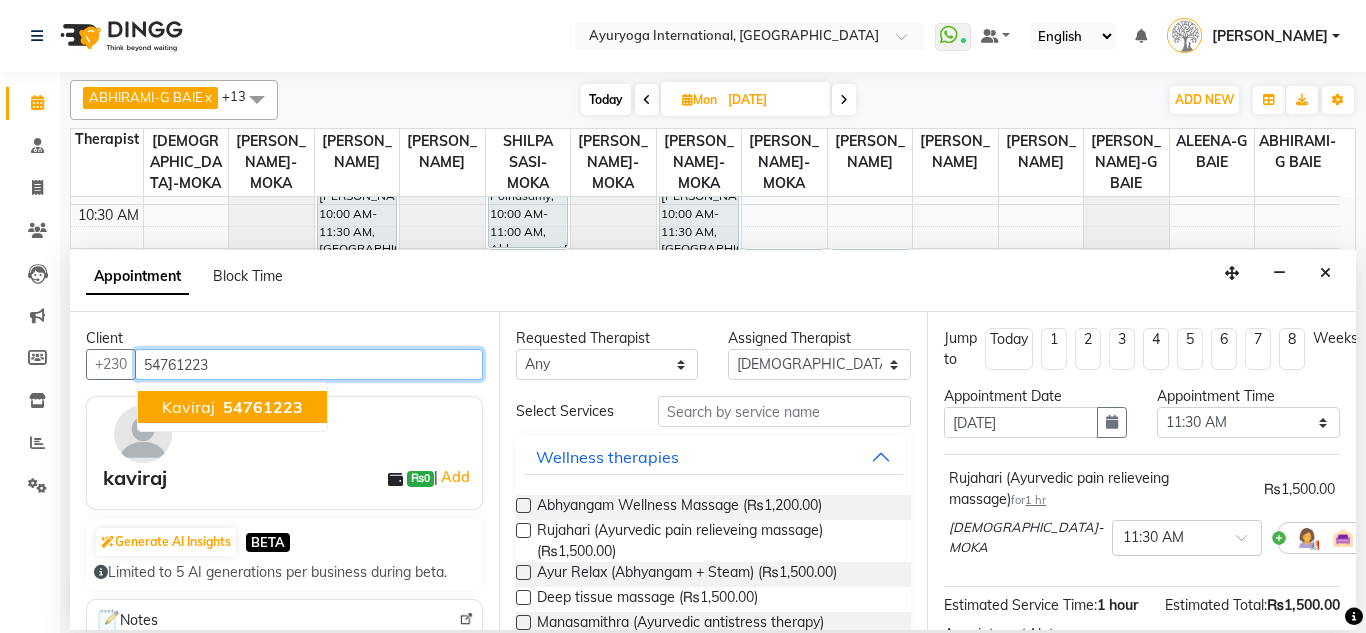 click on "54761223" at bounding box center [263, 407] 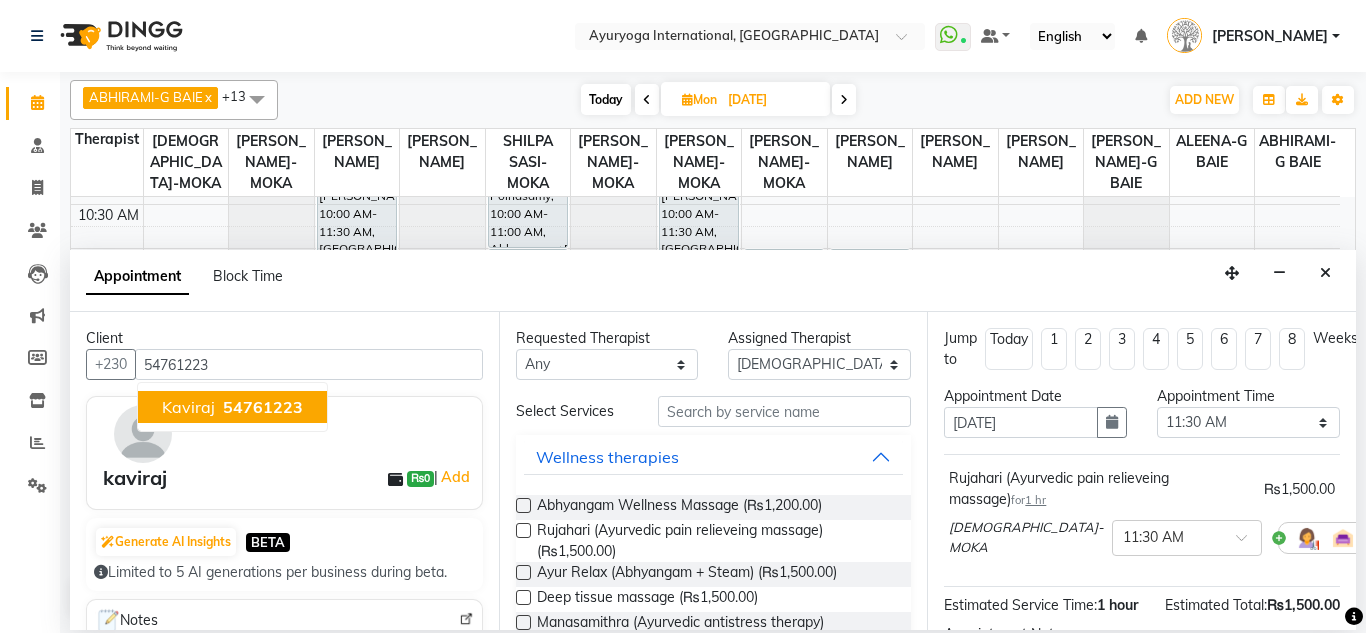 click on "Client +230 54761223 kaviraj   54761223 kaviraj    ₨0  |   Add    Generate AI Insights
BETA  Limited to 5 AI generations per business during beta.   Notes  No notes  Recent Services No History  Memberships No membership  Active Packages No packages  Vouchers No vouchers" at bounding box center (284, 471) 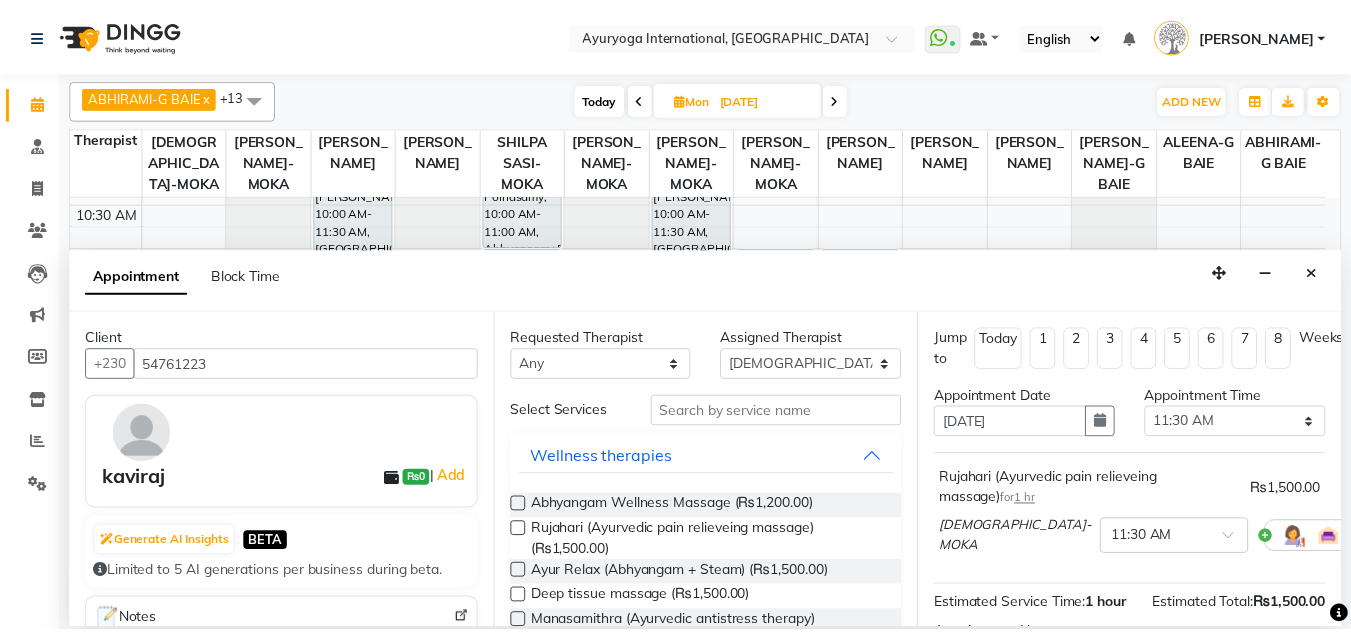 scroll, scrollTop: 268, scrollLeft: 0, axis: vertical 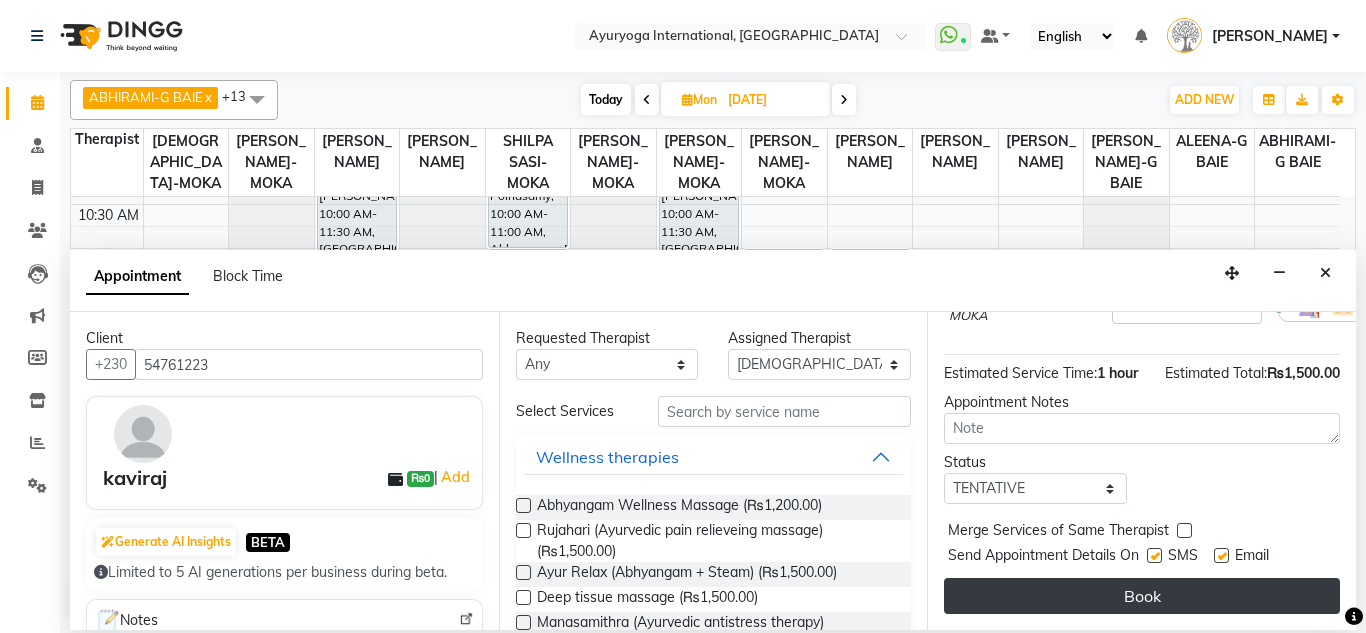 click on "Book" at bounding box center [1142, 596] 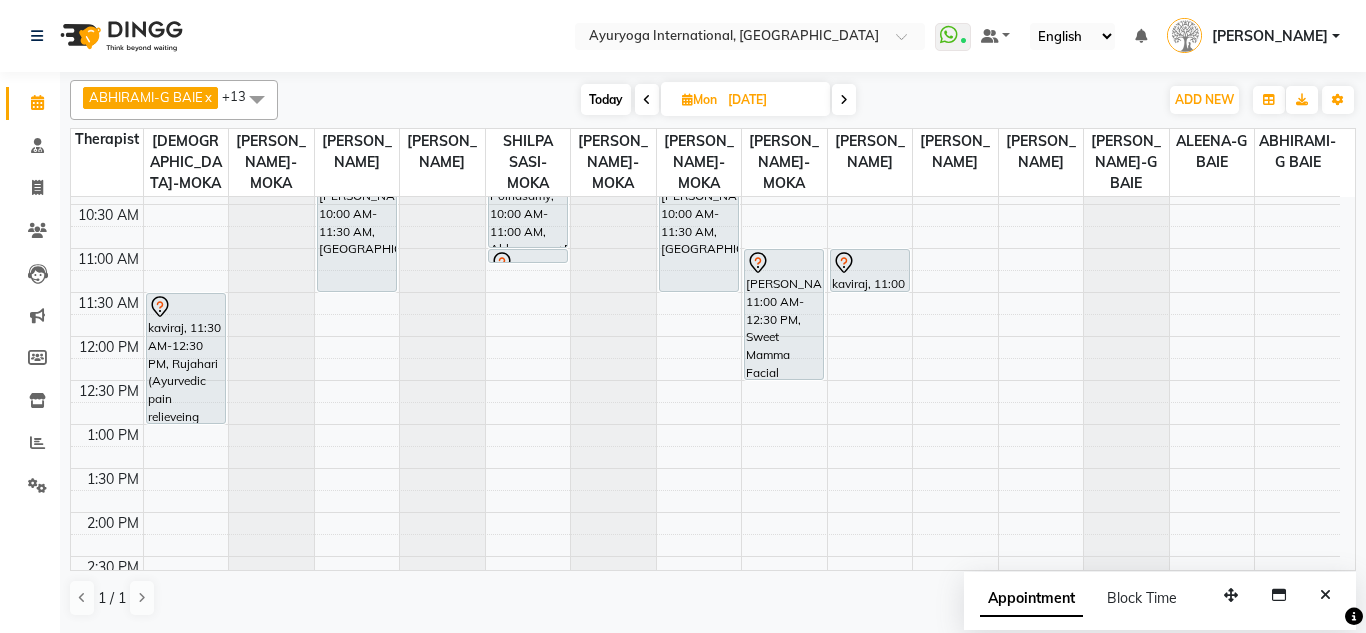drag, startPoint x: 193, startPoint y: 398, endPoint x: 190, endPoint y: 428, distance: 30.149628 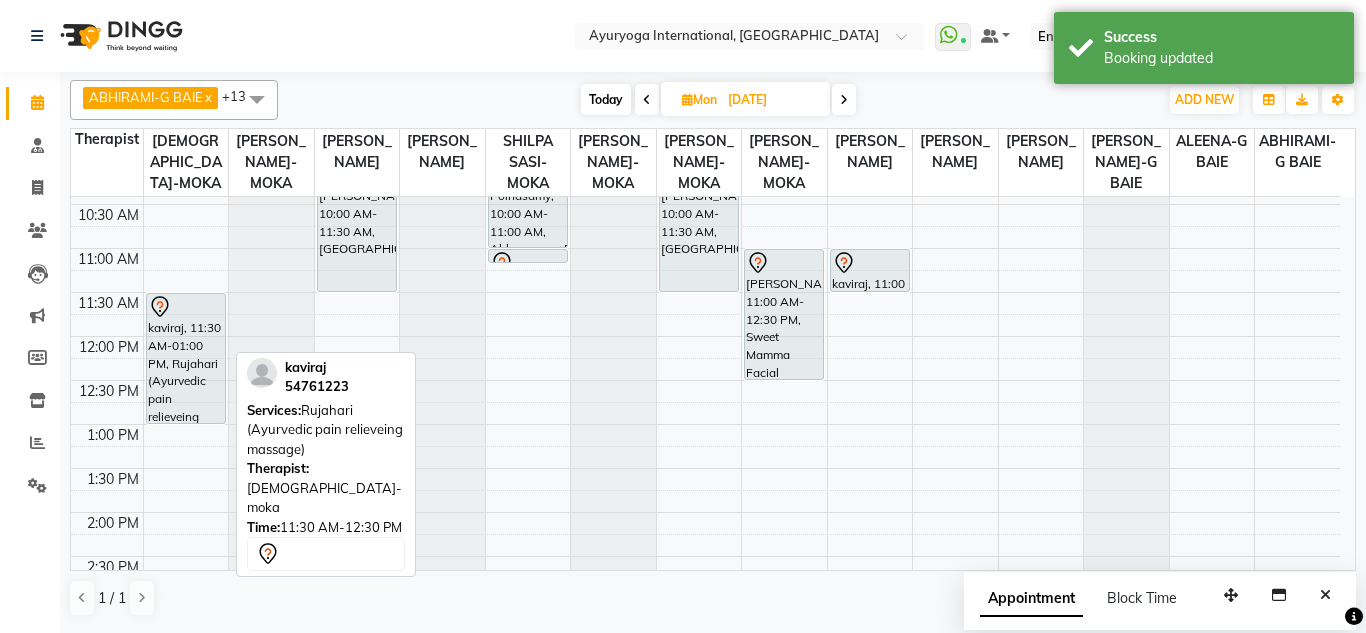 click on "romain, 08:00 AM-09:00 AM, Abhyangam+Bhashpa sweda(Without Oil)             romain, 09:00 AM-09:01 AM, Snehapanam             kaviraj, 11:30 AM-01:00 PM, Rujahari (Ayurvedic pain relieveing massage)             vaishnav, 03:00 PM-04:00 PM, Rujahari (Ayurvedic pain relieveing massage)             shanoo, 04:15 PM-05:45 PM, Sanjeevani WB Buy 1 Get 1              kaviraj, 11:30 AM-01:00 PM, Rujahari (Ayurvedic pain relieveing massage)" at bounding box center (186, 512) 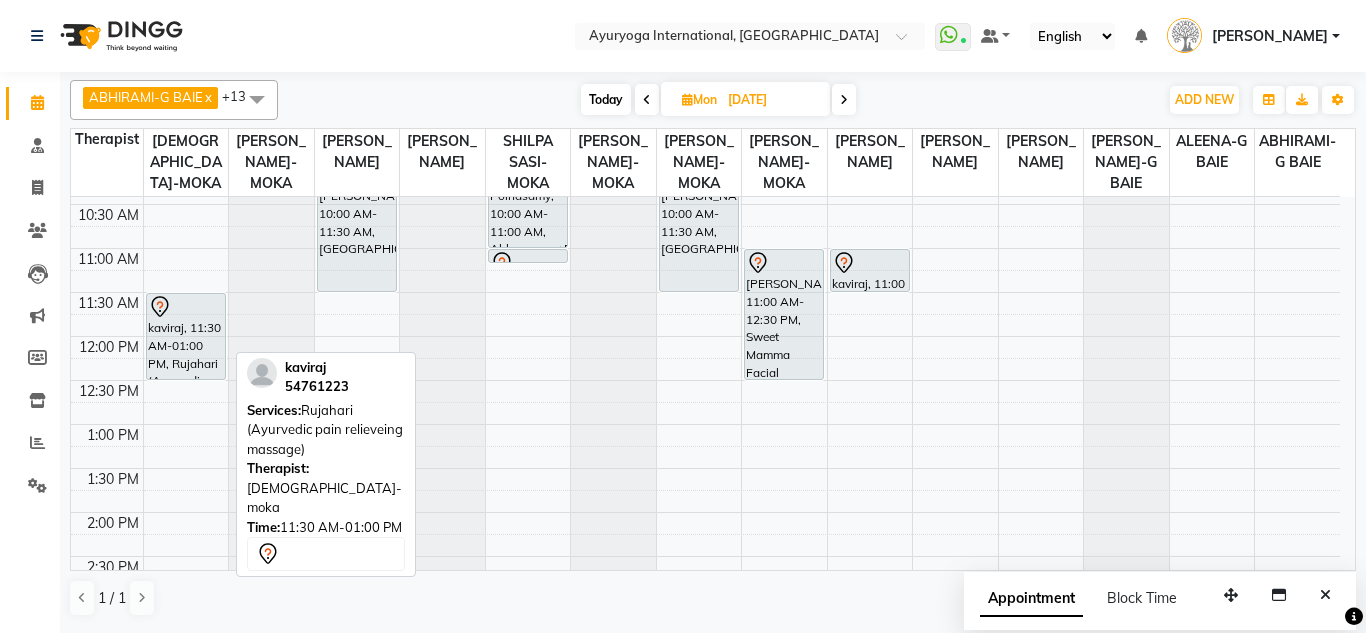 drag, startPoint x: 179, startPoint y: 441, endPoint x: 188, endPoint y: 394, distance: 47.853943 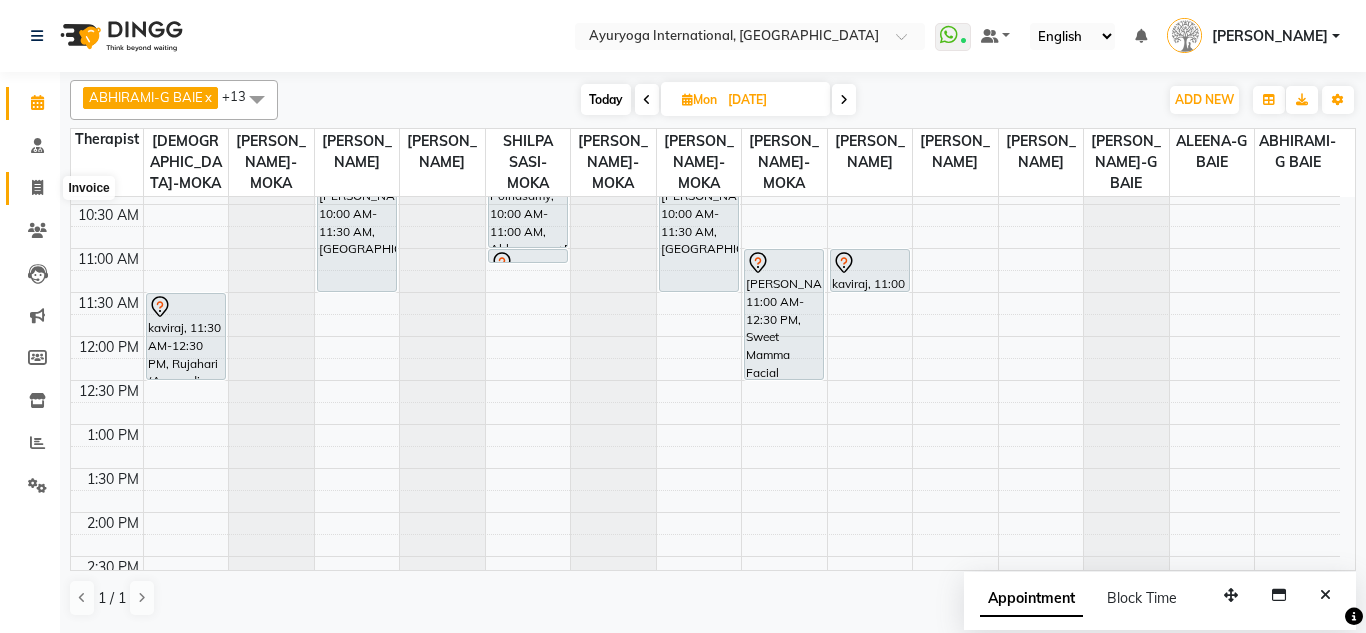 click 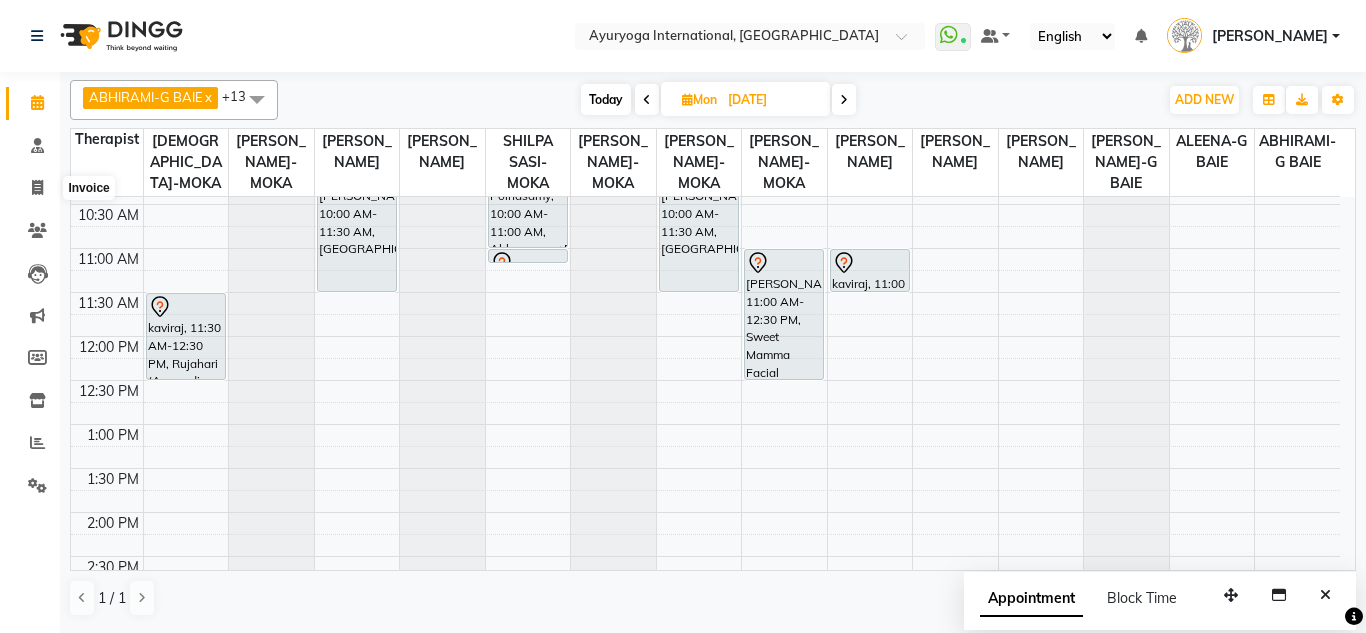 select on "service" 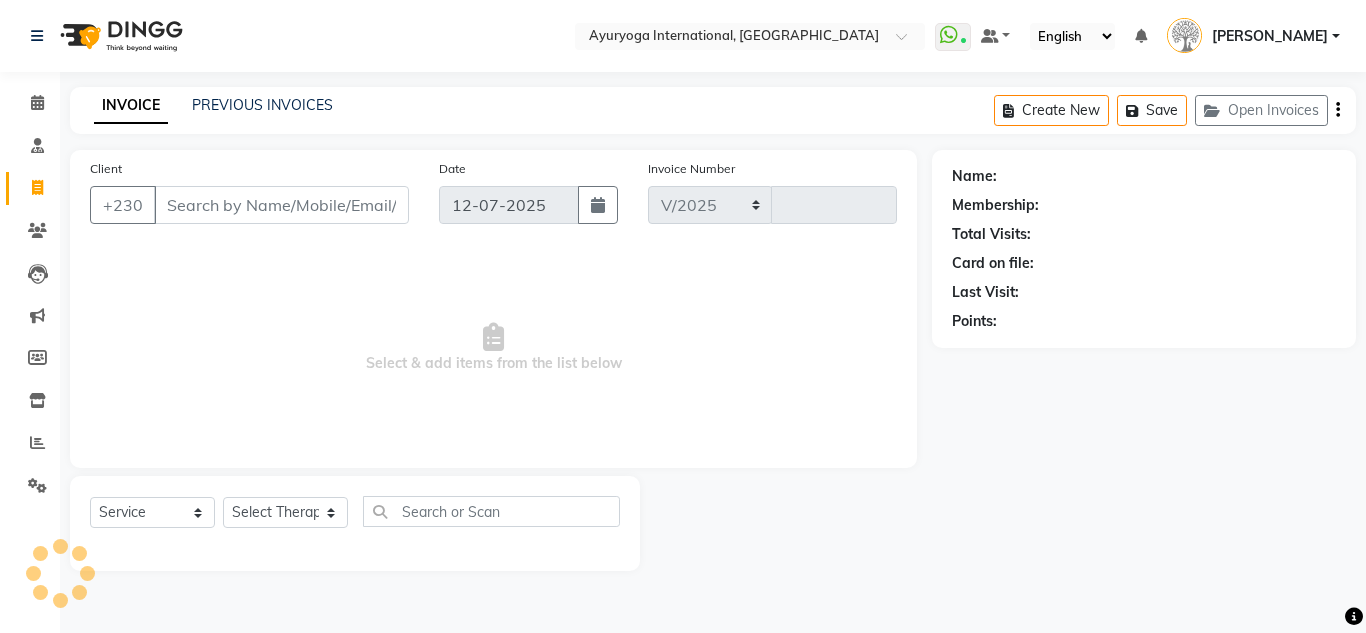 select on "730" 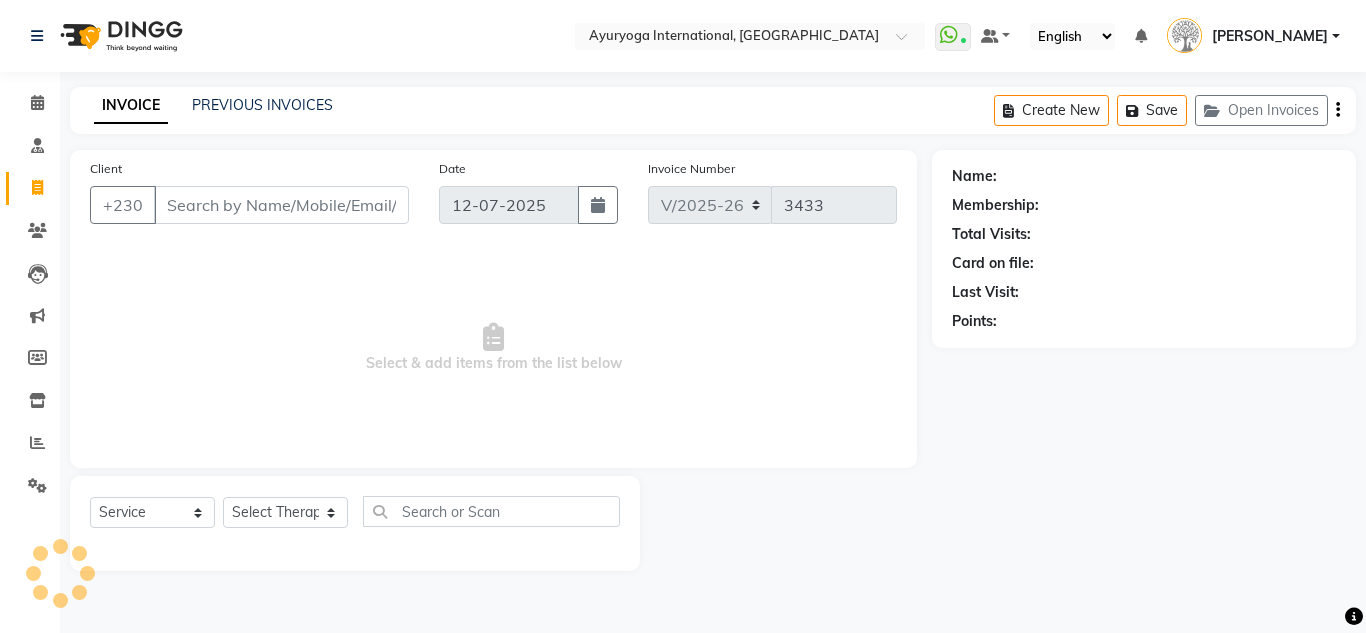 click on "Client" at bounding box center [281, 205] 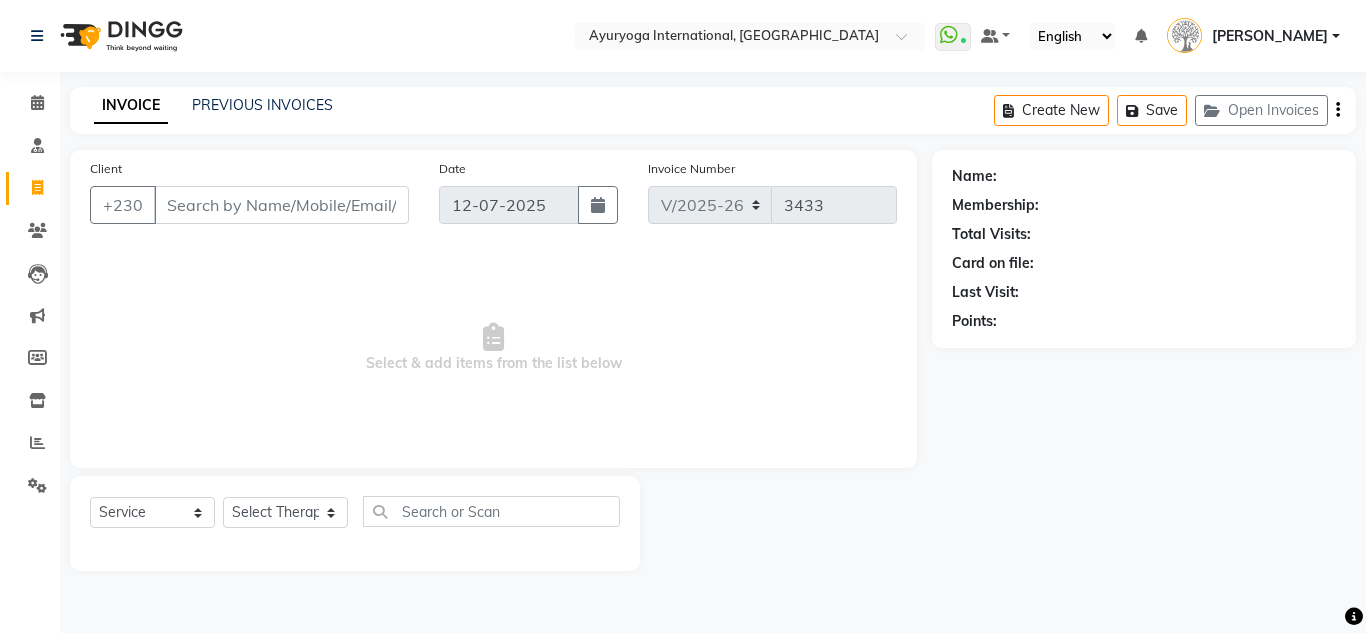 click on "Client" at bounding box center [281, 205] 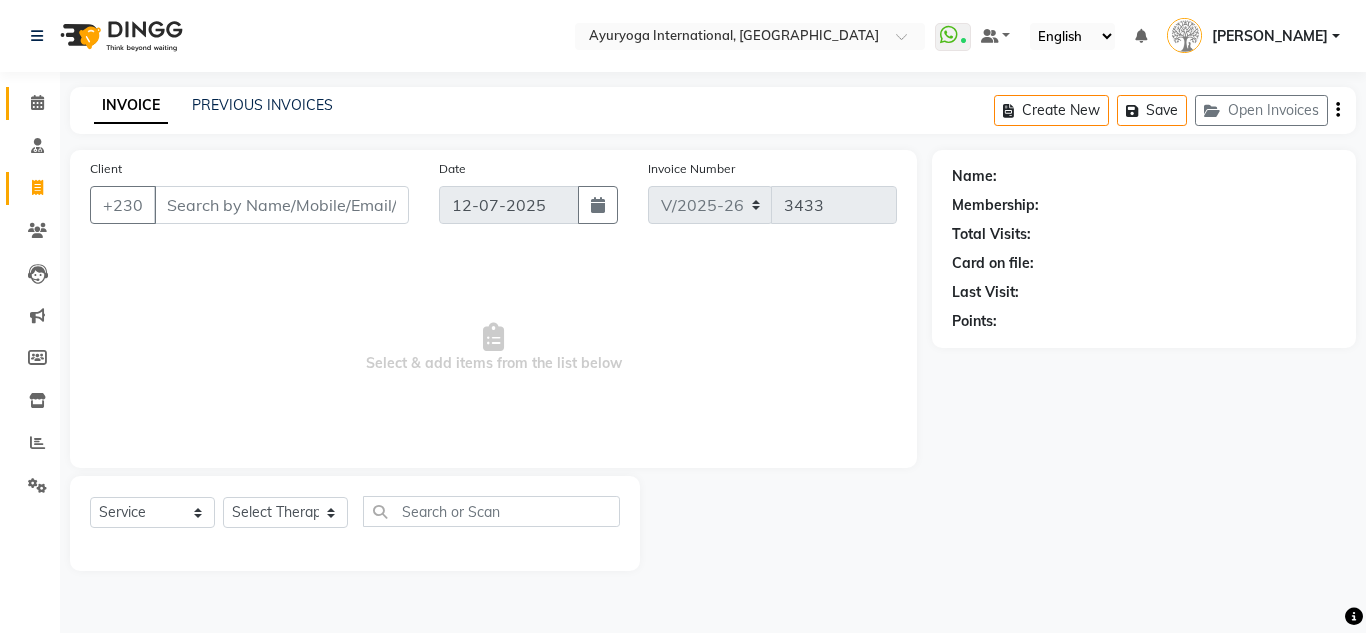 click on "Calendar" 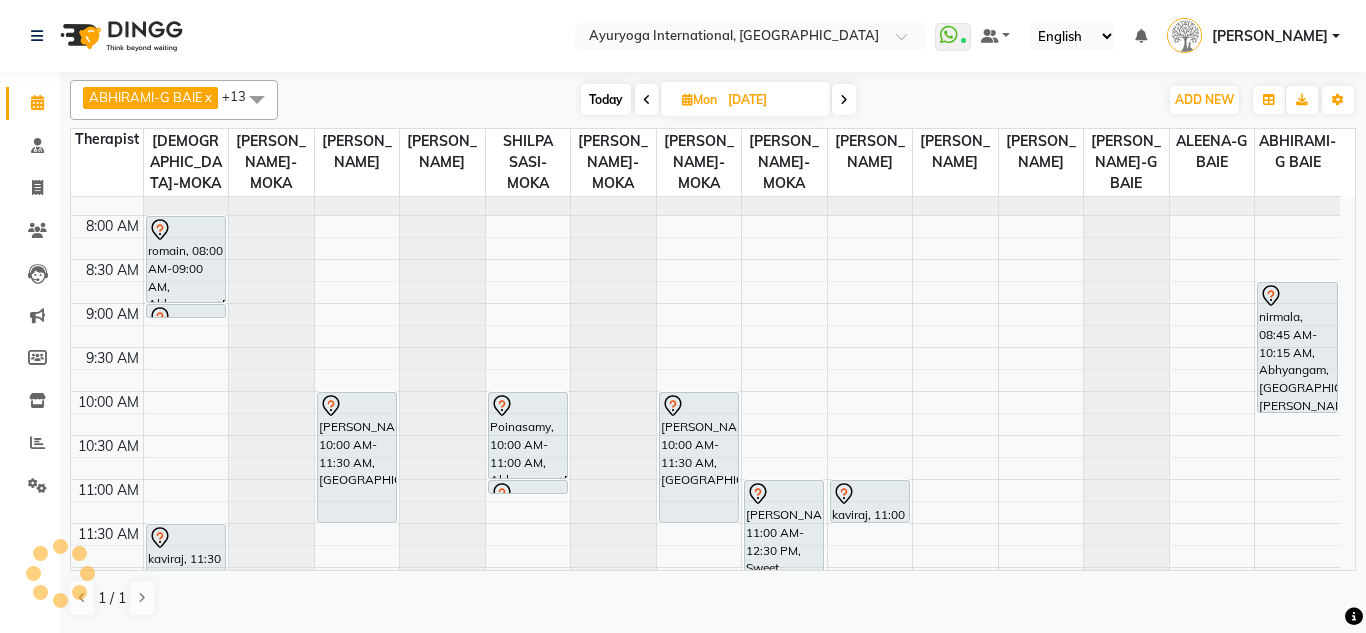 scroll, scrollTop: 200, scrollLeft: 0, axis: vertical 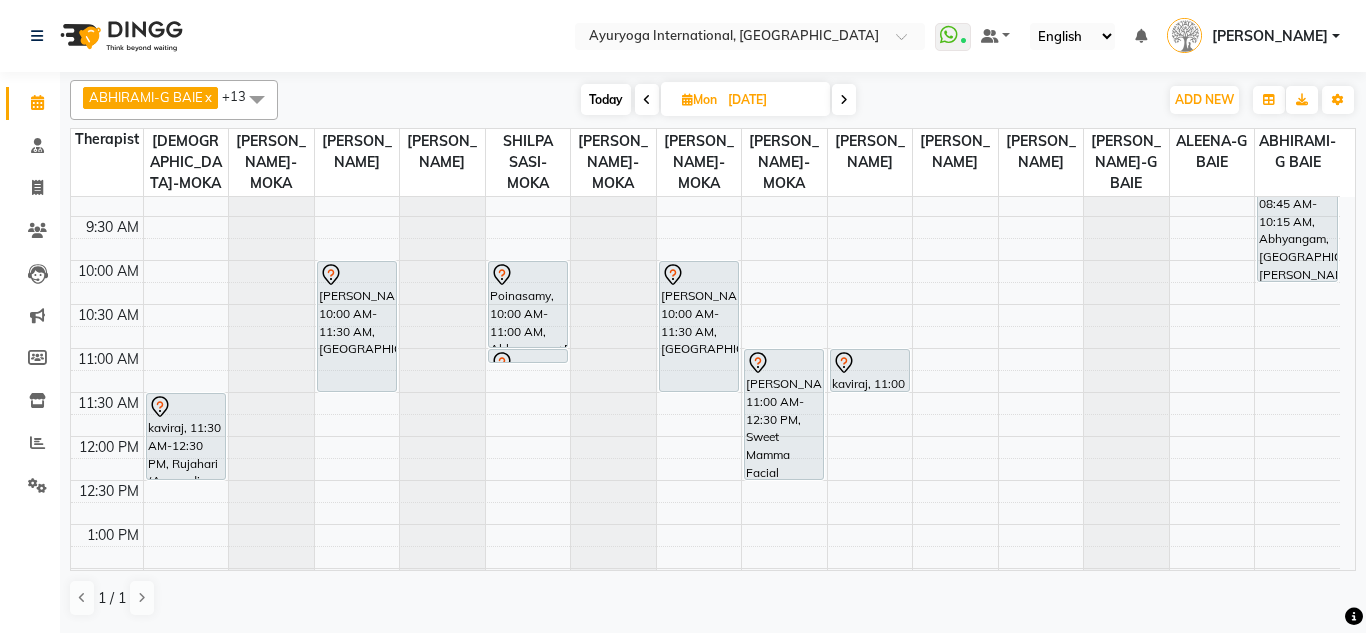 click on "Today" at bounding box center [606, 99] 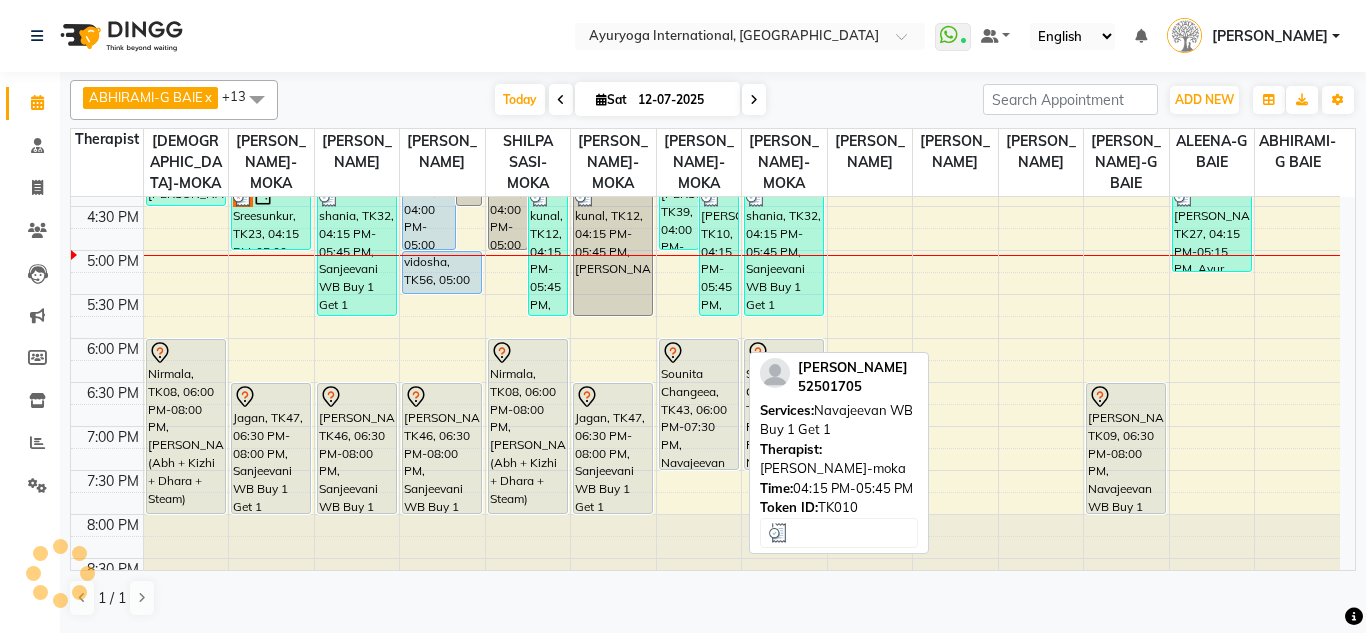 scroll, scrollTop: 779, scrollLeft: 0, axis: vertical 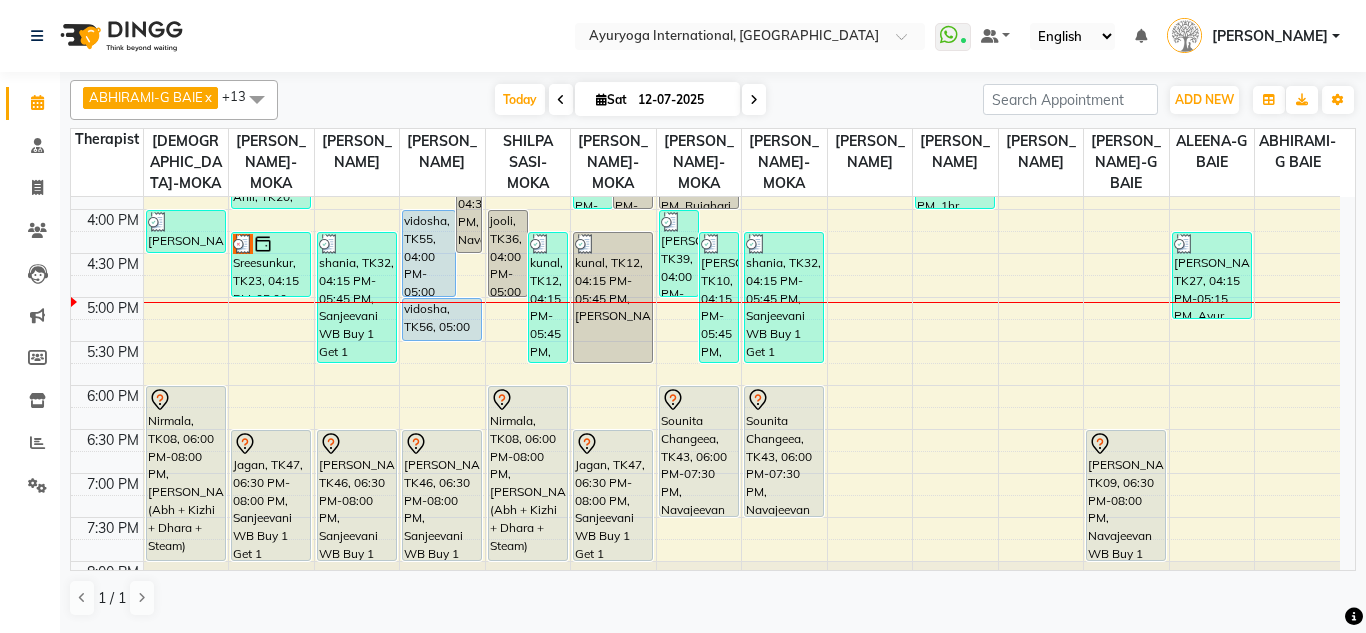 click on "12-07-2025" at bounding box center [682, 100] 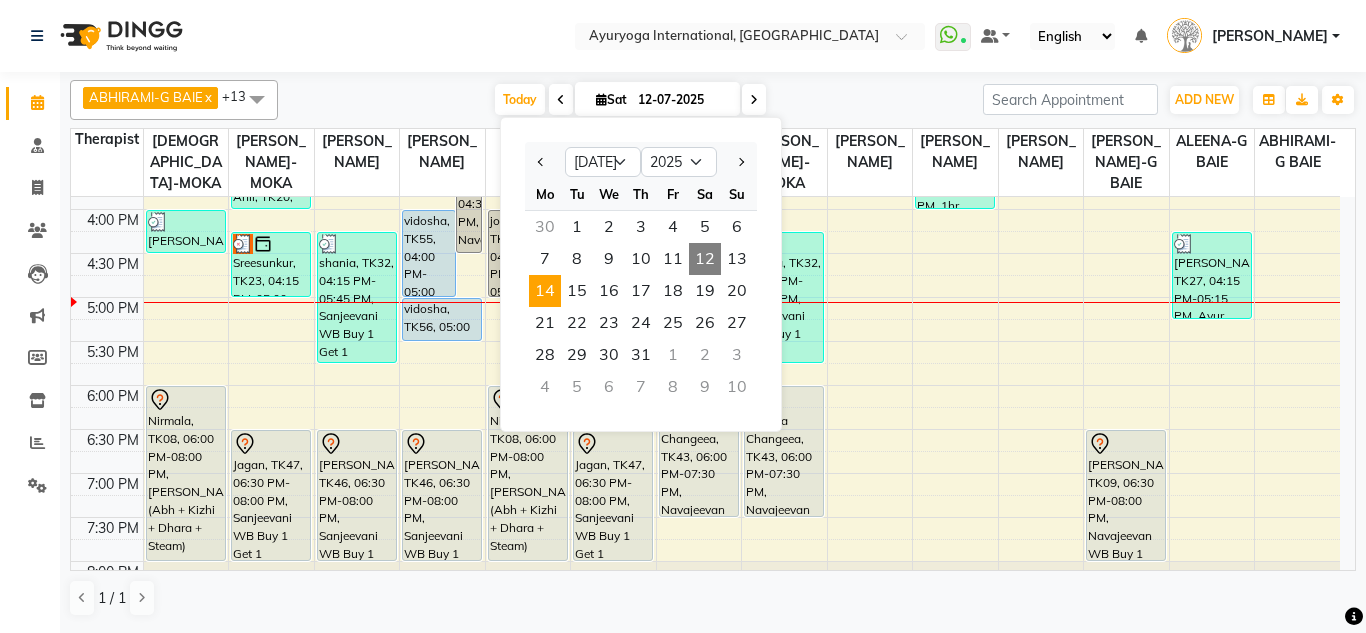 click on "14" at bounding box center (545, 291) 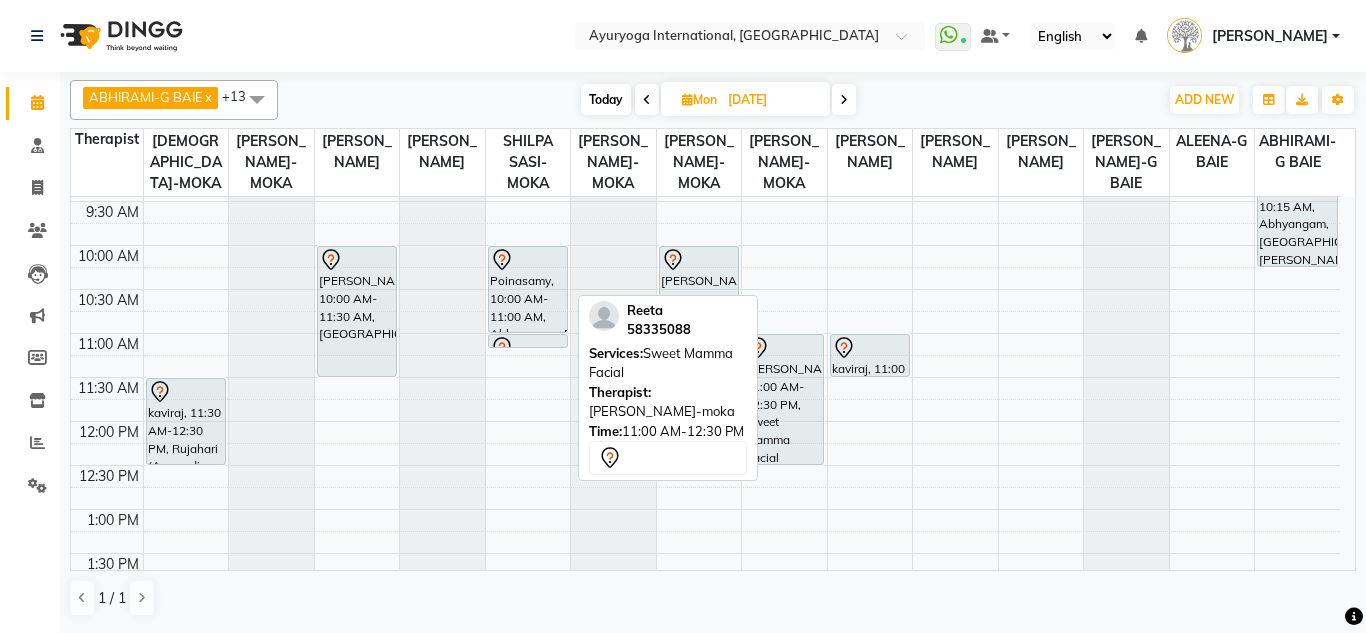 scroll, scrollTop: 179, scrollLeft: 0, axis: vertical 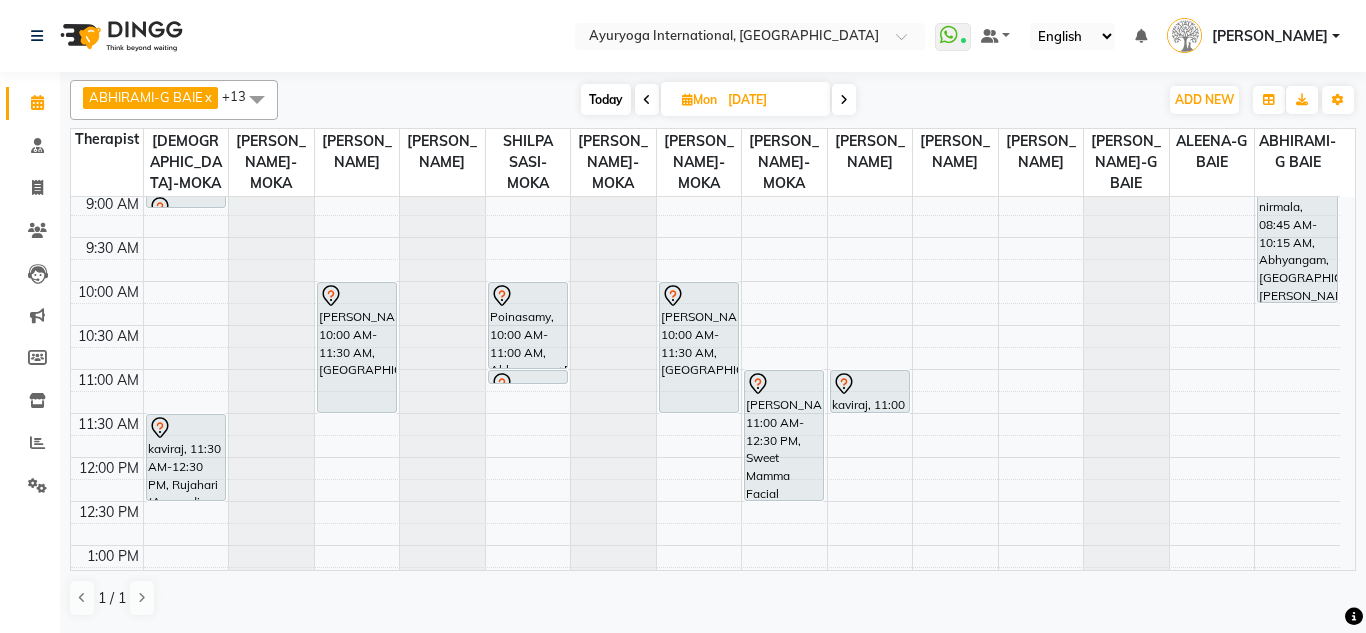 click on "Today" at bounding box center (606, 99) 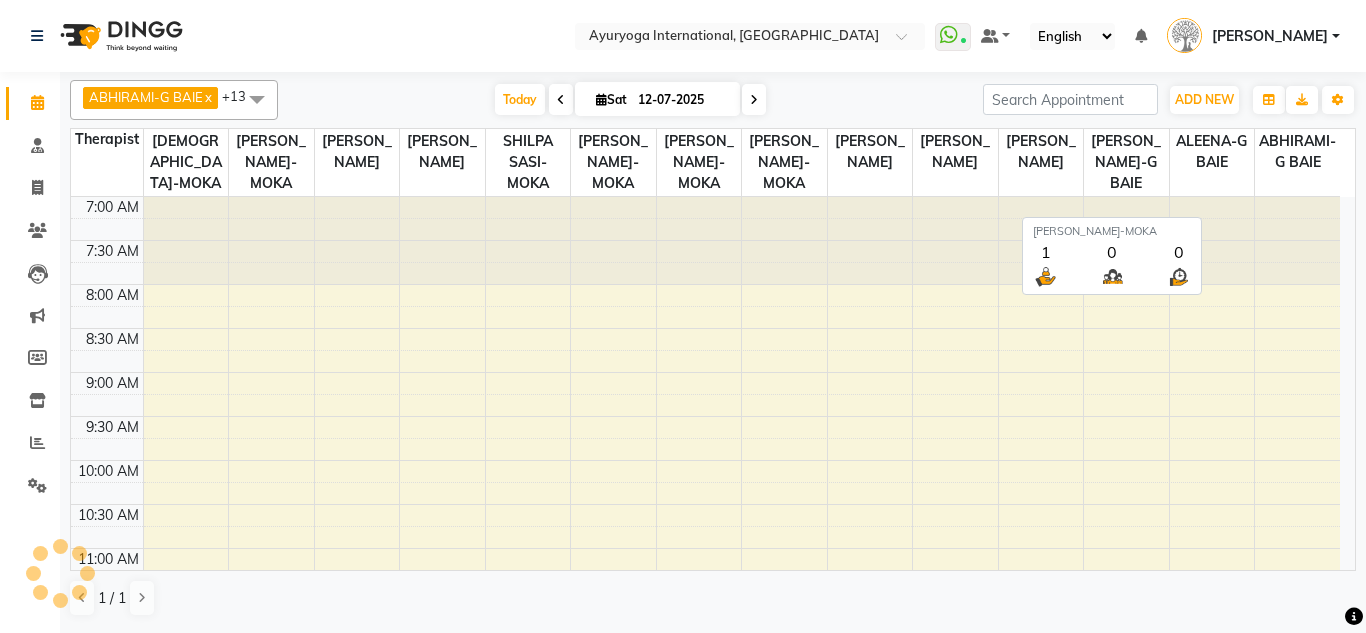 scroll, scrollTop: 879, scrollLeft: 0, axis: vertical 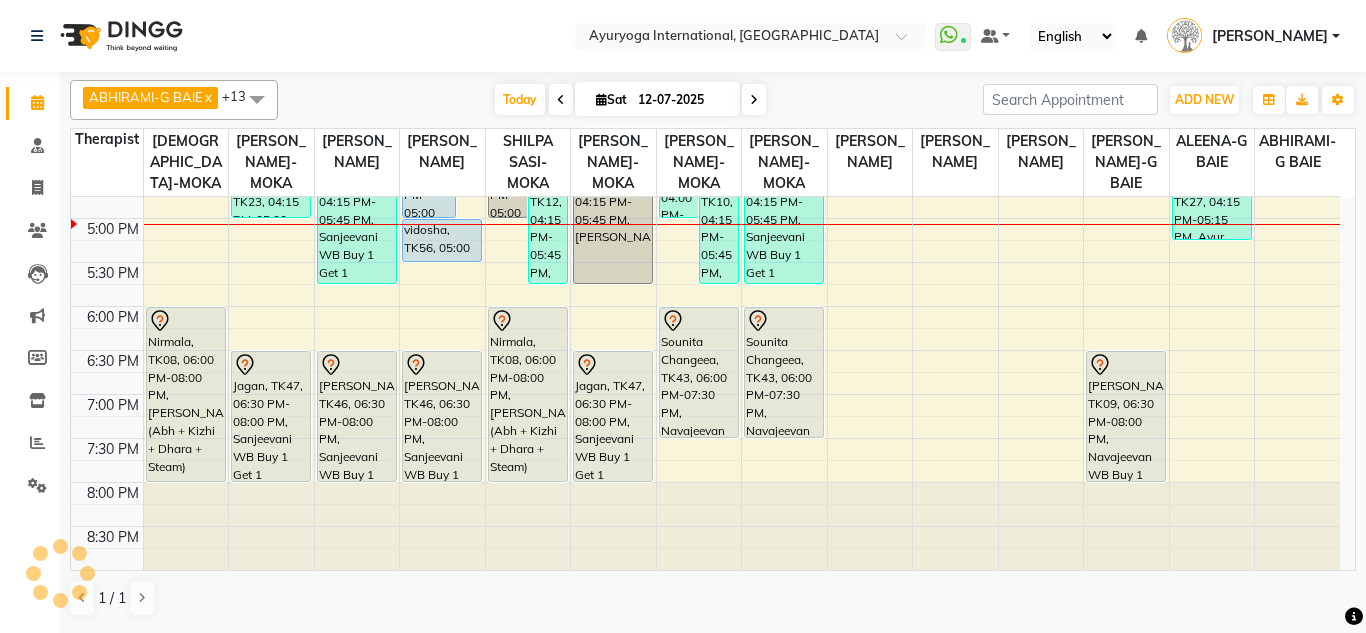 click on "[PERSON_NAME]" at bounding box center (1270, 36) 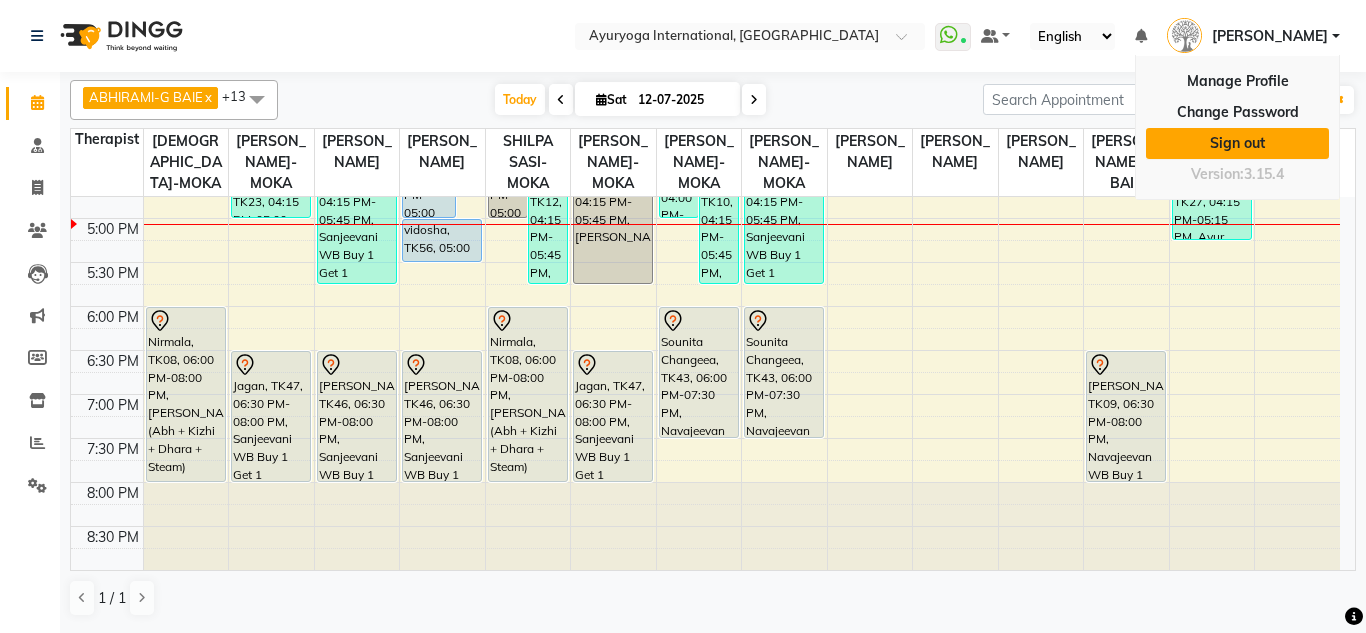 click on "Sign out" at bounding box center [1237, 143] 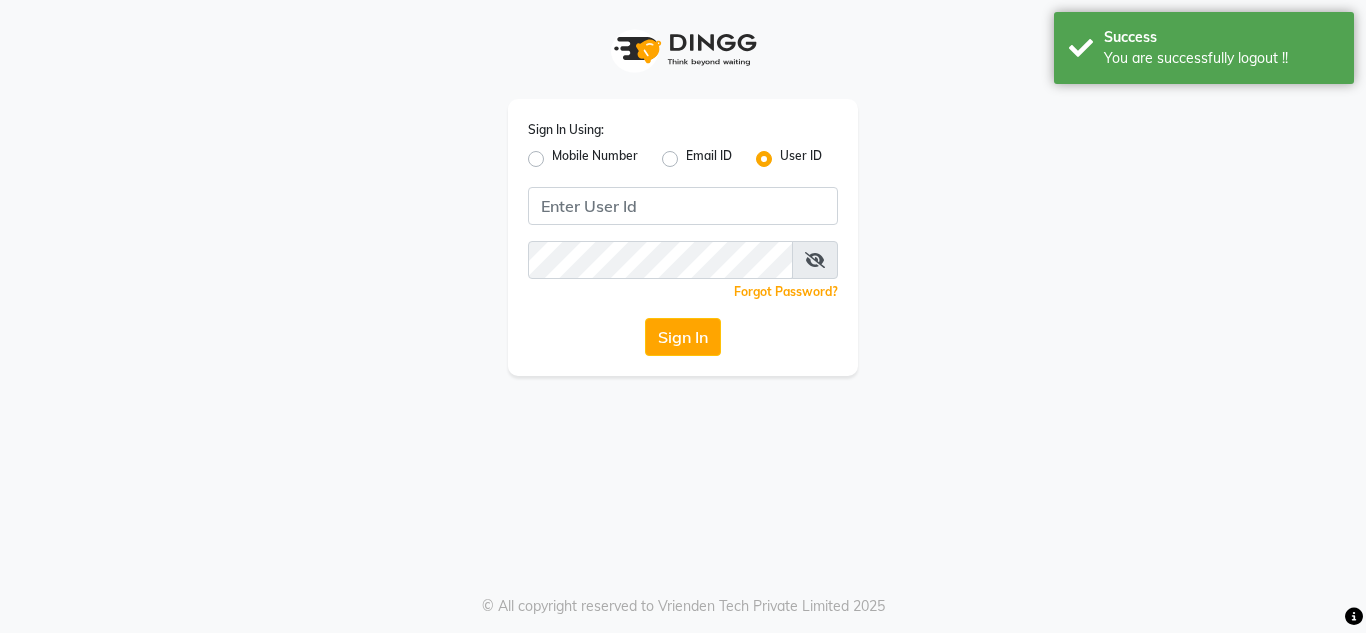 click on "Mobile Number" 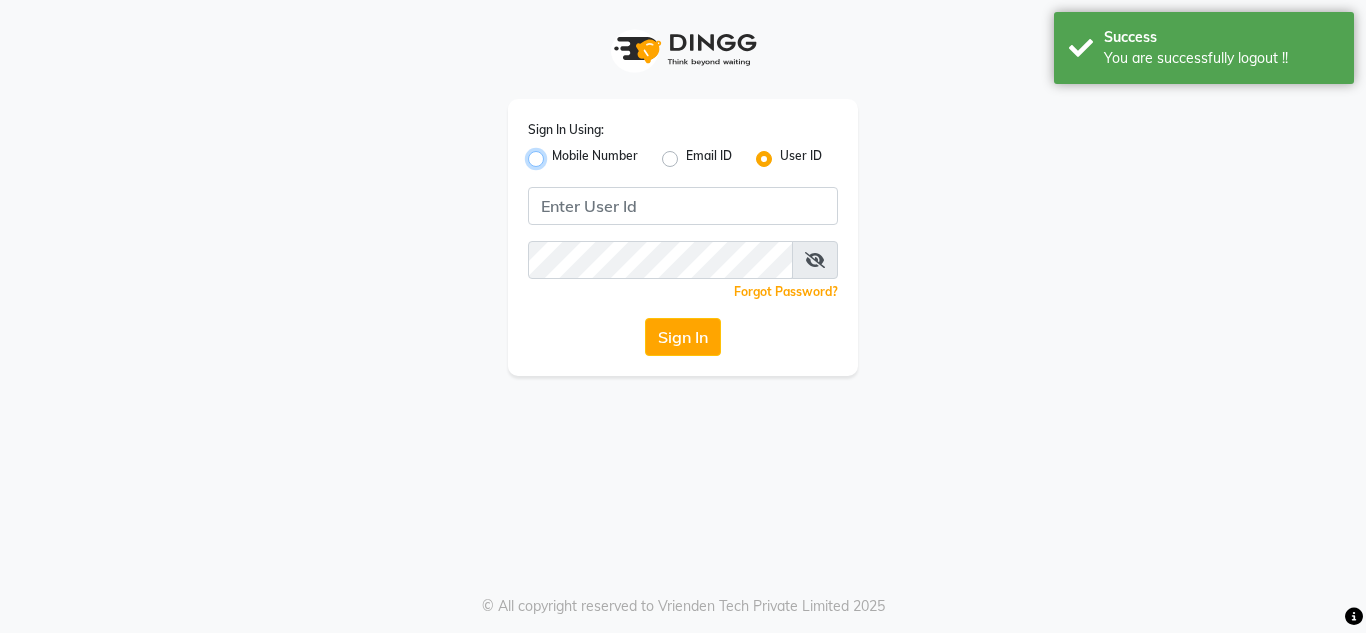 click on "Mobile Number" at bounding box center (558, 153) 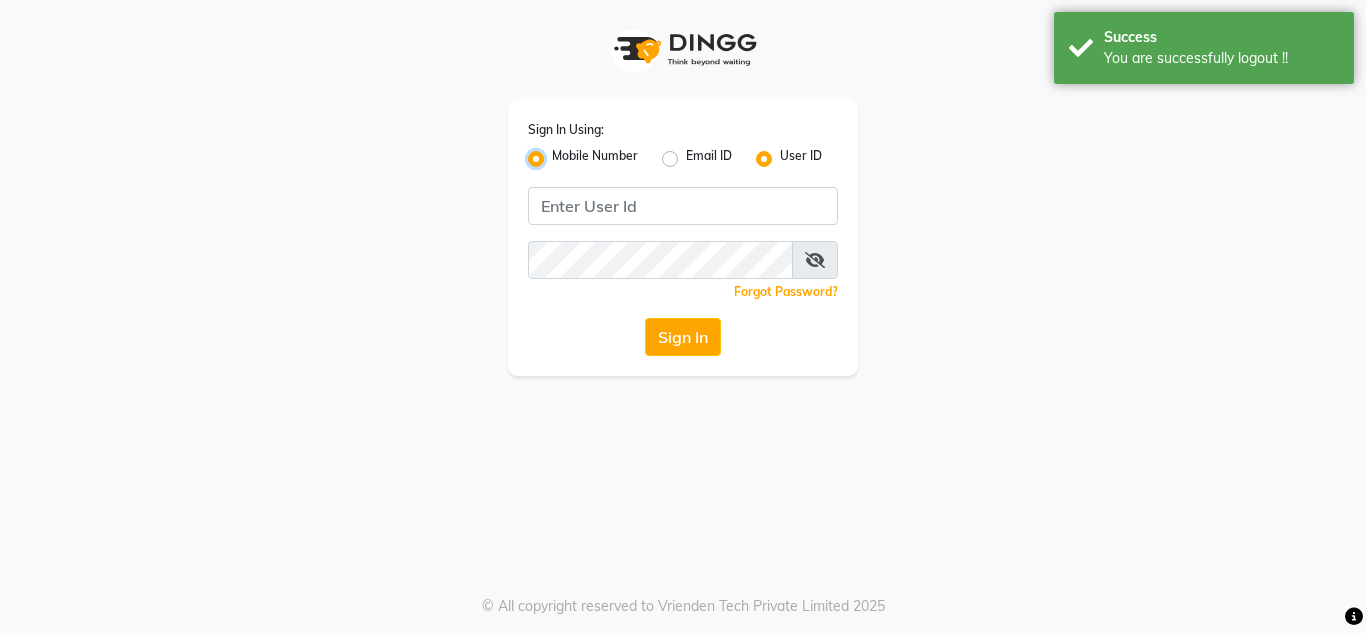 radio on "false" 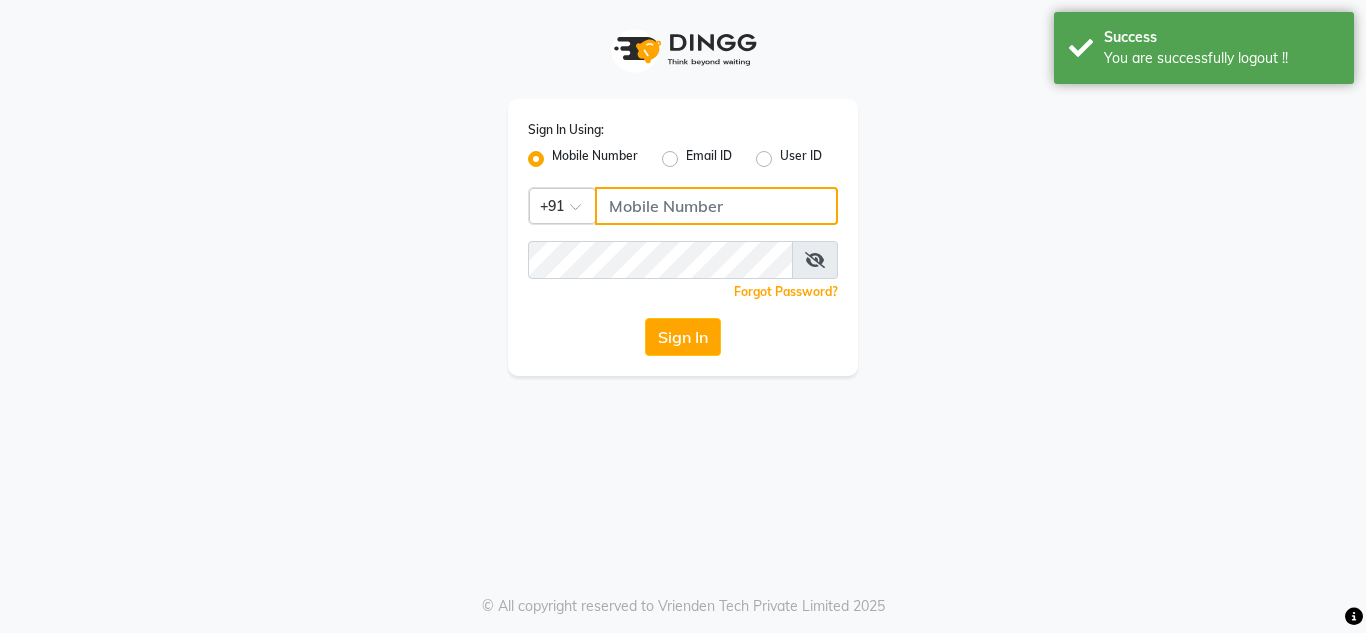 click 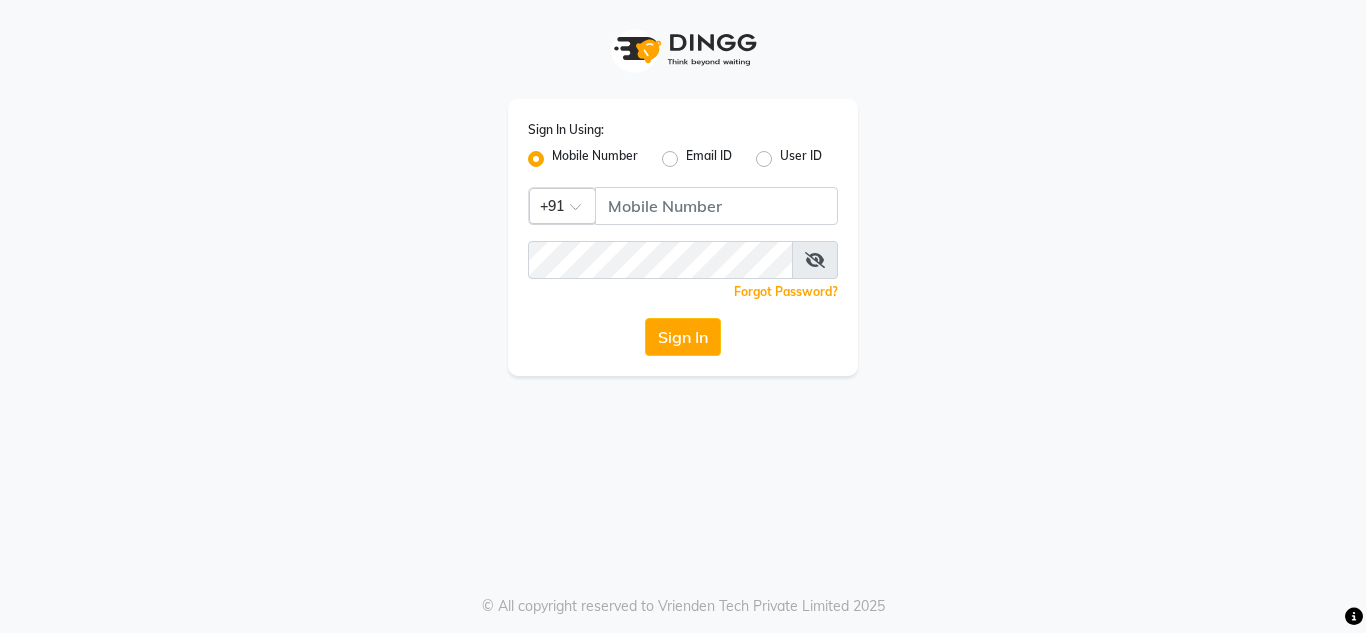click 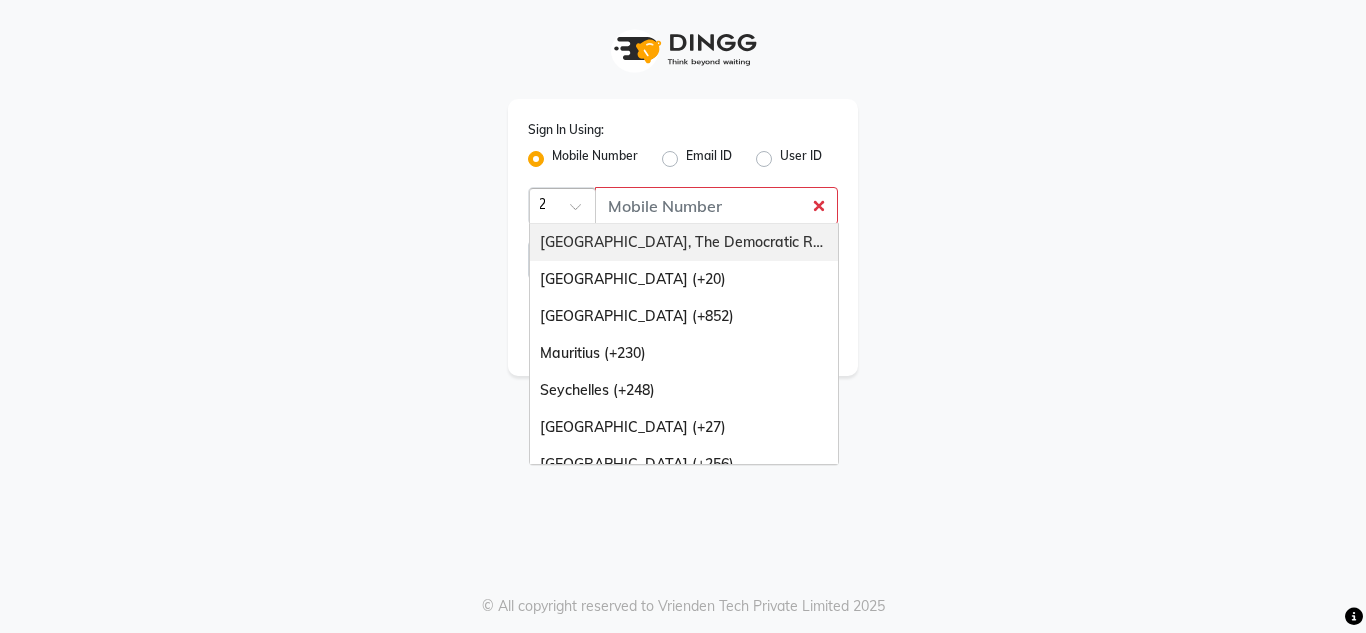 type on "23" 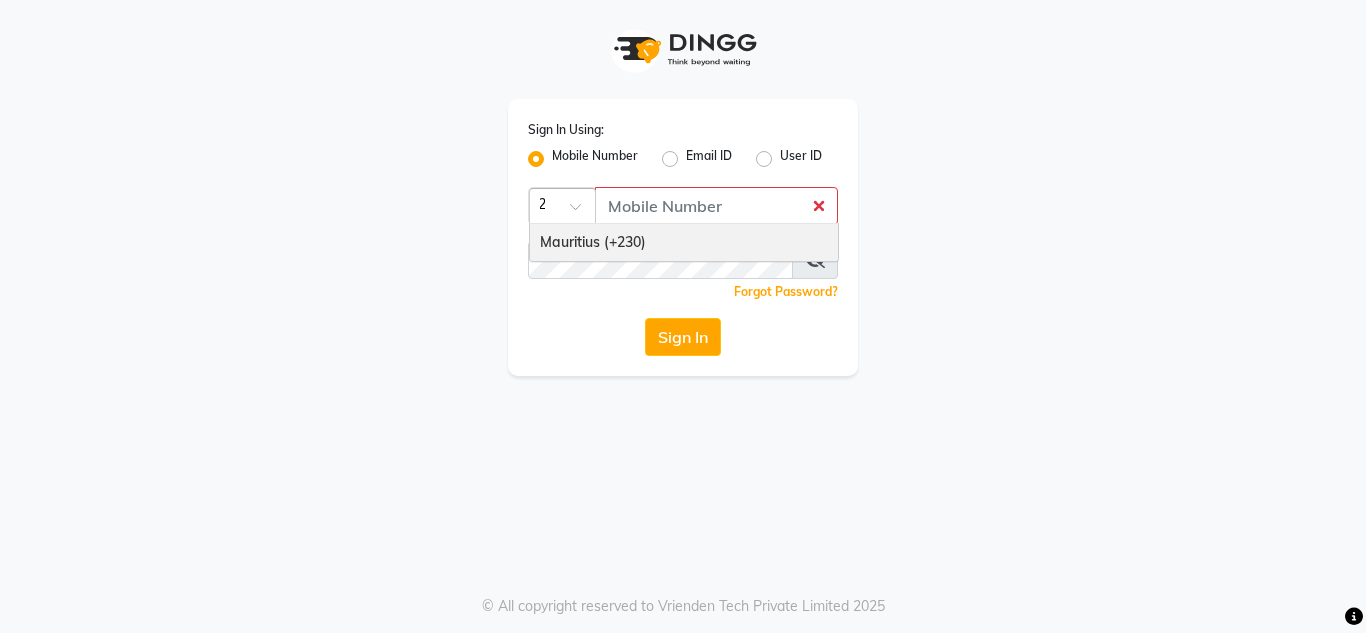 scroll, scrollTop: 0, scrollLeft: 10, axis: horizontal 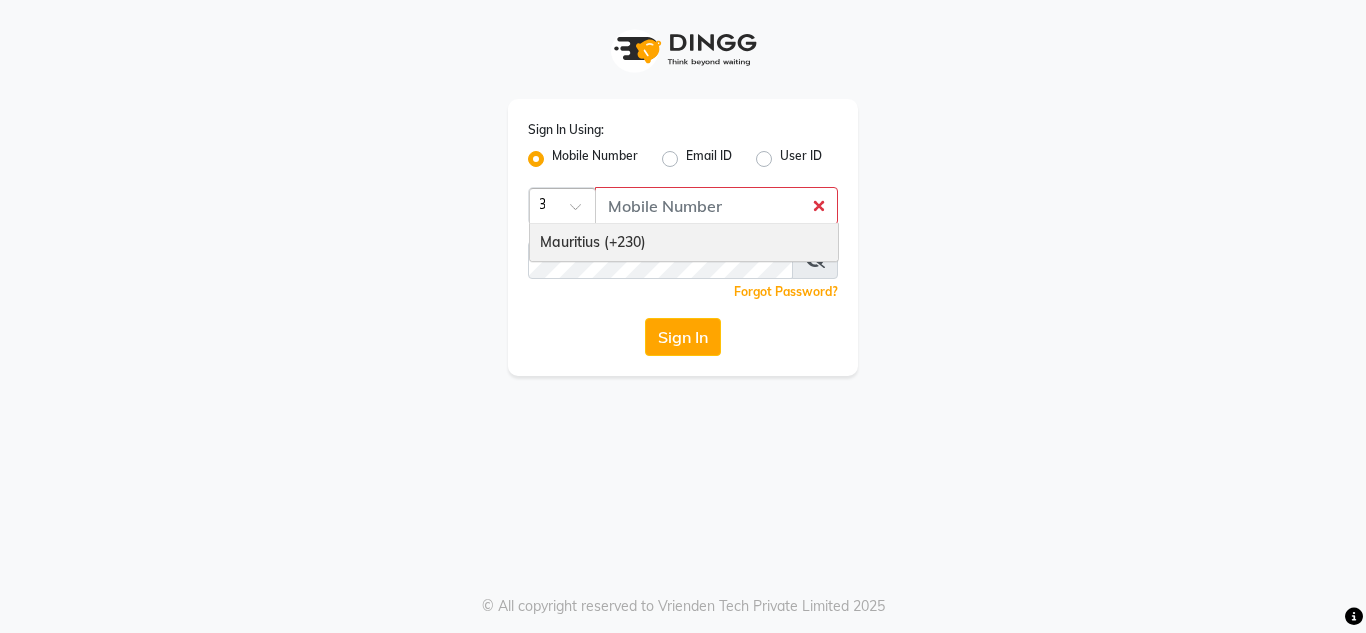 click on "Mauritius (+230)" at bounding box center (684, 242) 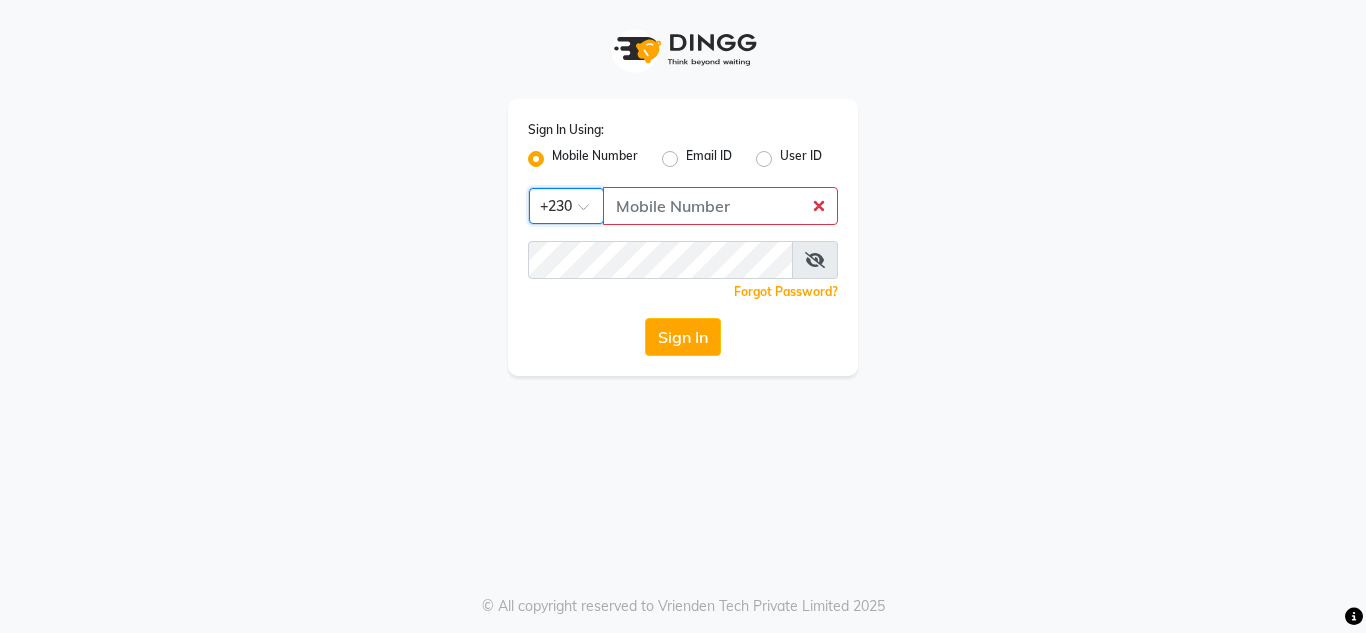 scroll, scrollTop: 0, scrollLeft: 0, axis: both 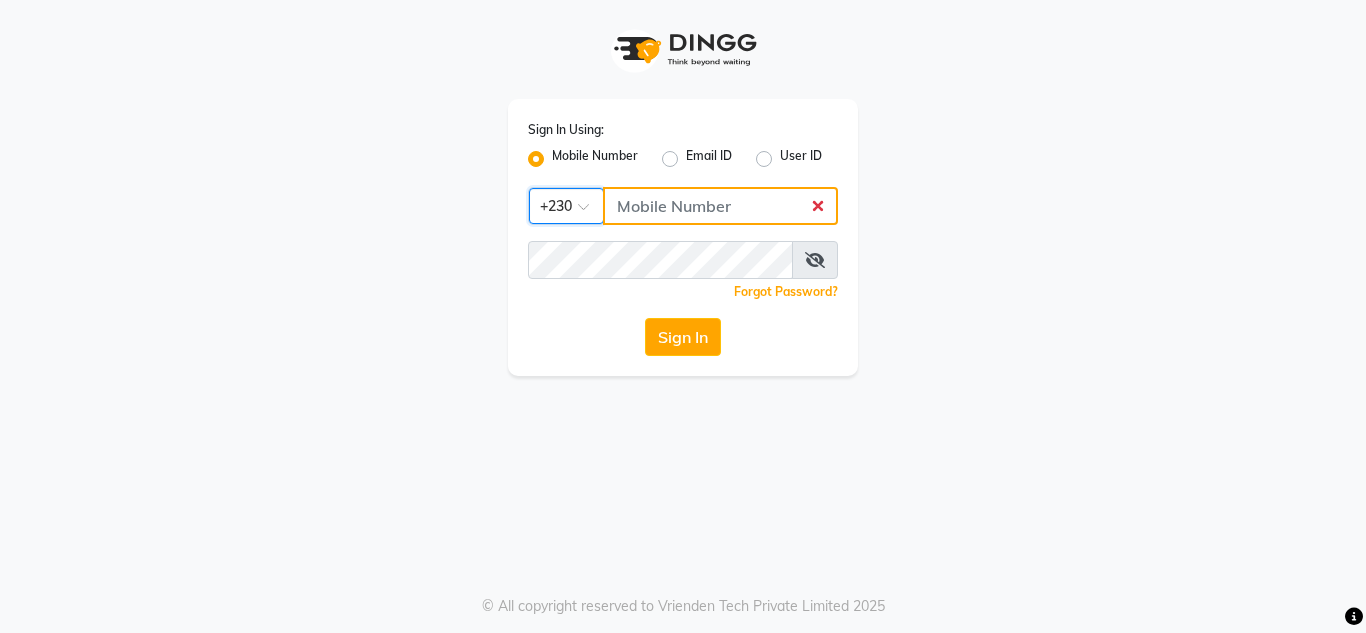 click 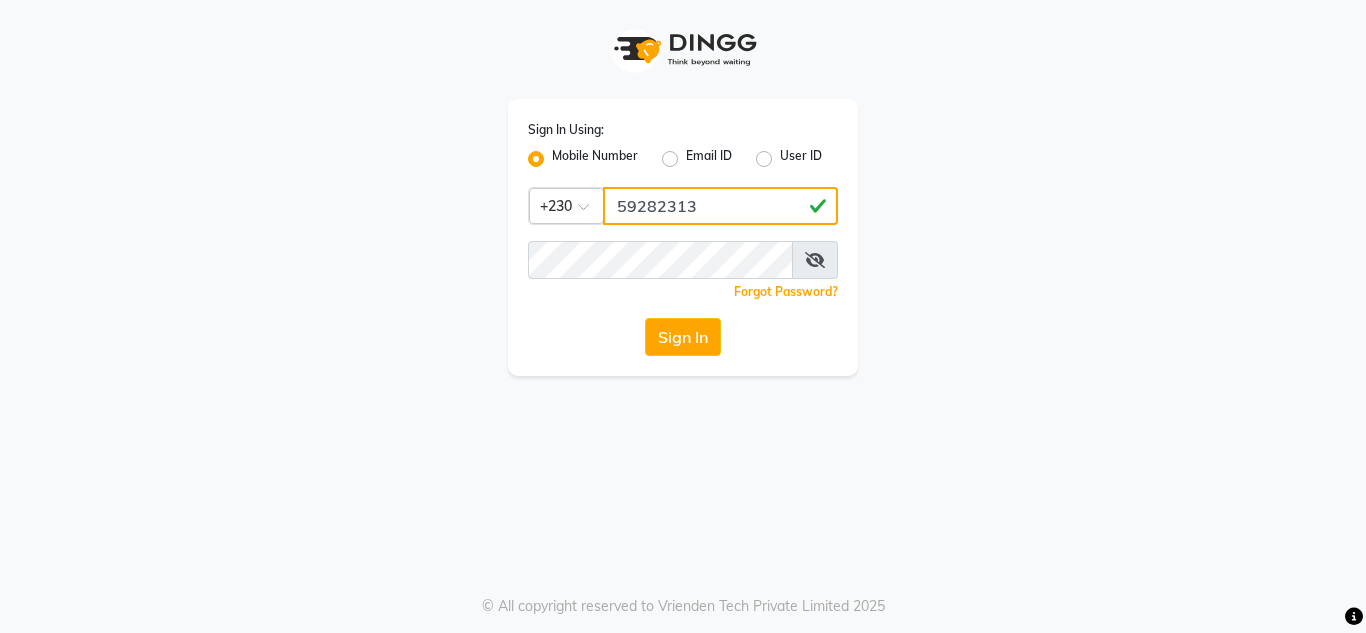type on "59282313" 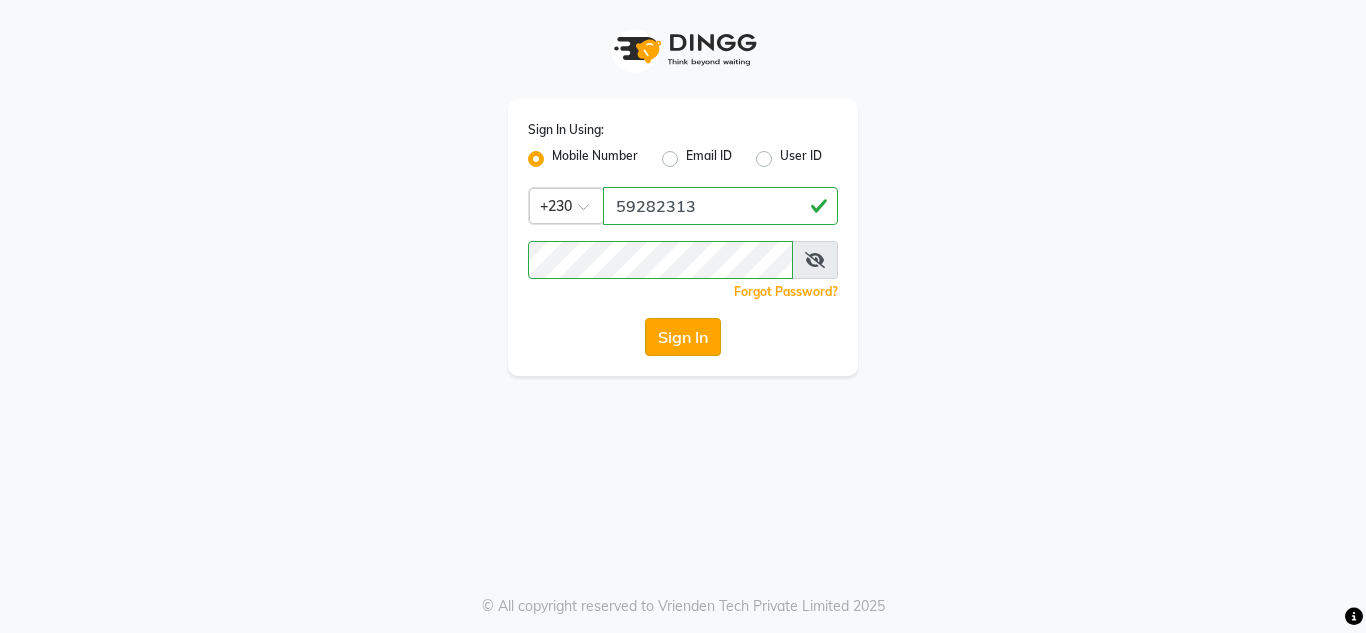 click on "Sign In" 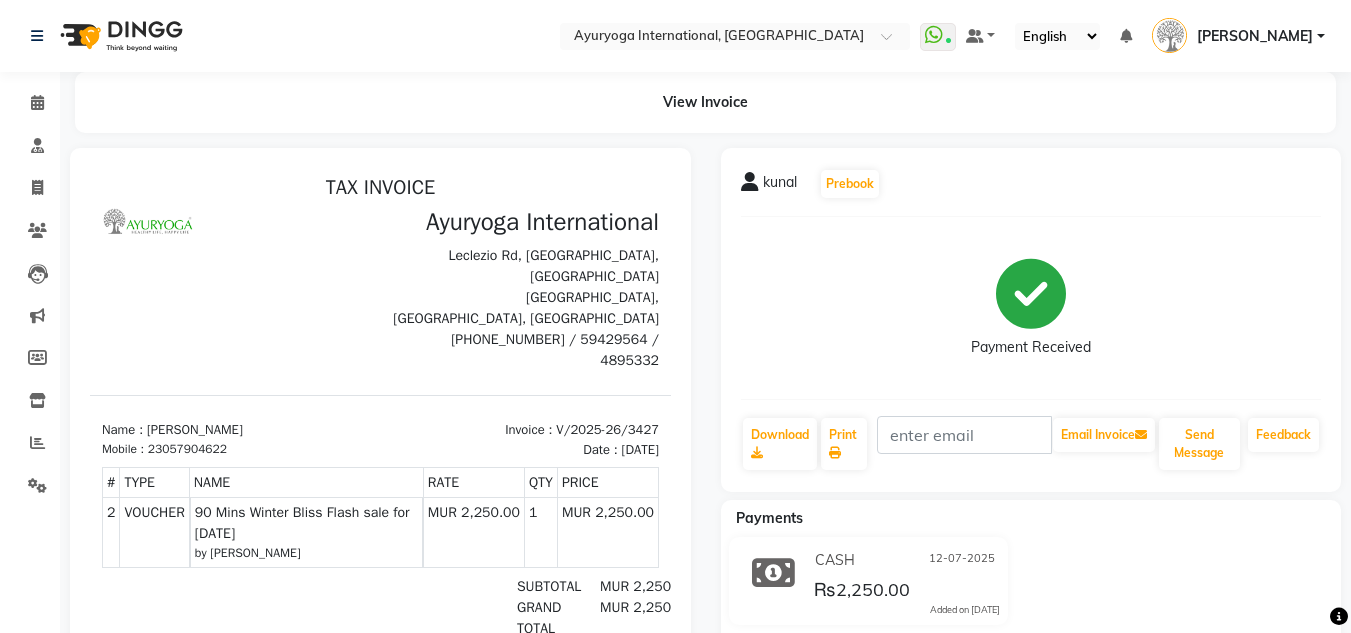 scroll, scrollTop: 0, scrollLeft: 0, axis: both 